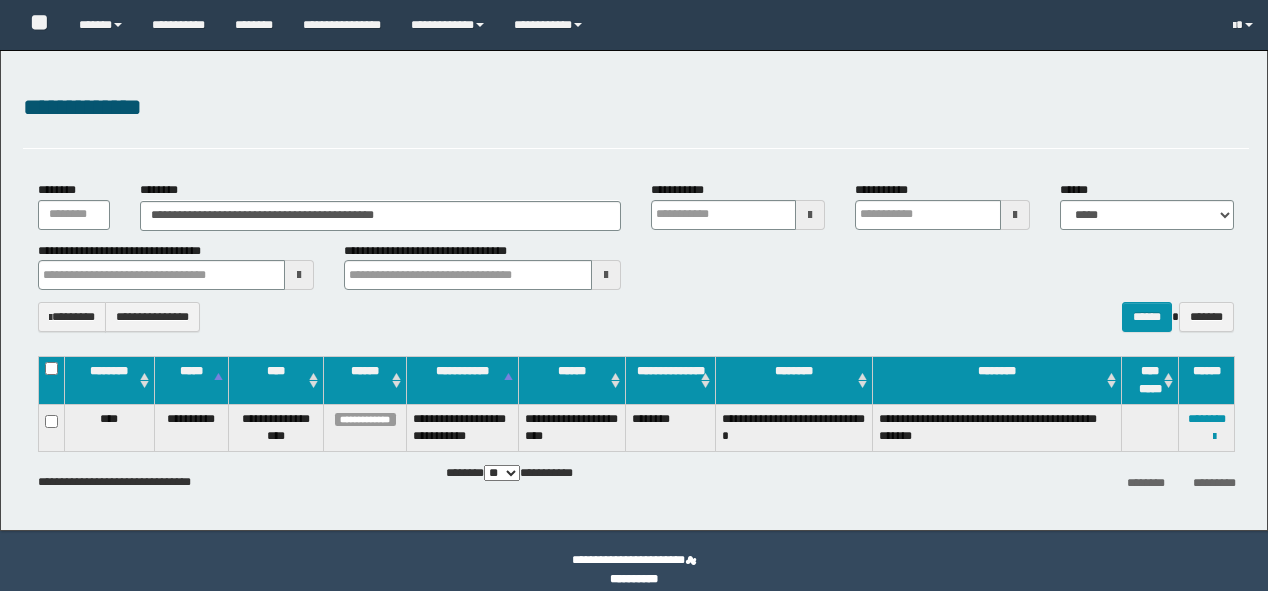 click on "**********" at bounding box center [634, 290] 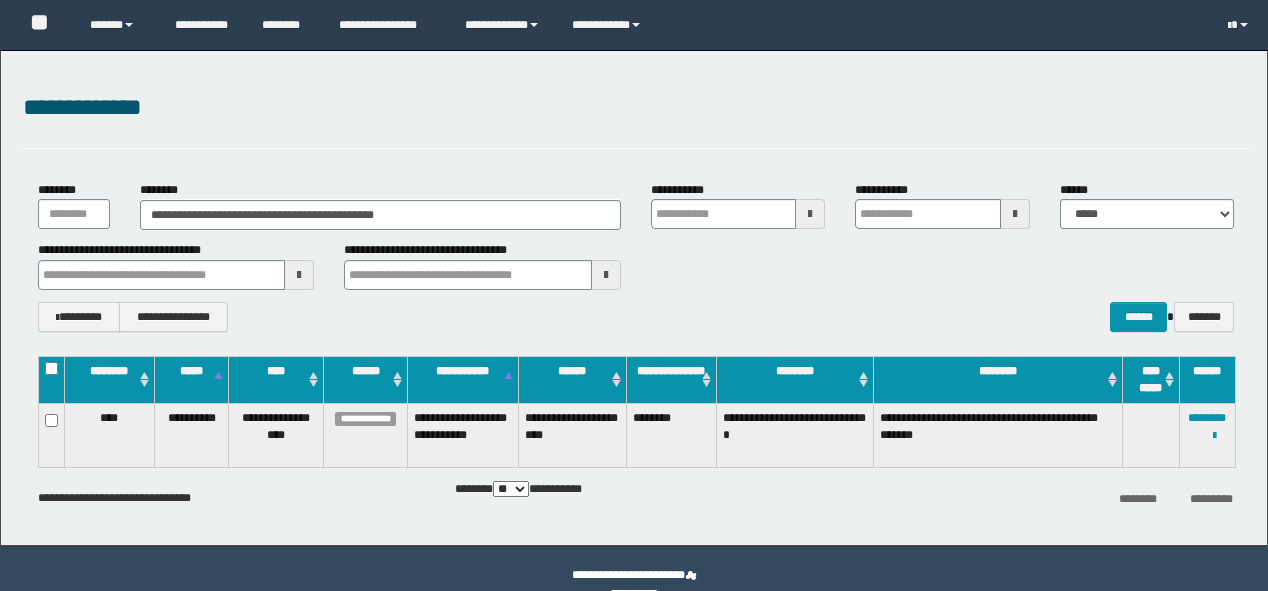 scroll, scrollTop: 0, scrollLeft: 0, axis: both 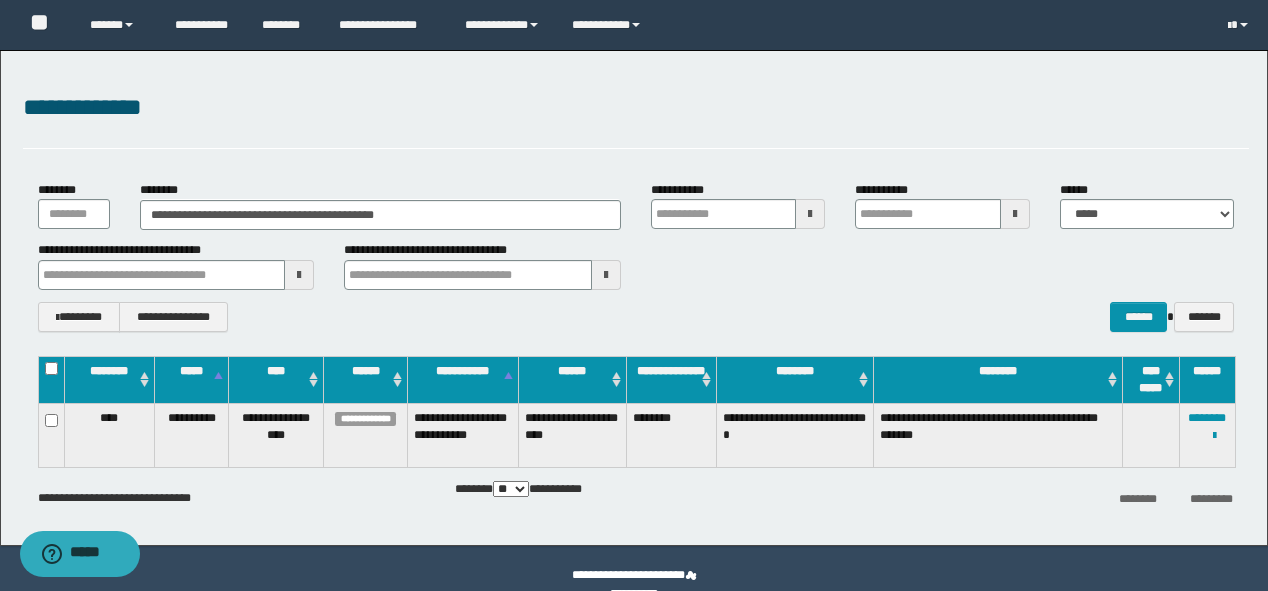 type on "********" 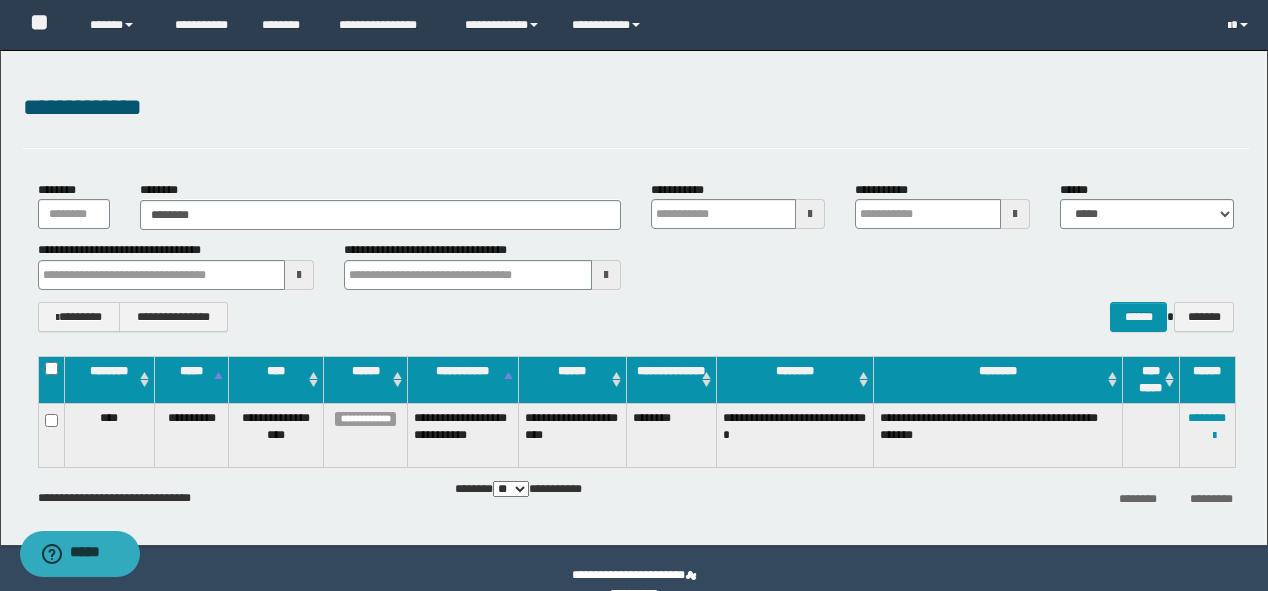 type on "********" 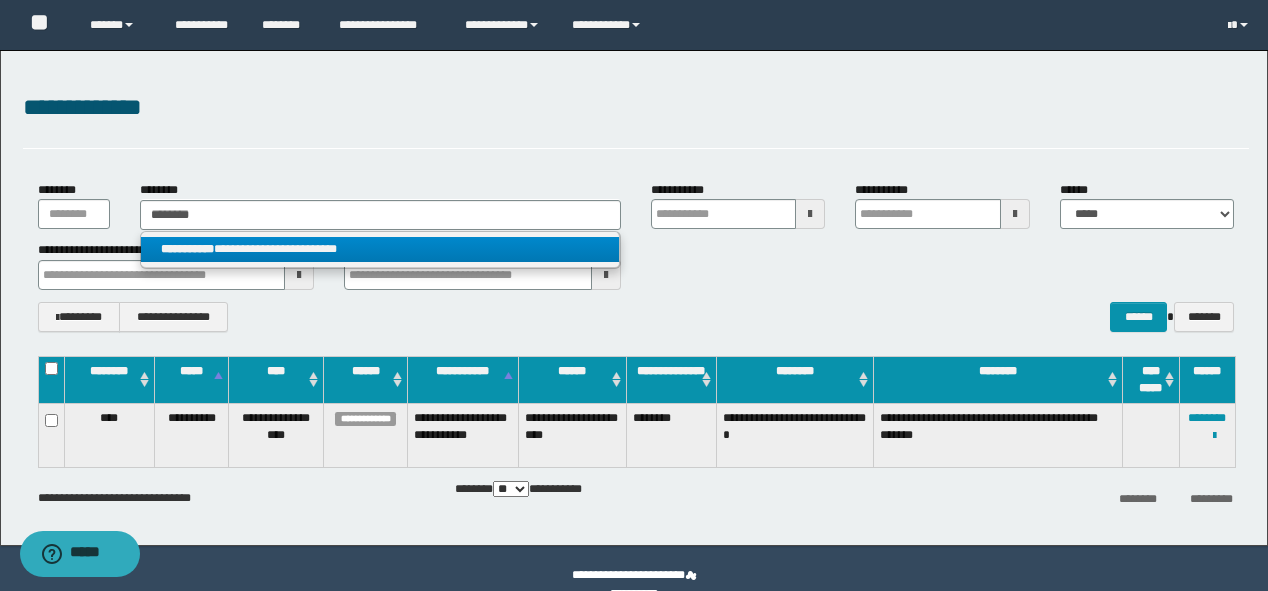 type on "********" 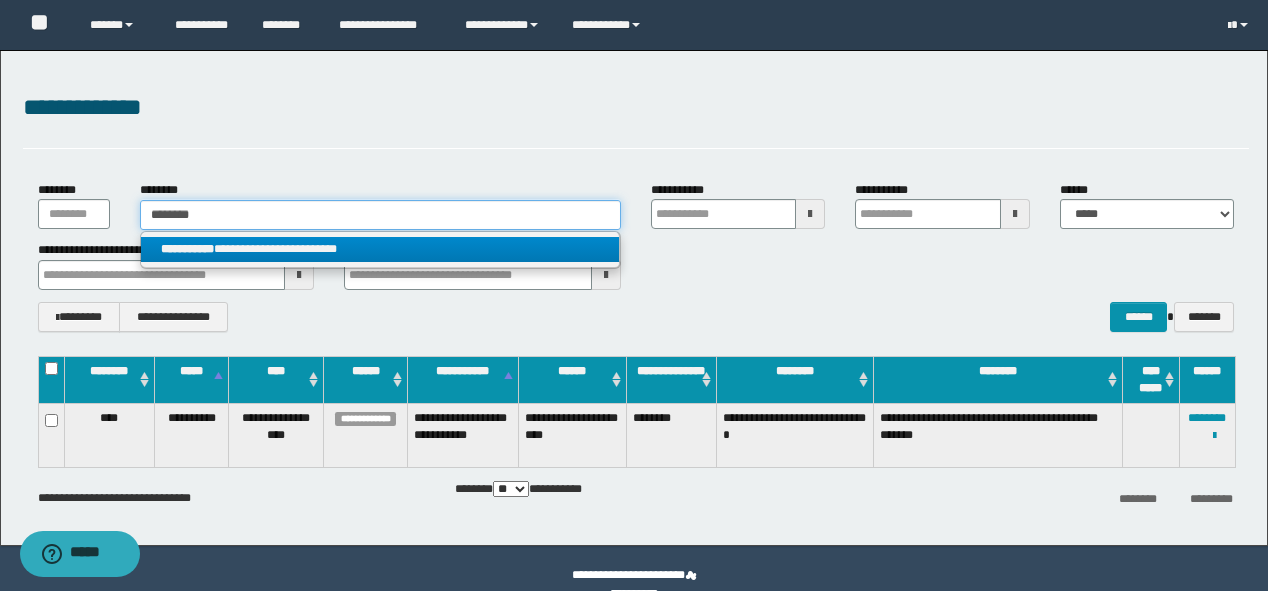 type 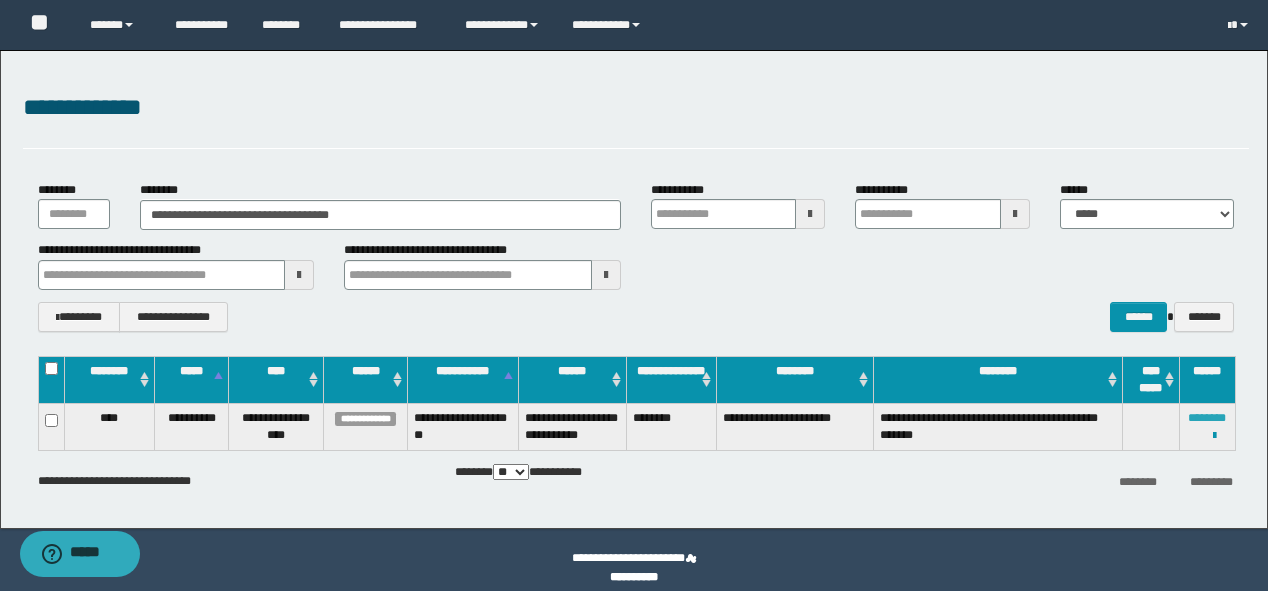 click on "********" at bounding box center (1207, 418) 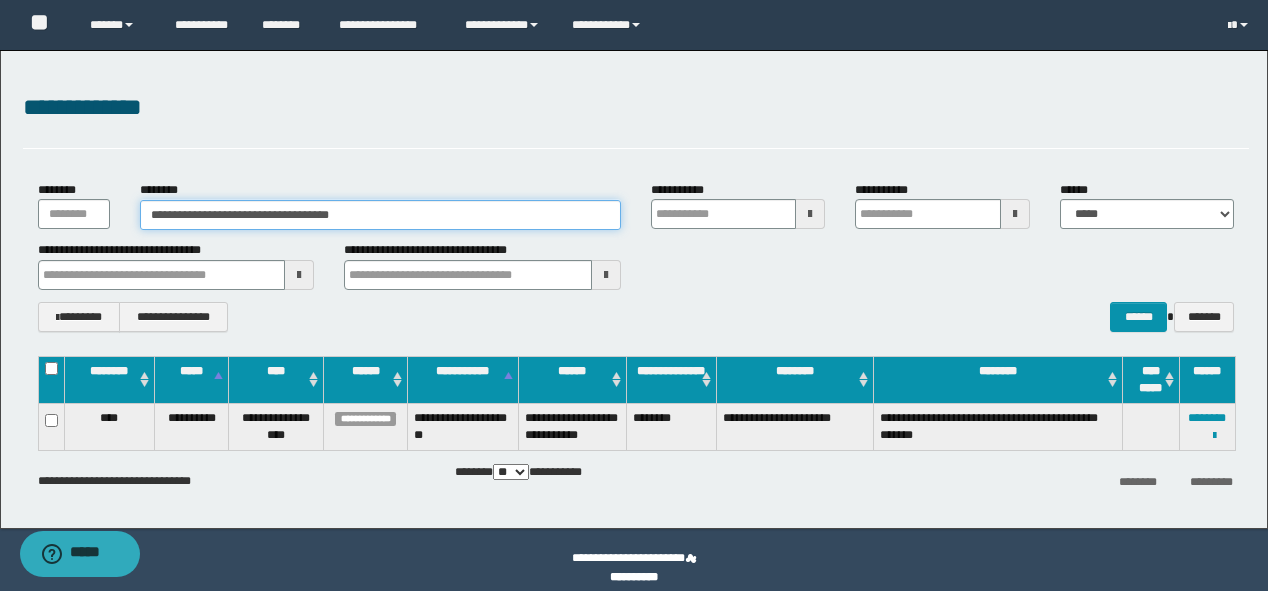 click on "**********" at bounding box center (380, 215) 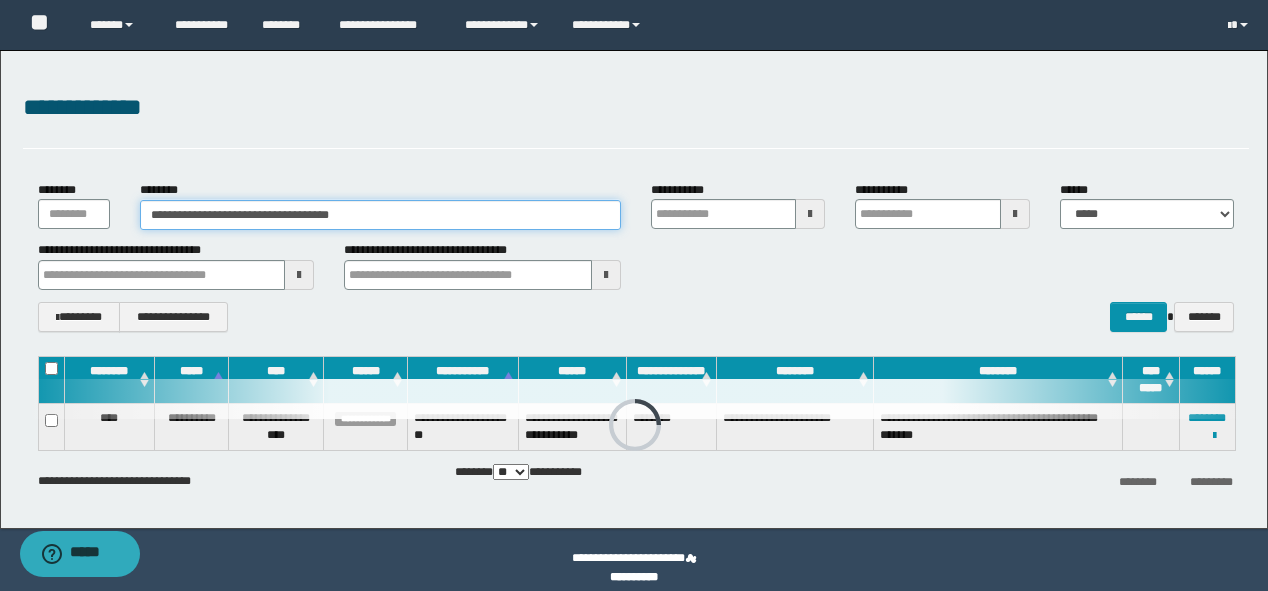 drag, startPoint x: 406, startPoint y: 220, endPoint x: 0, endPoint y: 230, distance: 406.12314 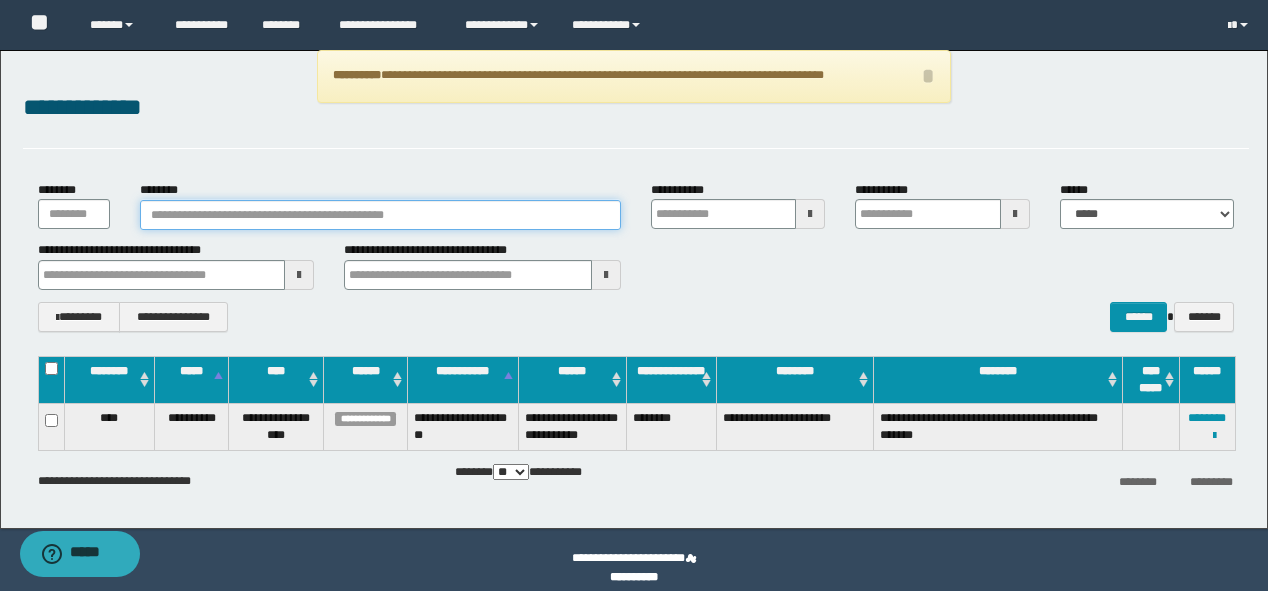 paste on "********" 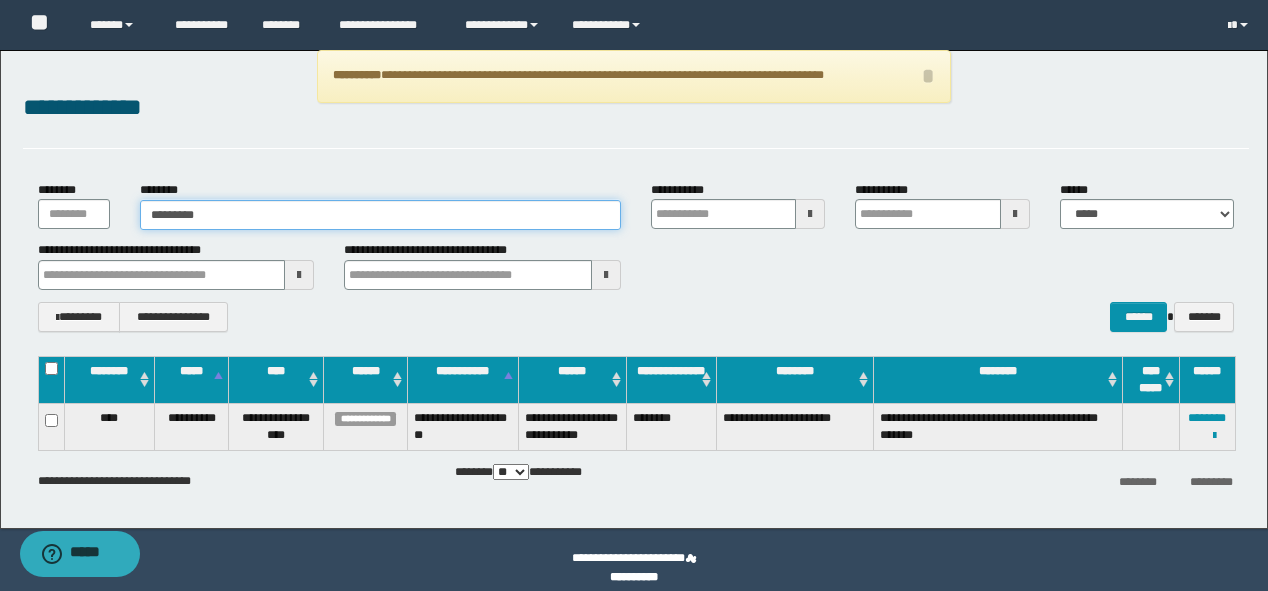 type on "********" 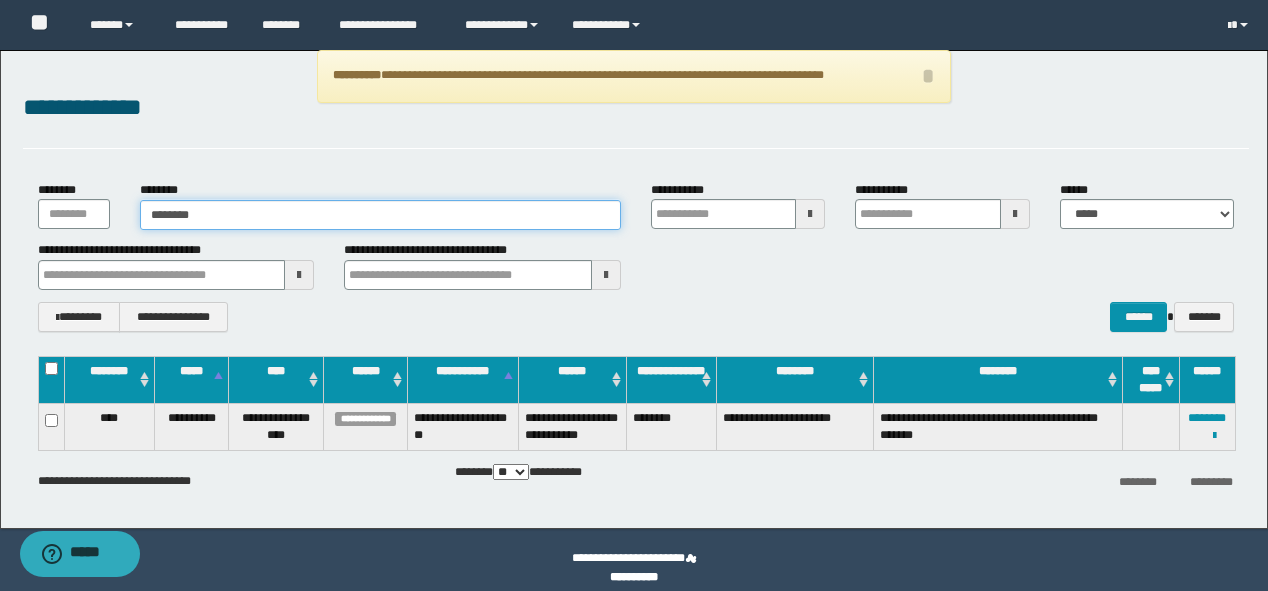type on "********" 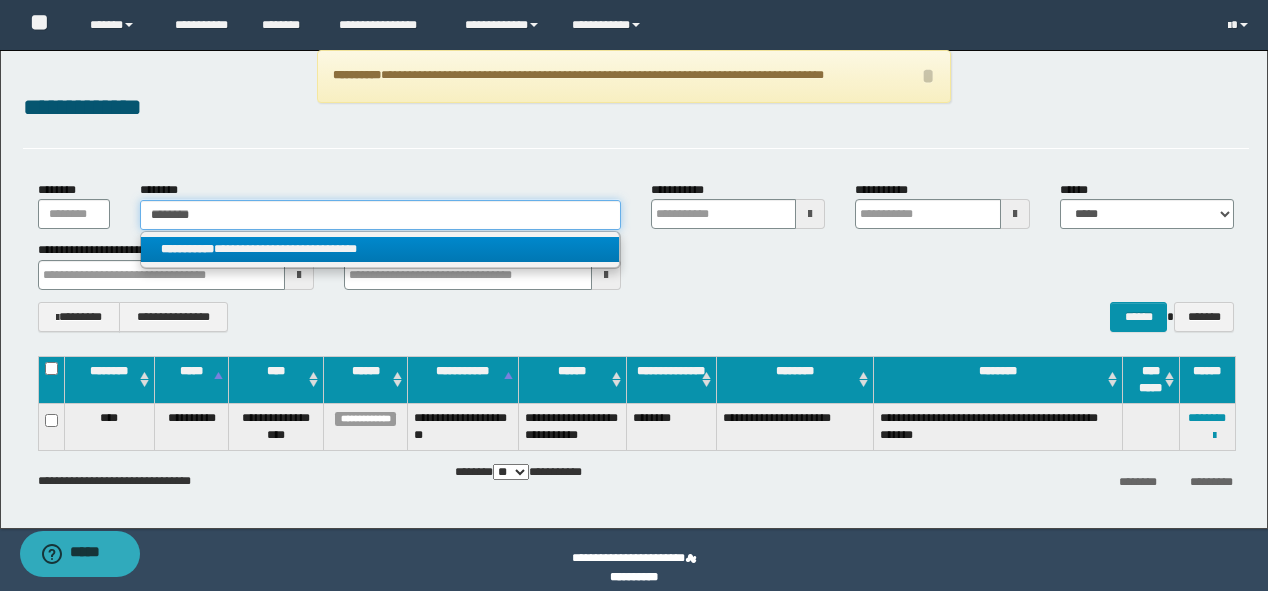 type on "********" 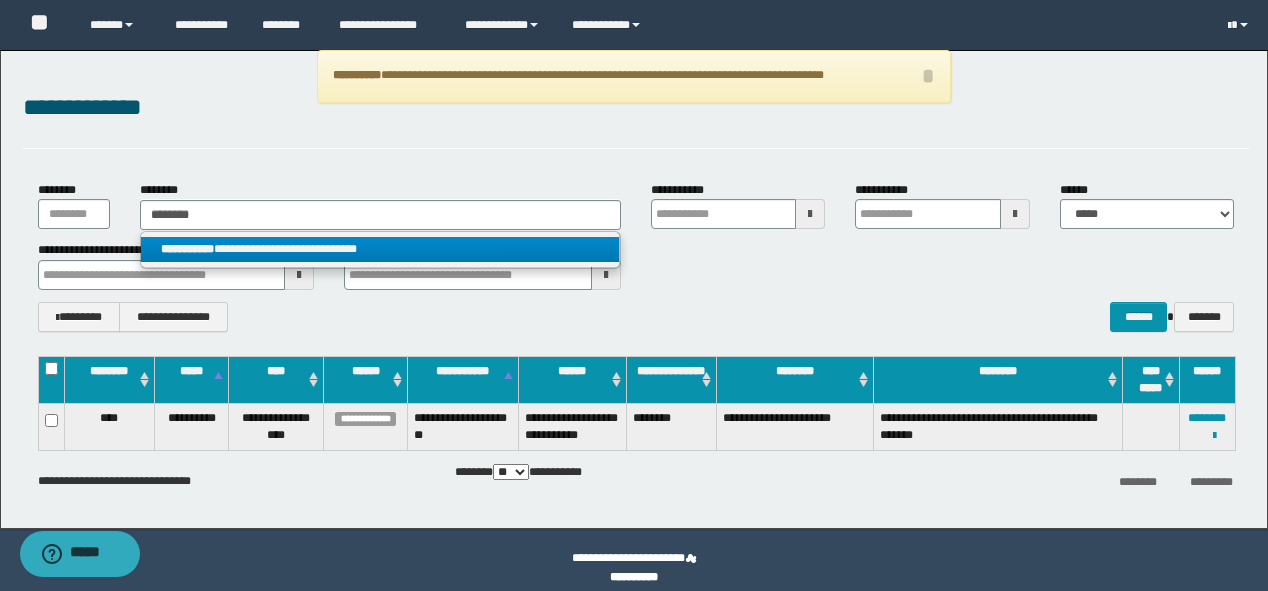 click on "**********" at bounding box center (380, 249) 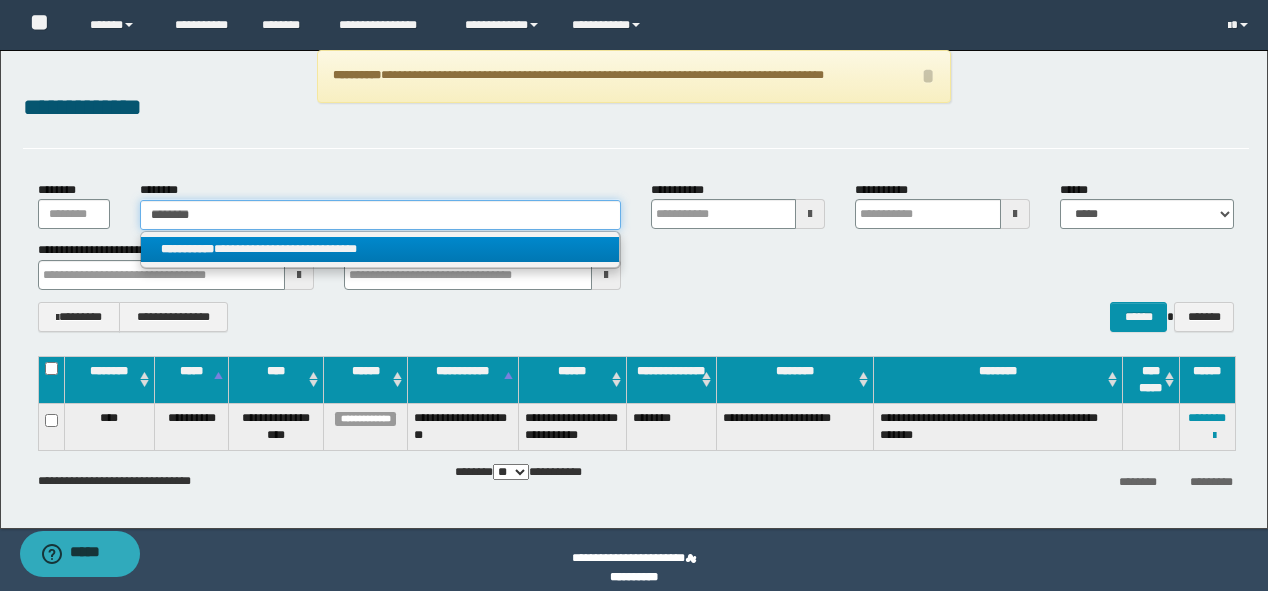 type 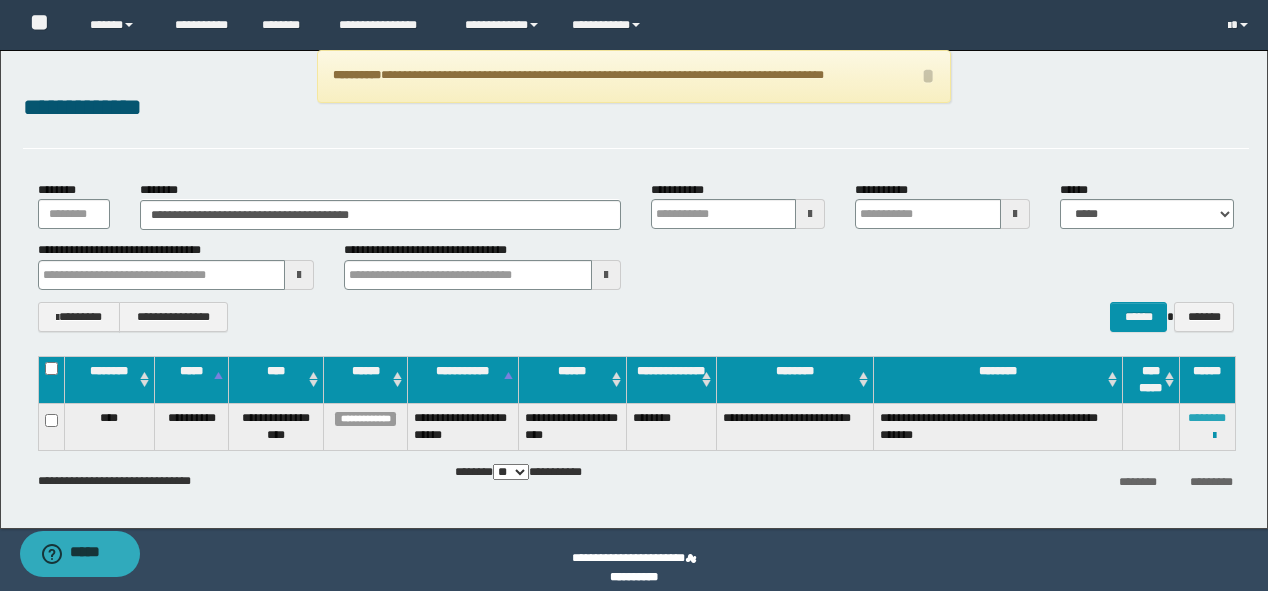click on "********" at bounding box center (1207, 418) 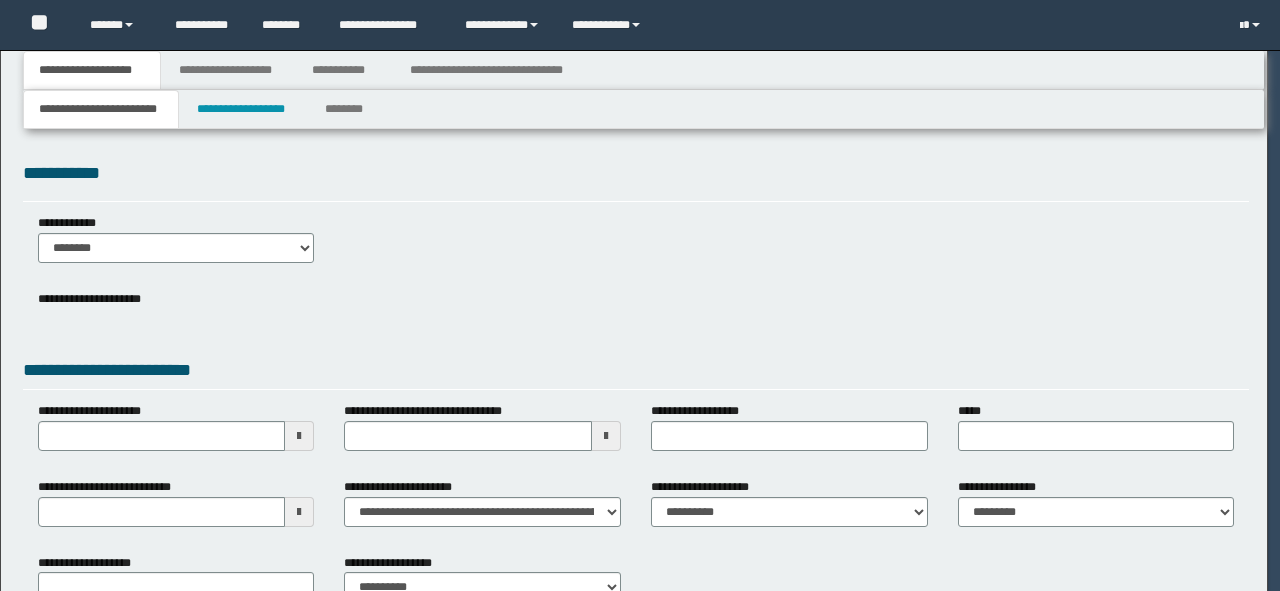 scroll, scrollTop: 0, scrollLeft: 0, axis: both 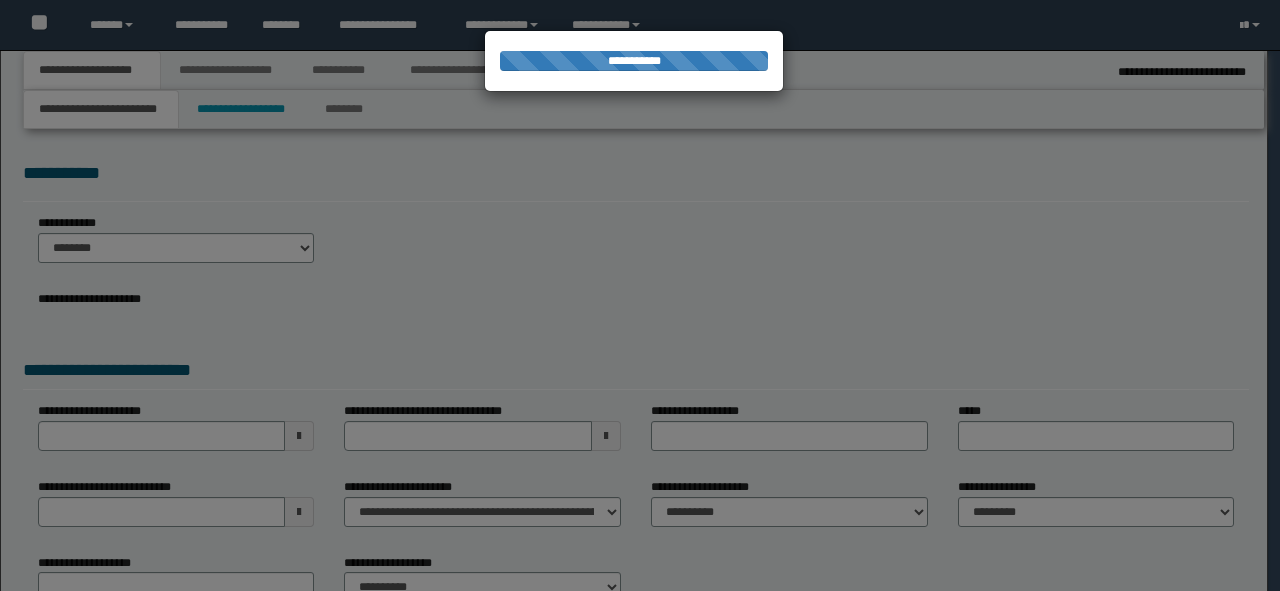 type on "**********" 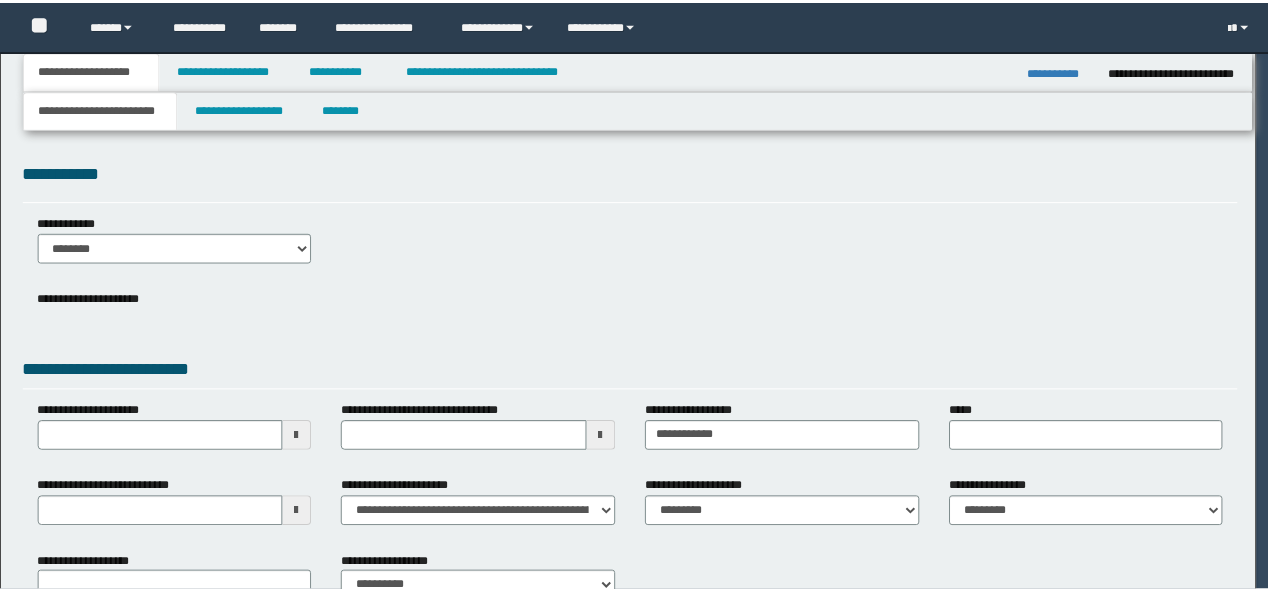 scroll, scrollTop: 0, scrollLeft: 0, axis: both 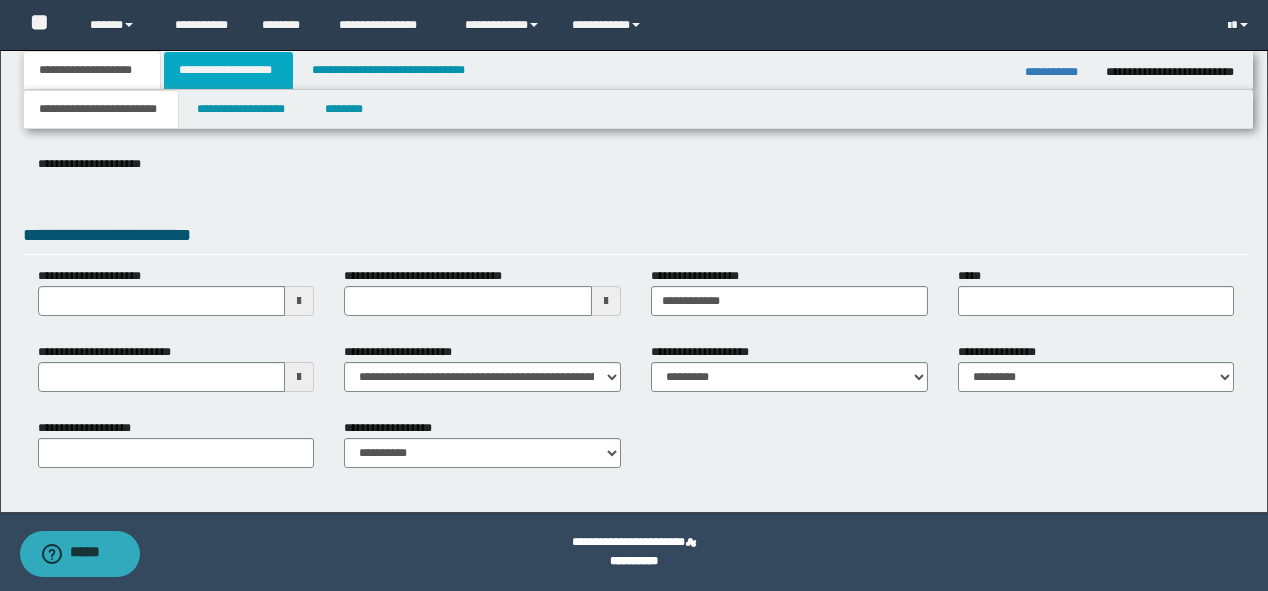 click on "**********" at bounding box center (228, 70) 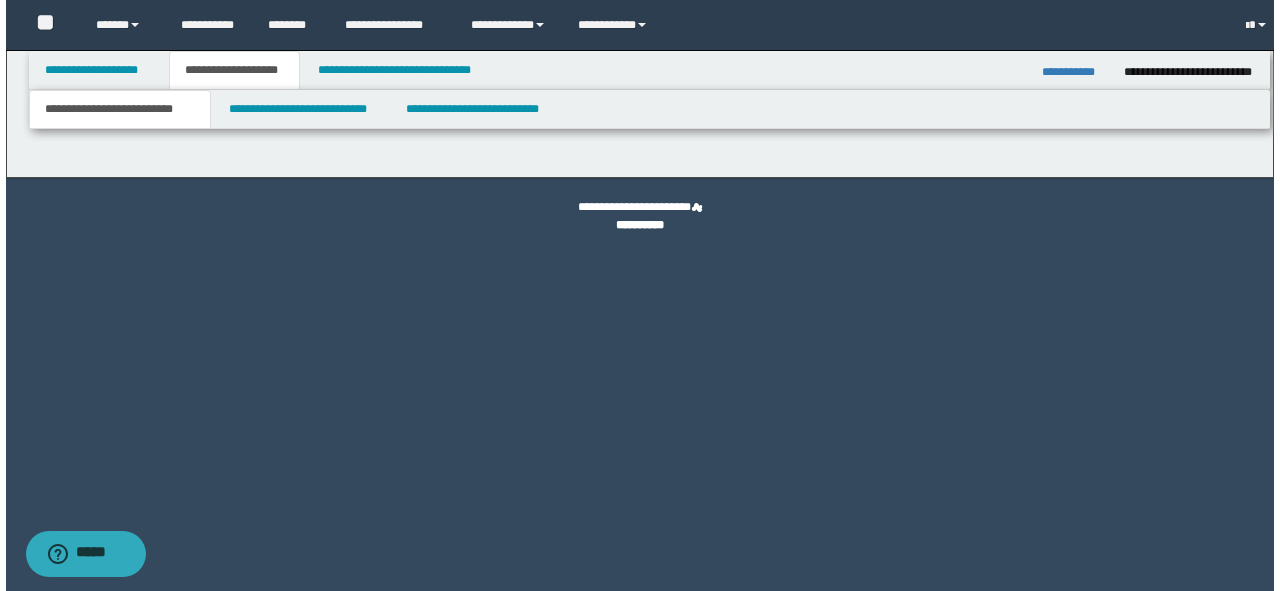 scroll, scrollTop: 0, scrollLeft: 0, axis: both 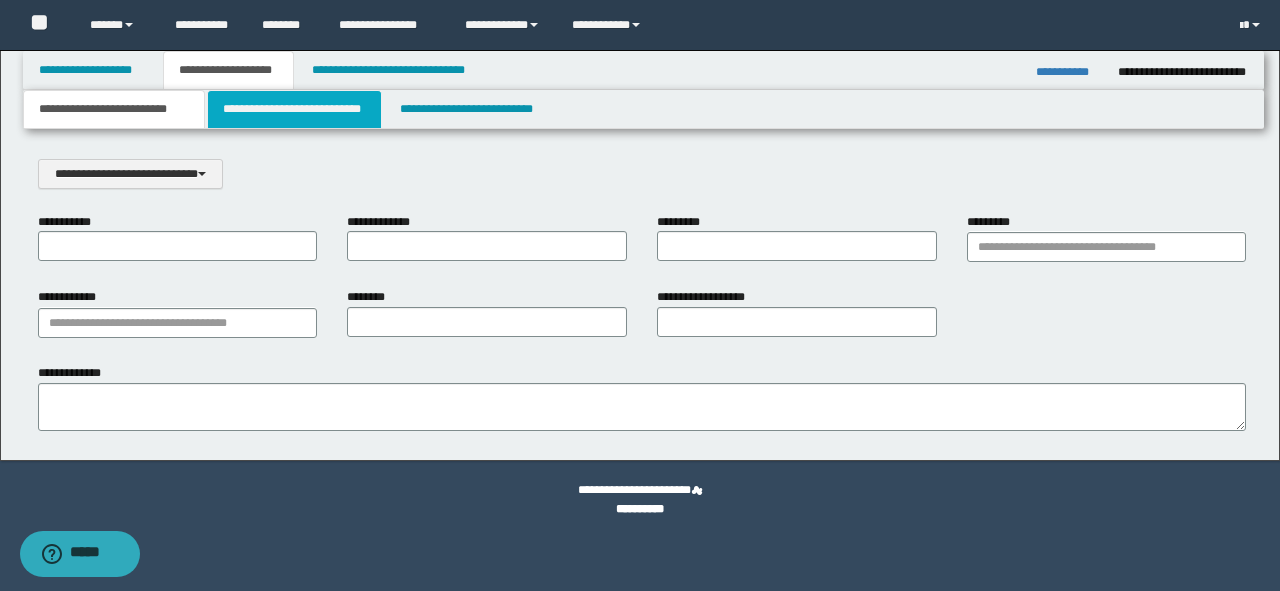click on "**********" at bounding box center [294, 109] 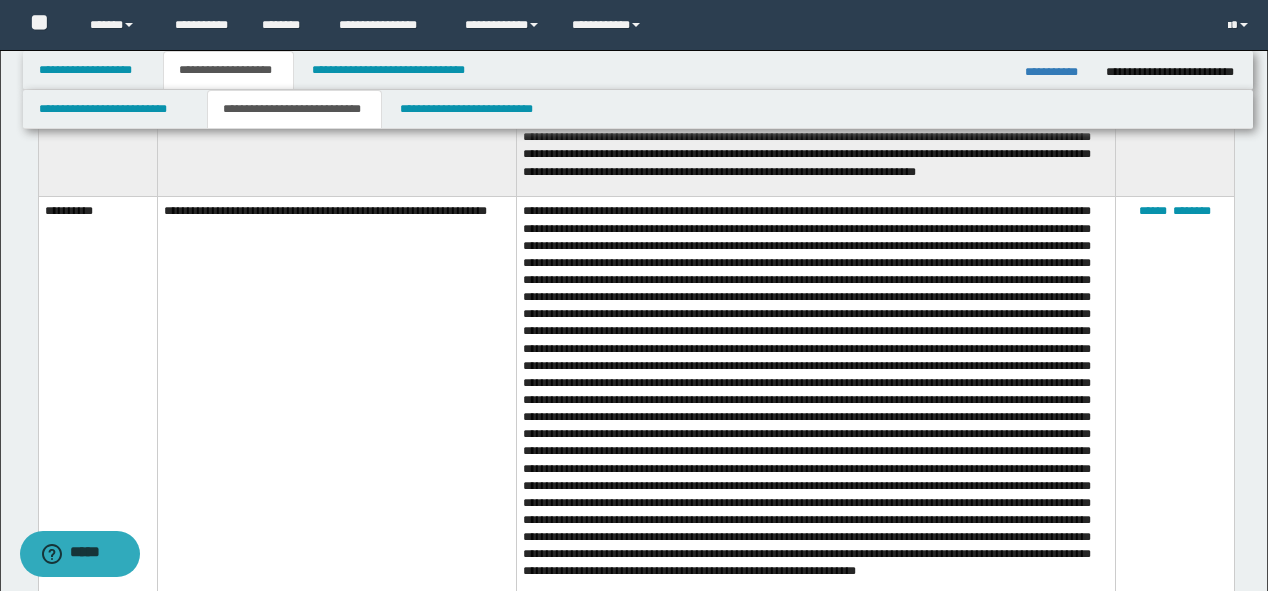 scroll, scrollTop: 2320, scrollLeft: 0, axis: vertical 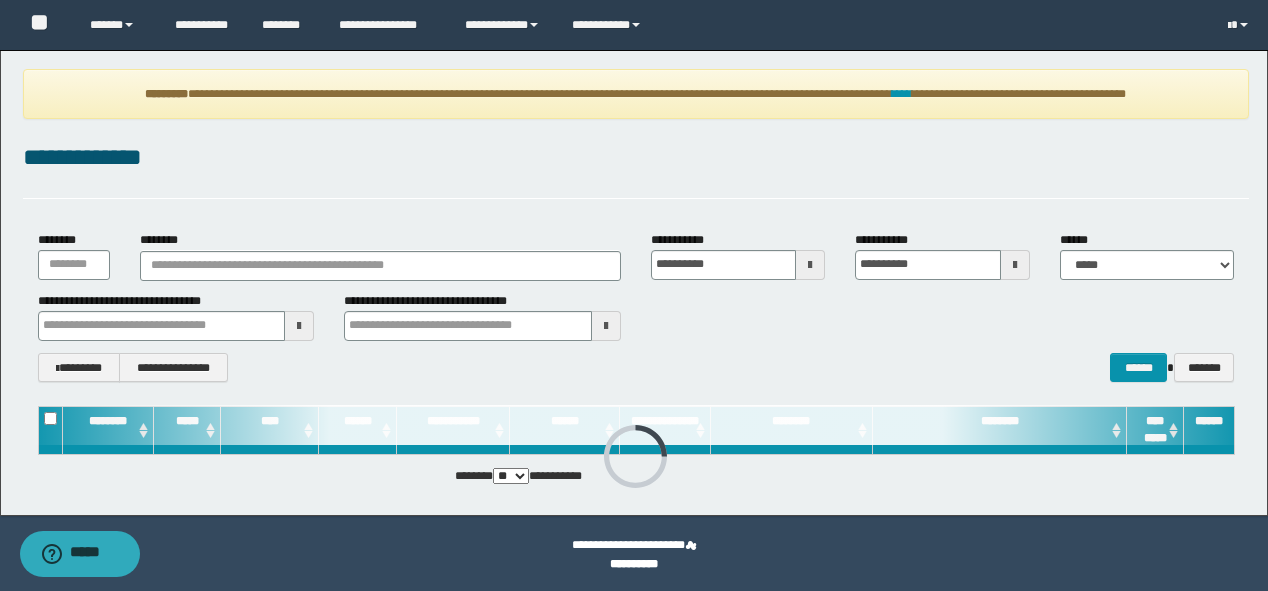 click on "**********" at bounding box center (636, 94) 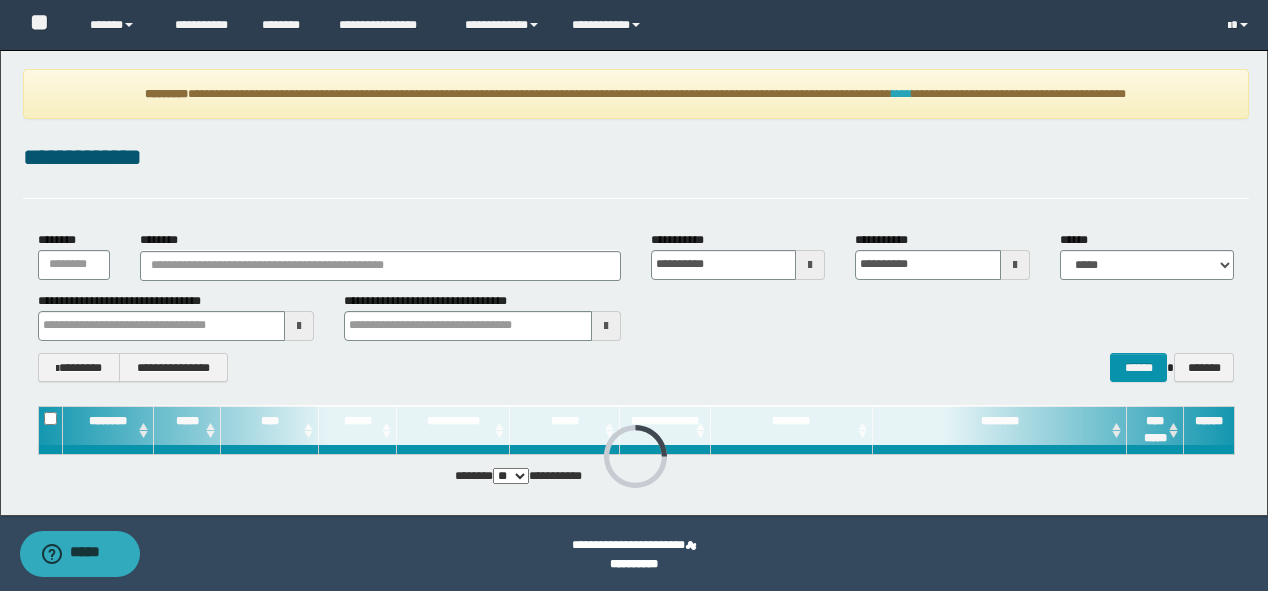 click on "****" at bounding box center (902, 94) 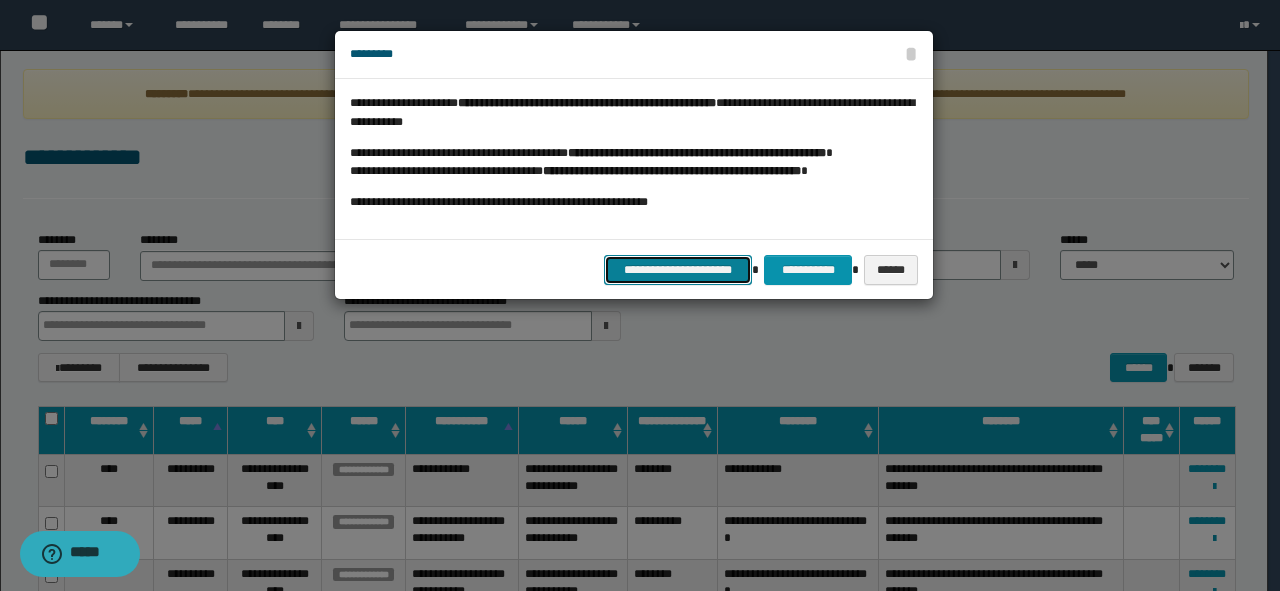 click on "**********" at bounding box center (678, 270) 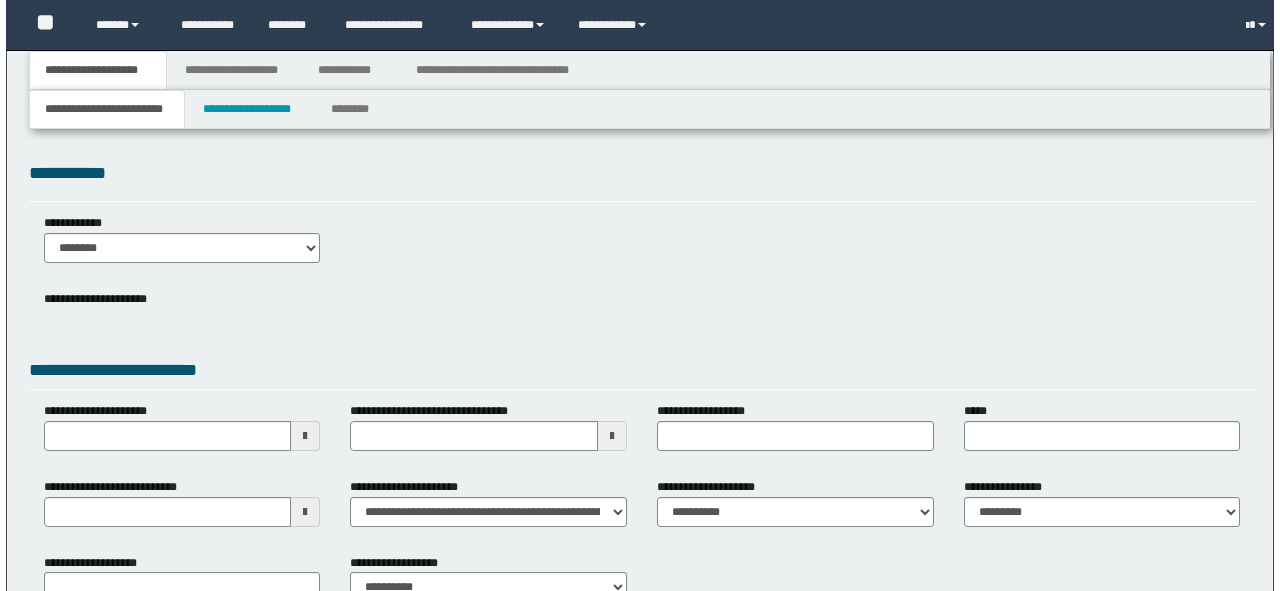 scroll, scrollTop: 0, scrollLeft: 0, axis: both 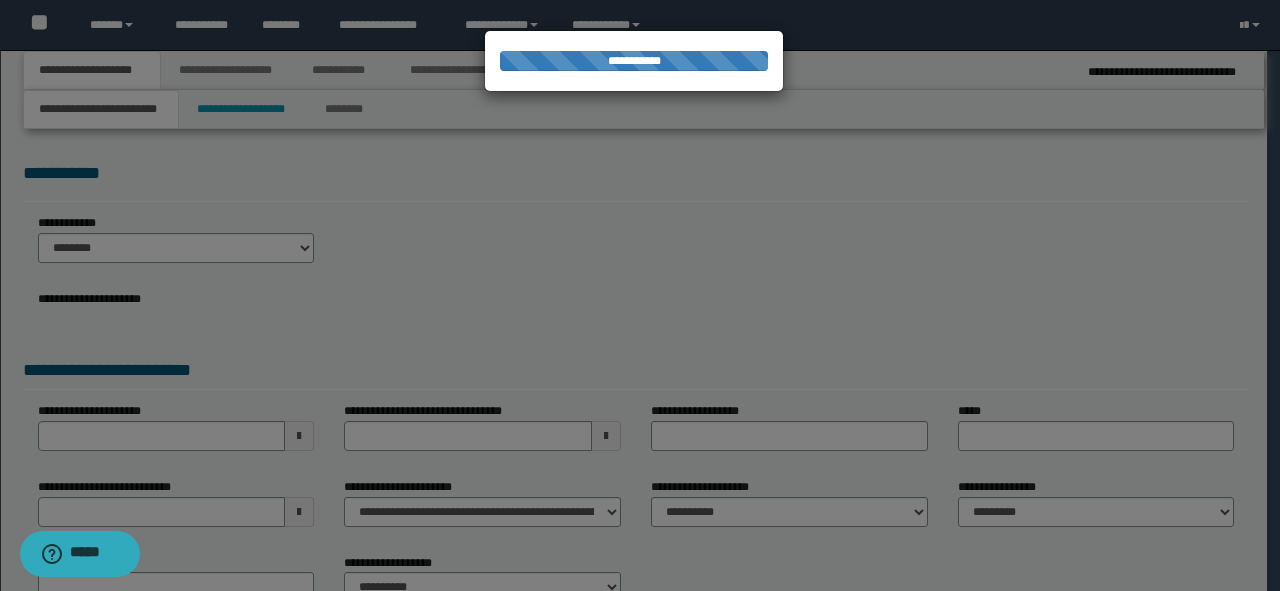 type on "**********" 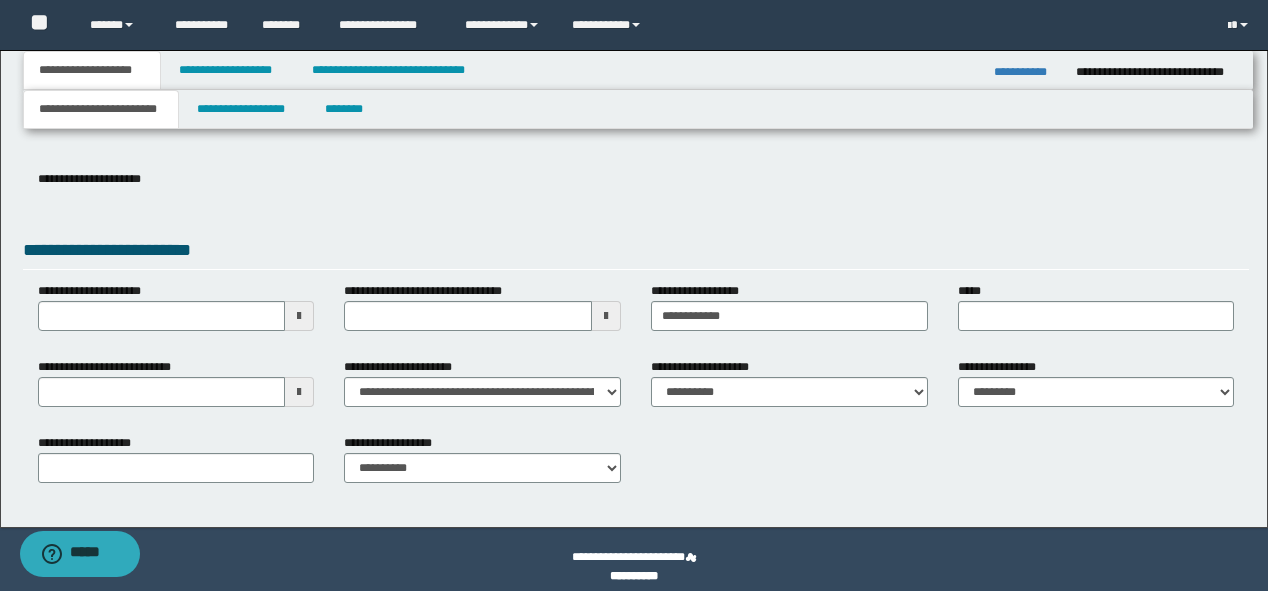 scroll, scrollTop: 292, scrollLeft: 0, axis: vertical 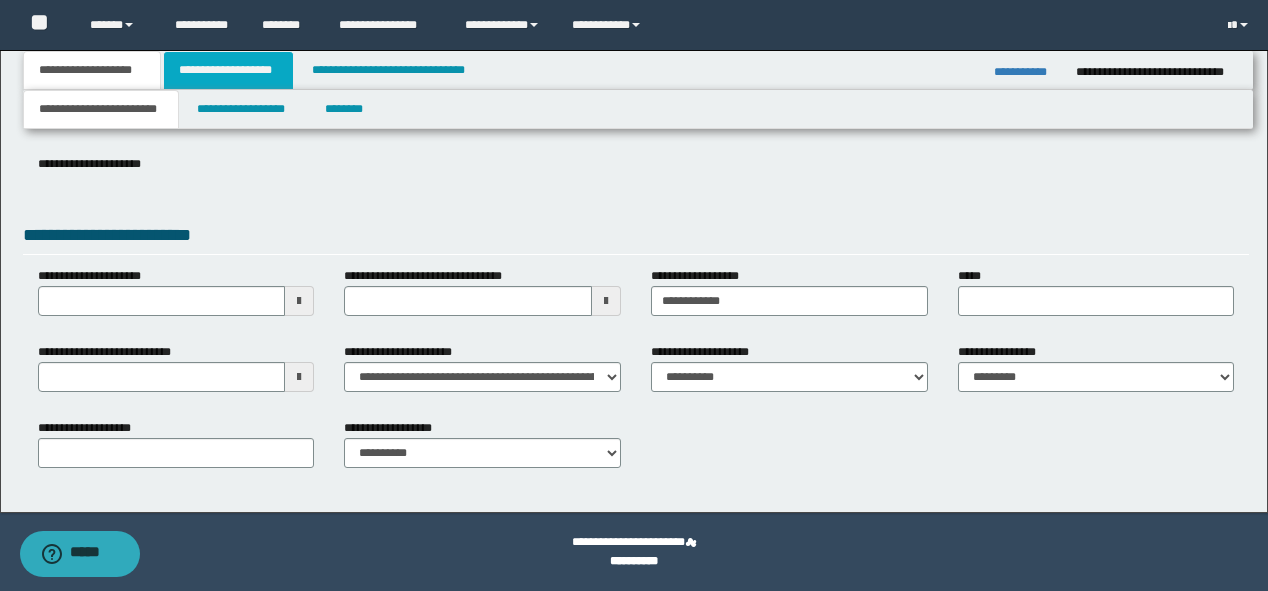 click on "**********" at bounding box center [228, 70] 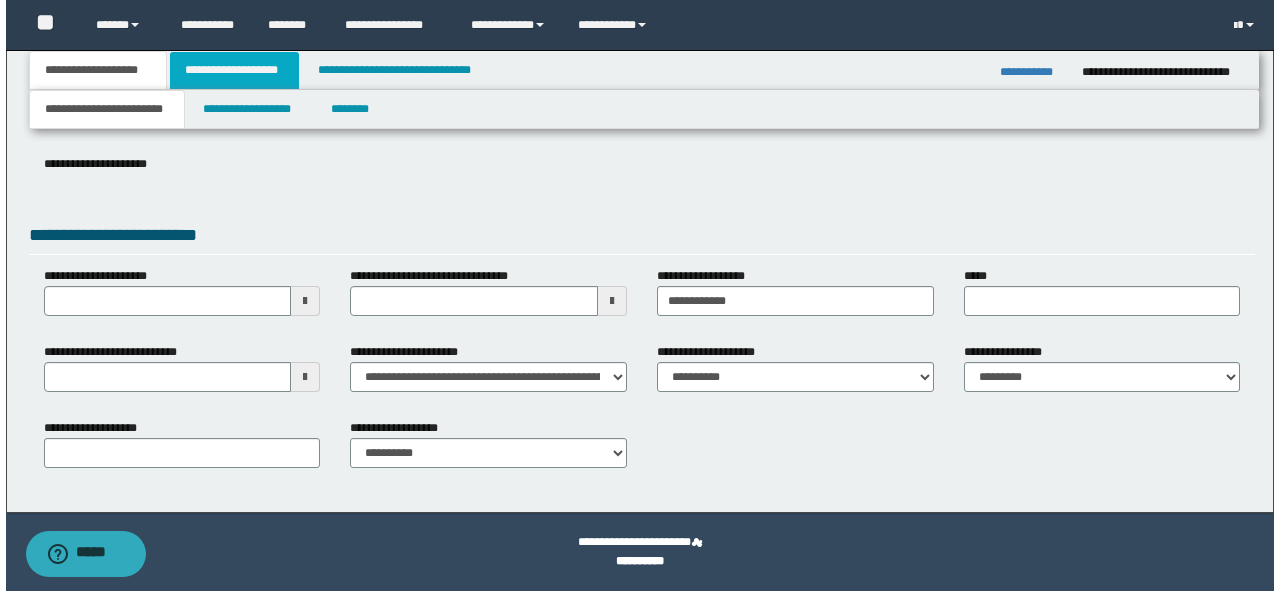 scroll, scrollTop: 0, scrollLeft: 0, axis: both 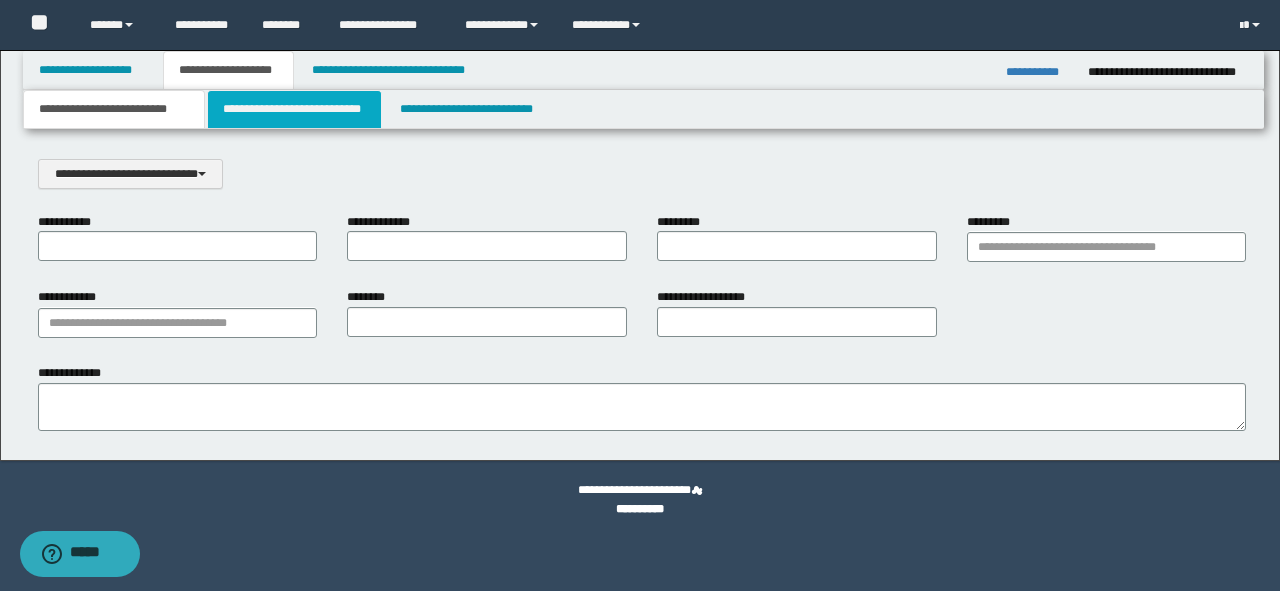 click on "**********" at bounding box center [294, 109] 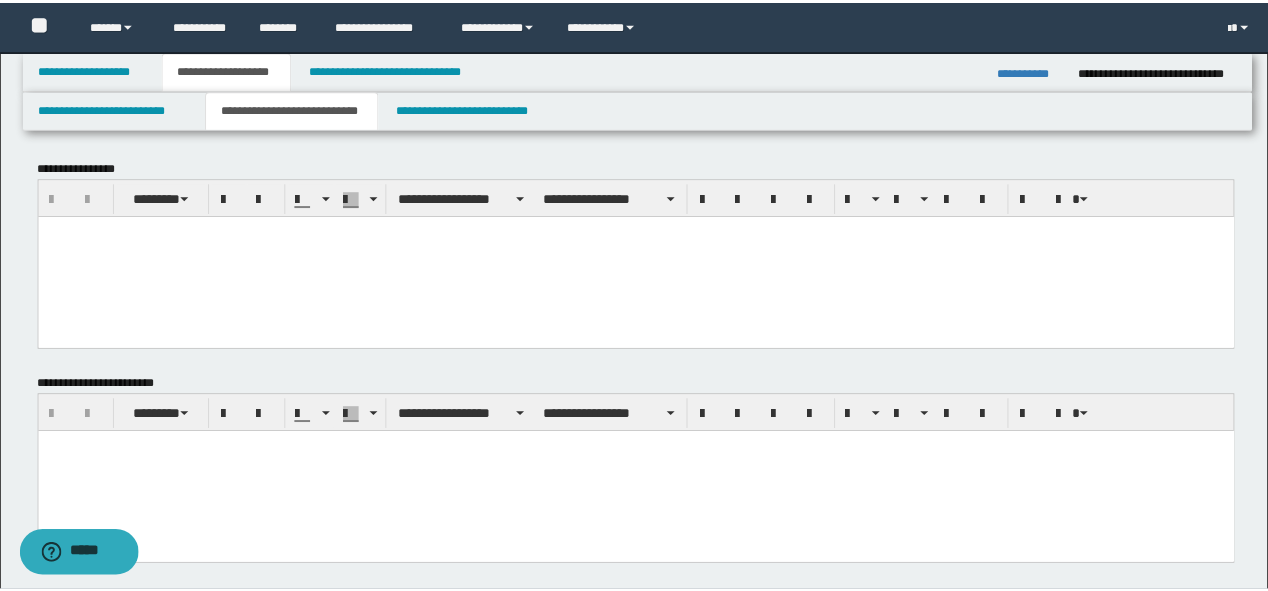 scroll, scrollTop: 0, scrollLeft: 0, axis: both 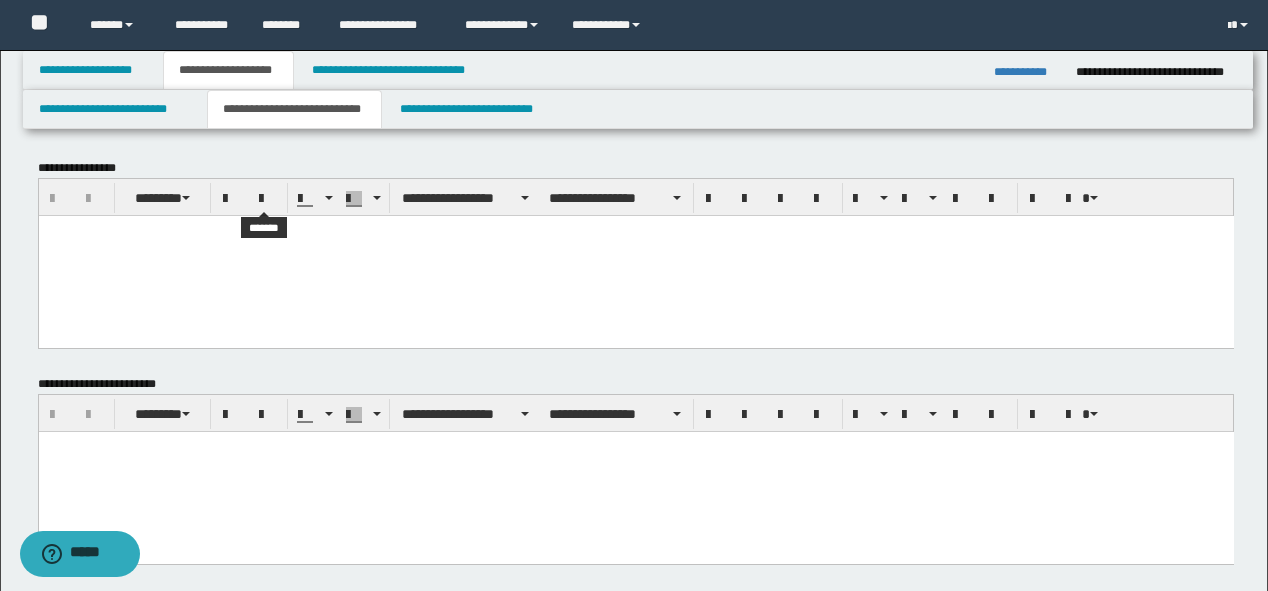 click at bounding box center (635, 230) 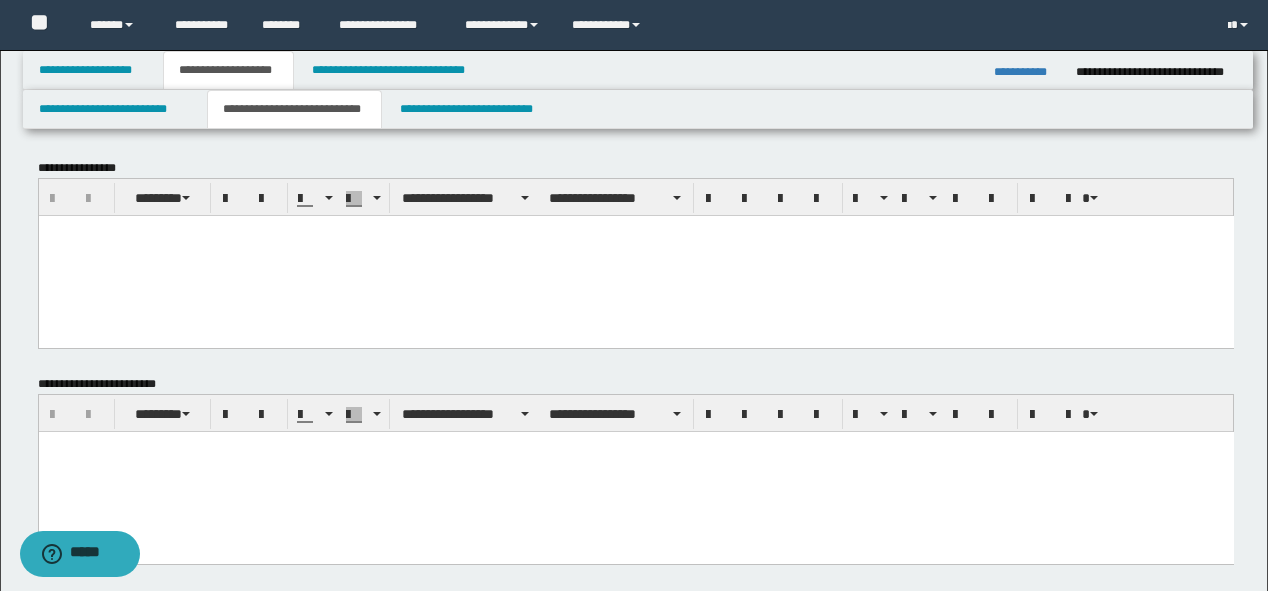 paste 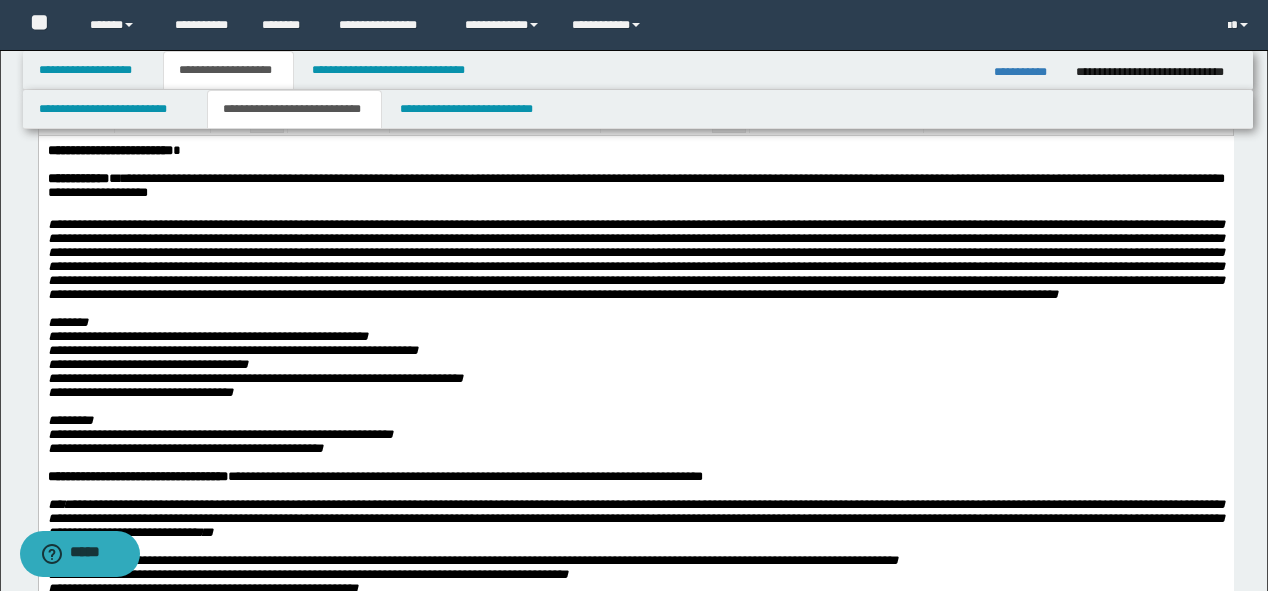click on "**********" at bounding box center (207, 335) 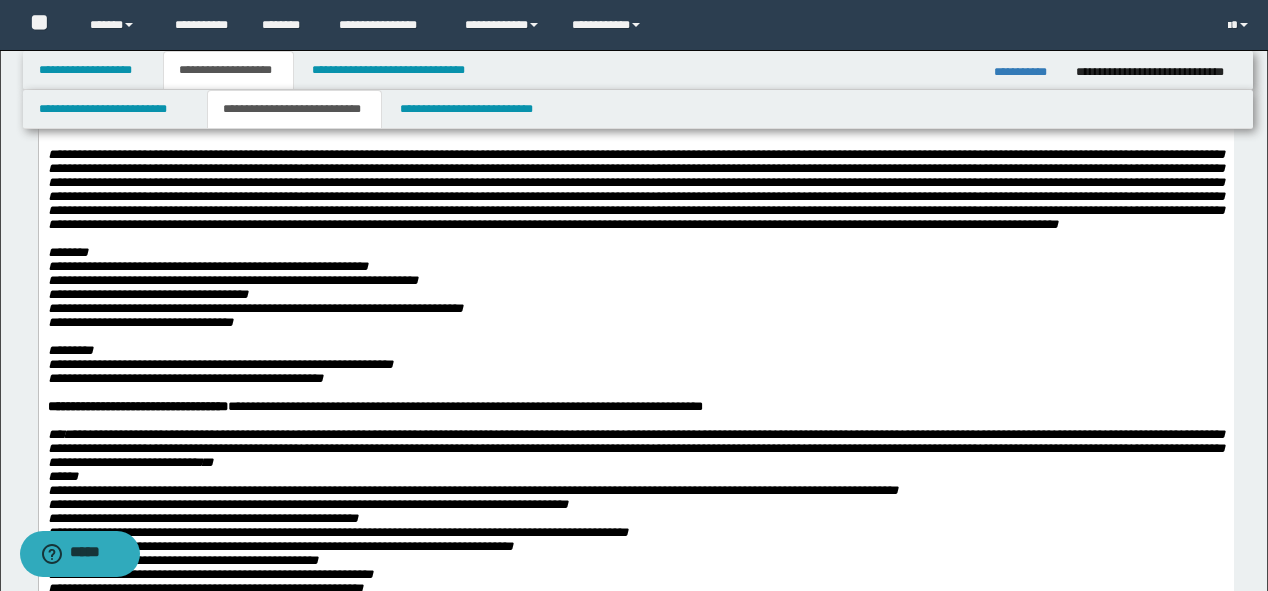 scroll, scrollTop: 400, scrollLeft: 0, axis: vertical 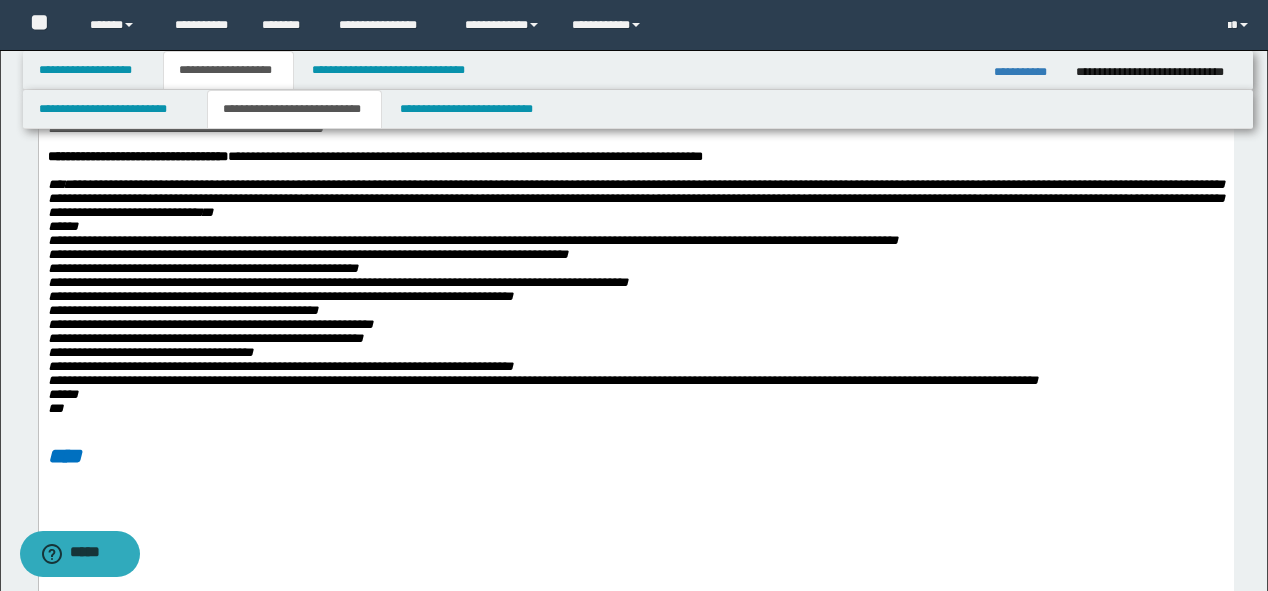 click on "**********" at bounding box center (635, 339) 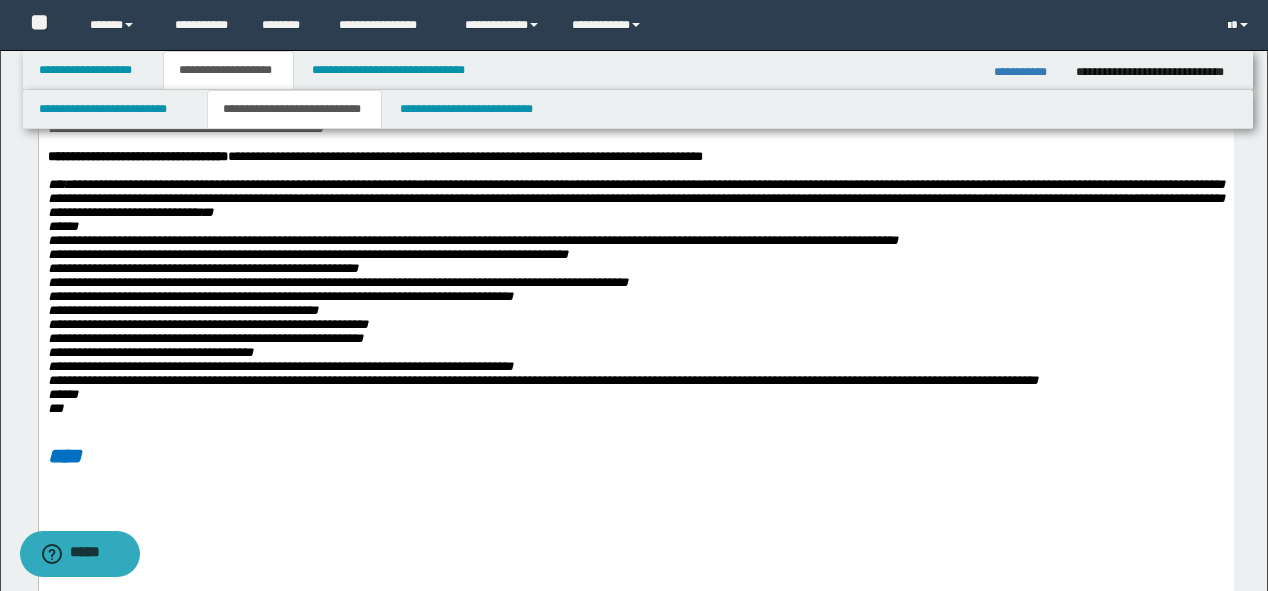 click on "**********" at bounding box center (149, 352) 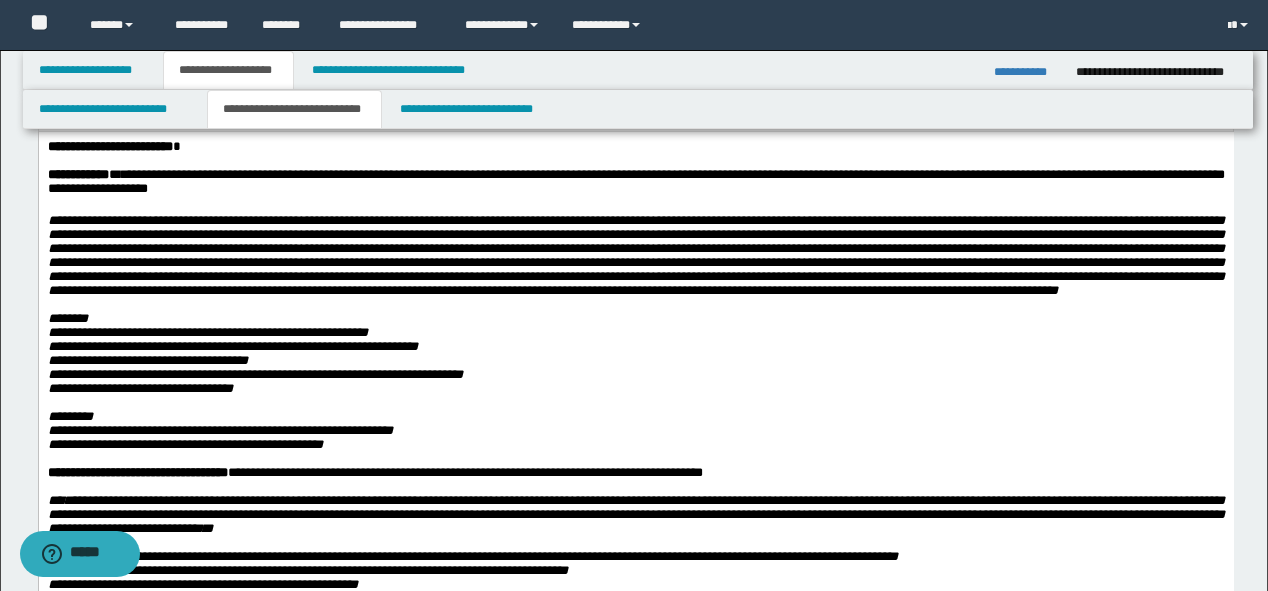scroll, scrollTop: 80, scrollLeft: 0, axis: vertical 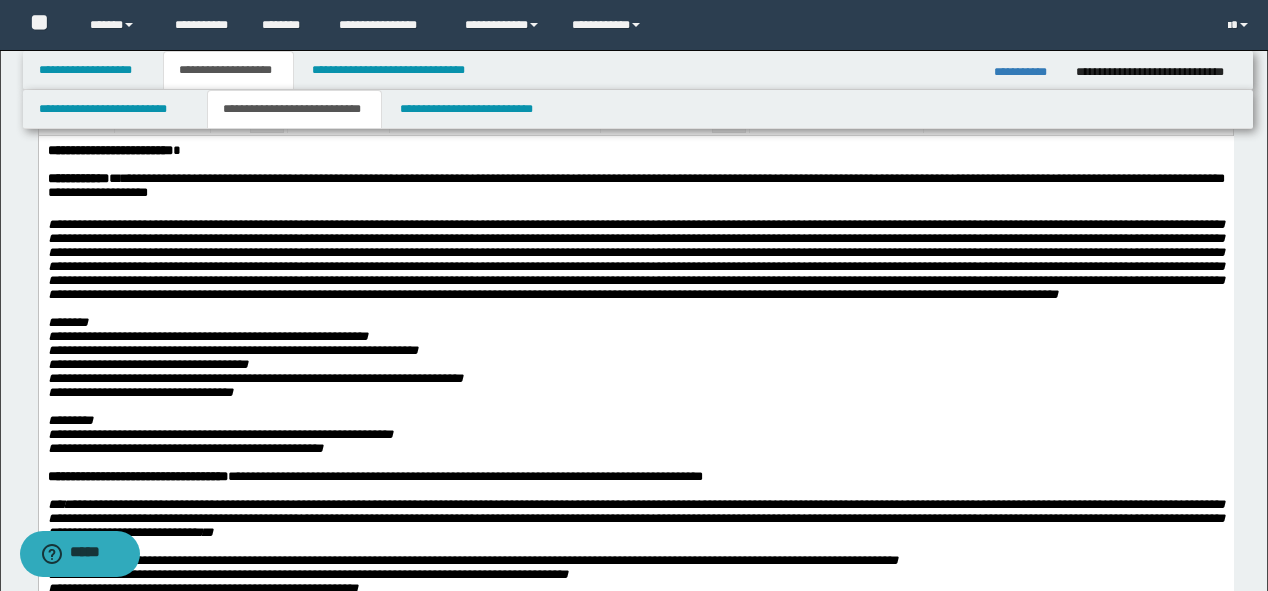 click at bounding box center [635, 258] 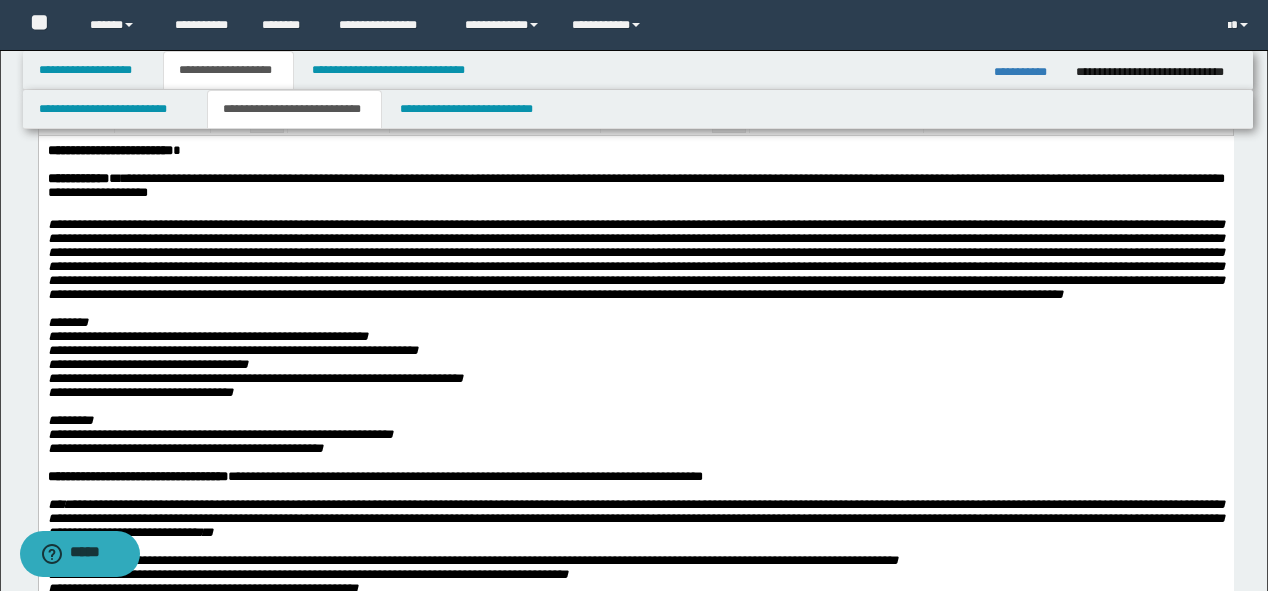 click at bounding box center (635, 258) 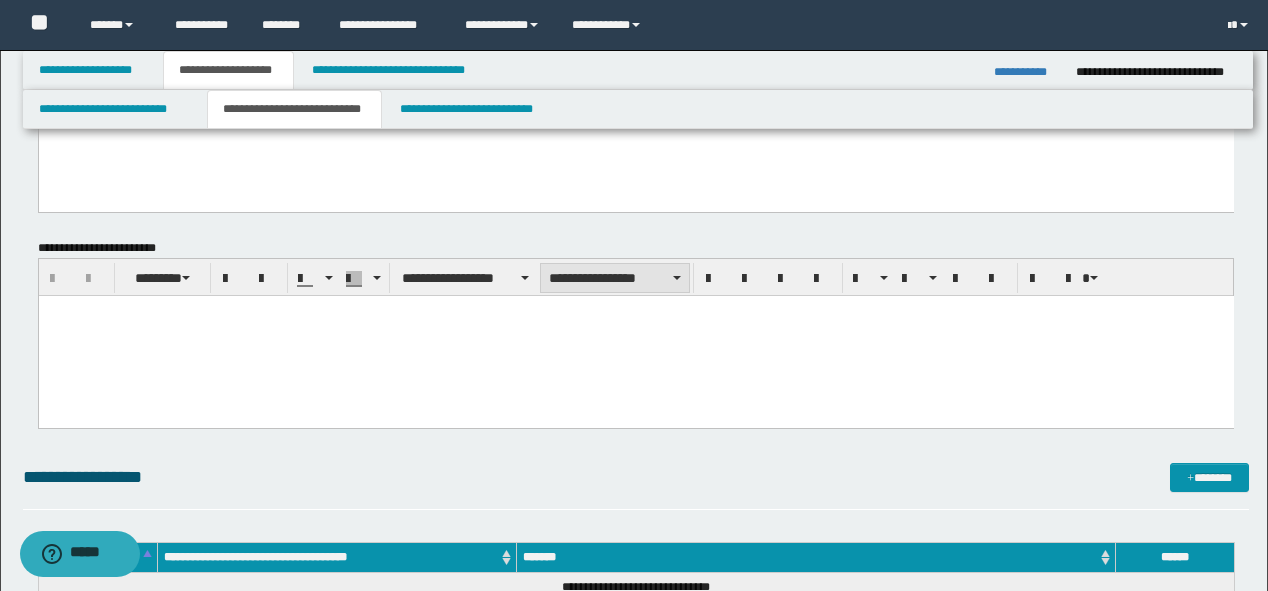 scroll, scrollTop: 880, scrollLeft: 0, axis: vertical 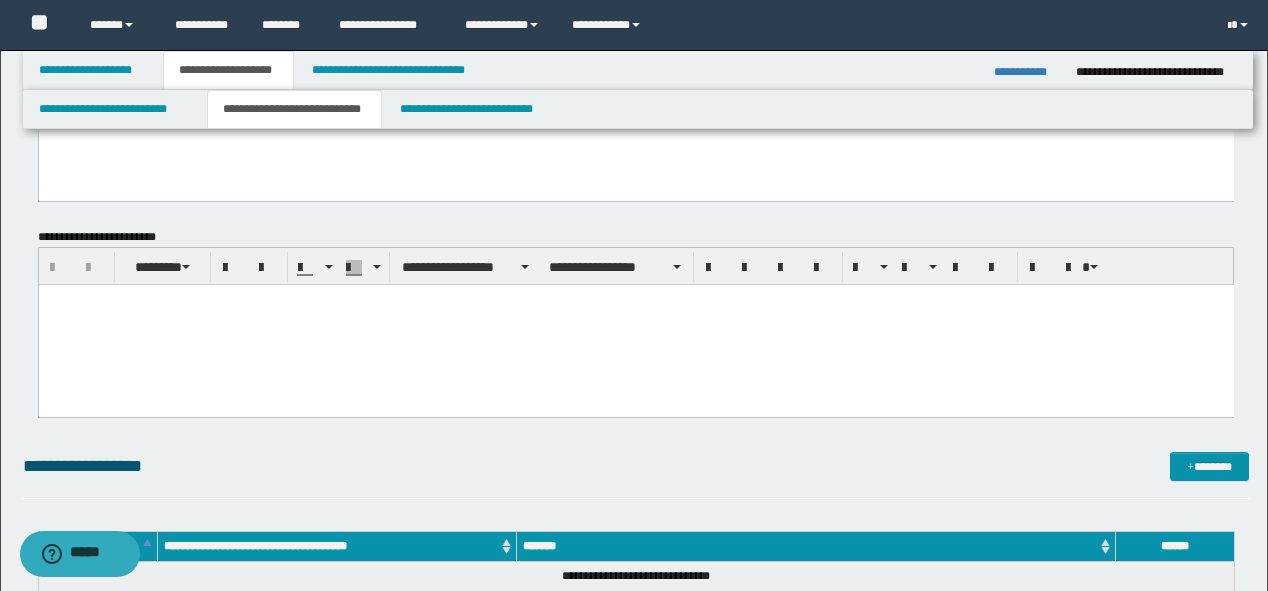 click at bounding box center [635, 324] 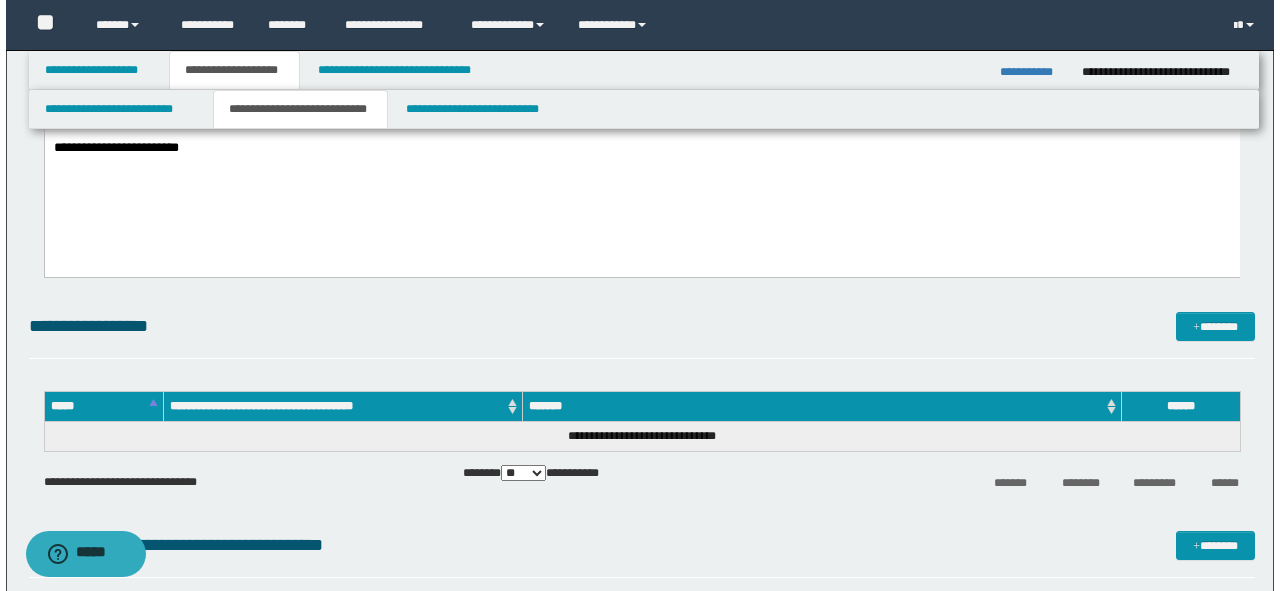 scroll, scrollTop: 1200, scrollLeft: 0, axis: vertical 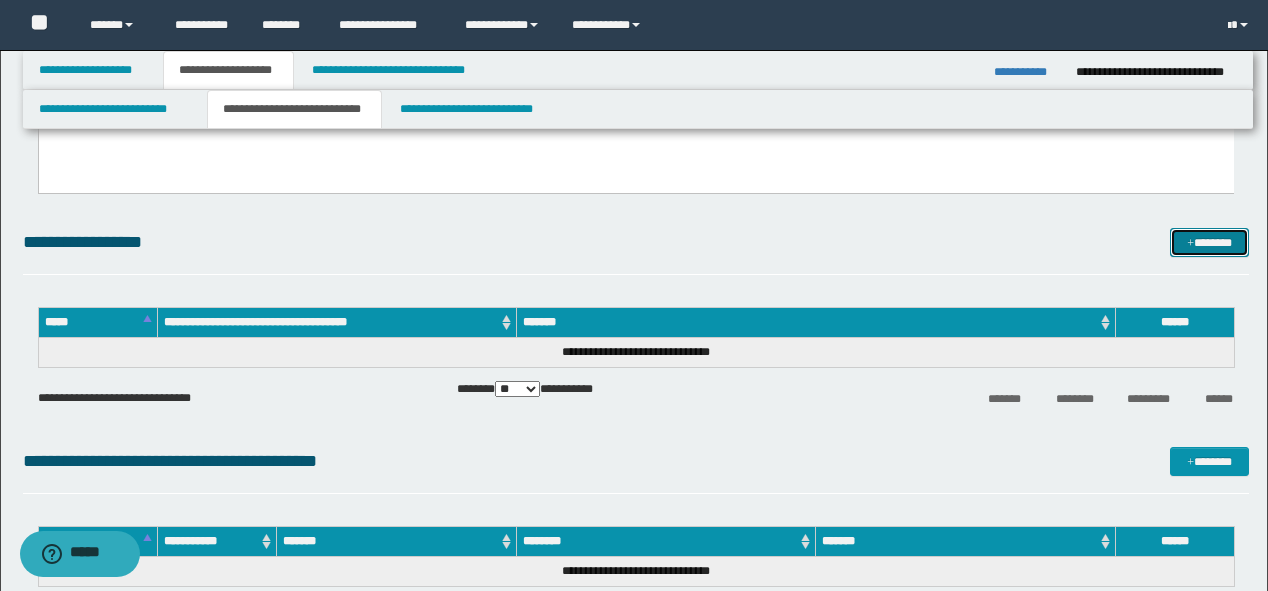 click on "*******" at bounding box center (1209, 243) 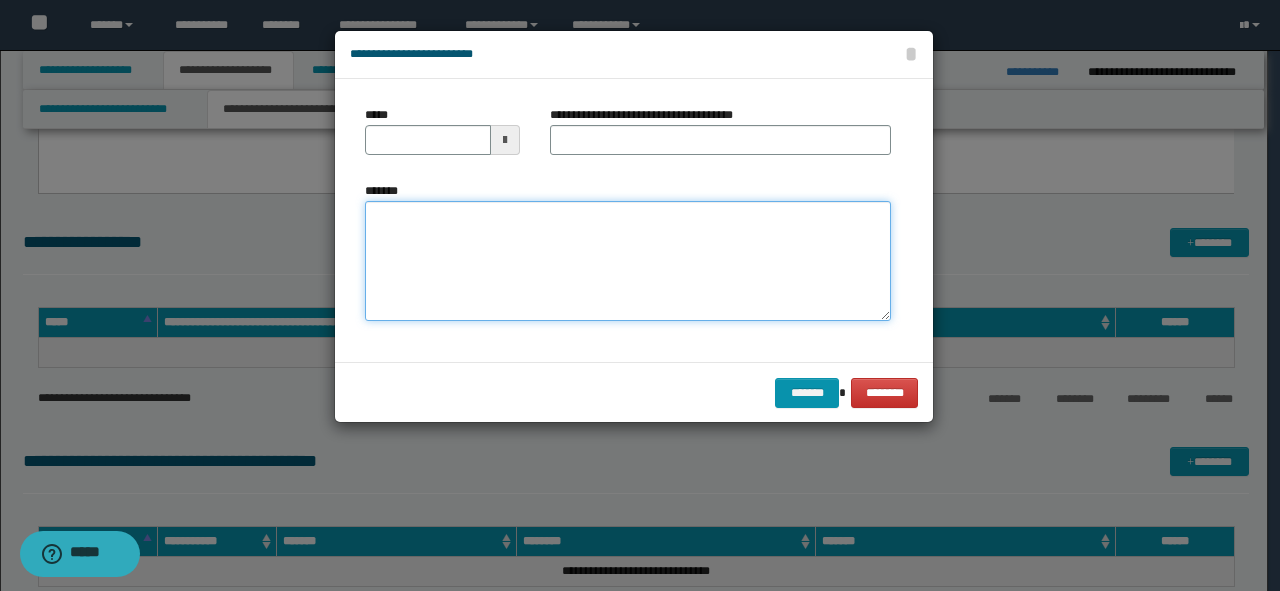 click on "*******" at bounding box center [628, 261] 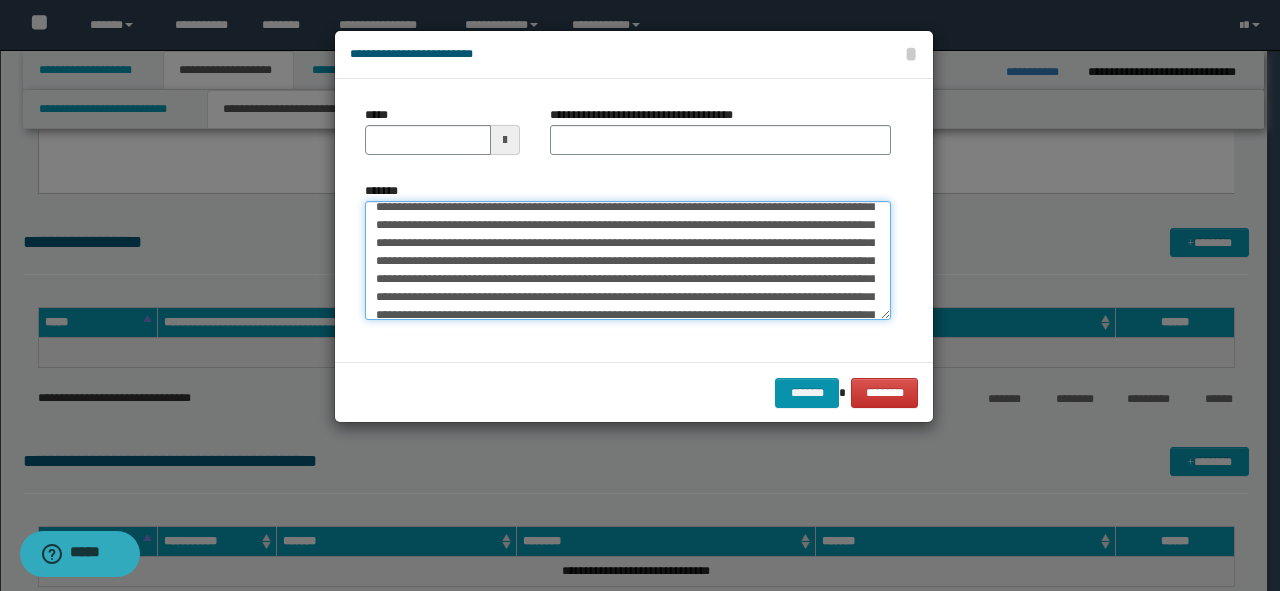 scroll, scrollTop: 0, scrollLeft: 0, axis: both 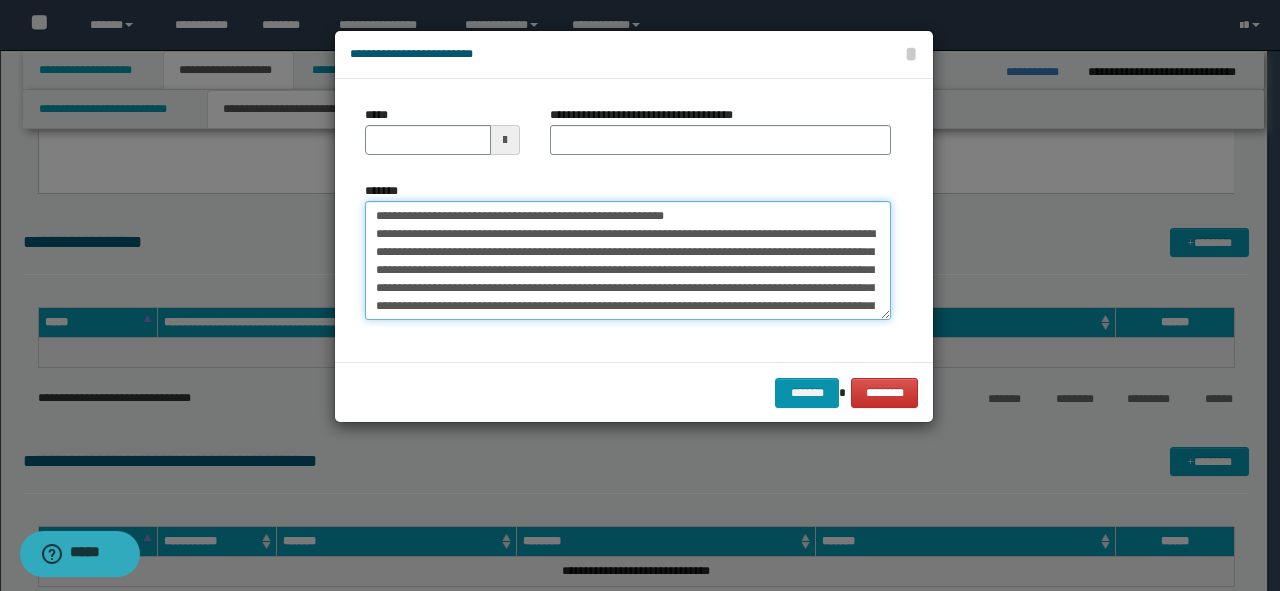 drag, startPoint x: 448, startPoint y: 208, endPoint x: 225, endPoint y: 206, distance: 223.00897 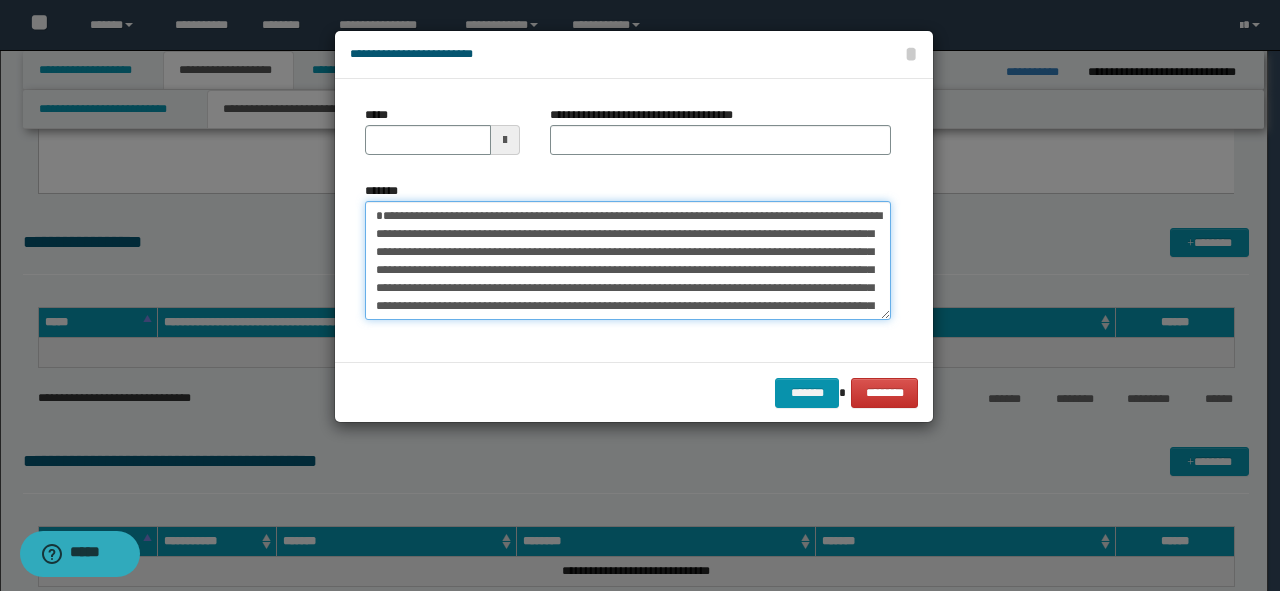 type on "**********" 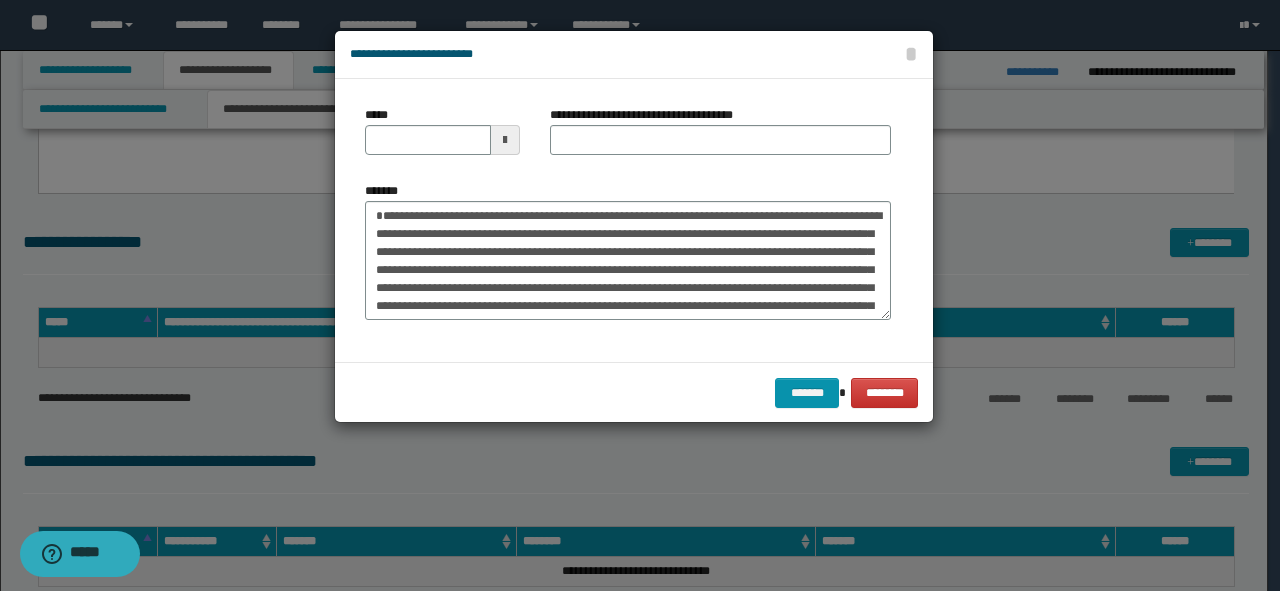 click on "**********" at bounding box center [649, 115] 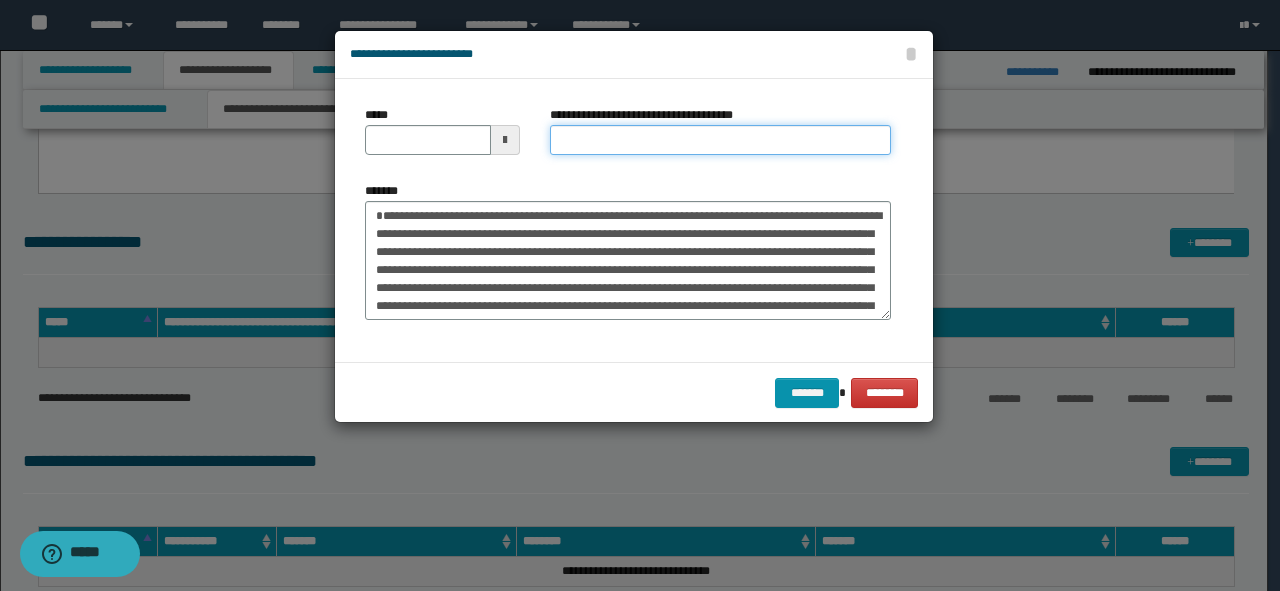 click on "**********" at bounding box center [720, 140] 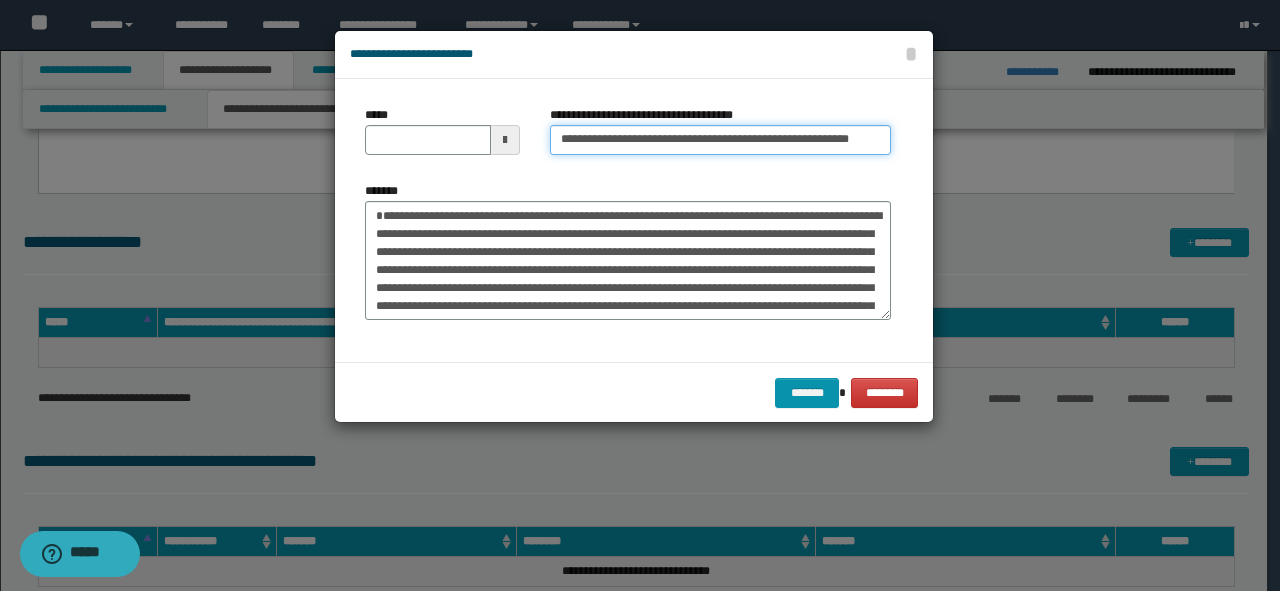 drag, startPoint x: 864, startPoint y: 138, endPoint x: 848, endPoint y: 139, distance: 16.03122 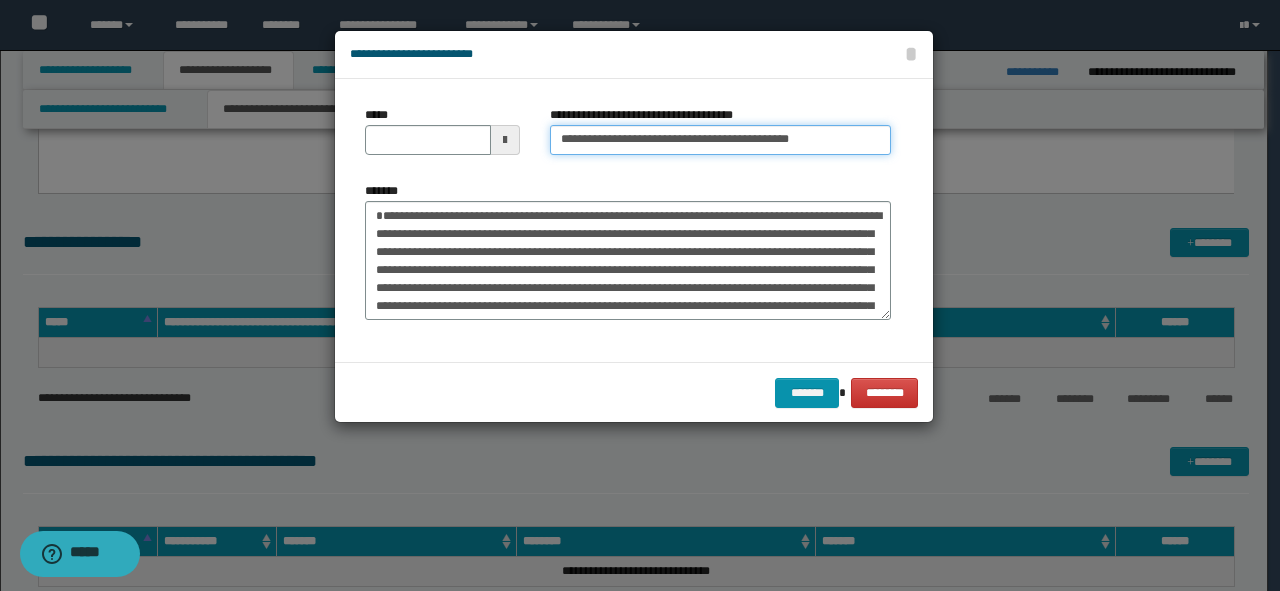 type 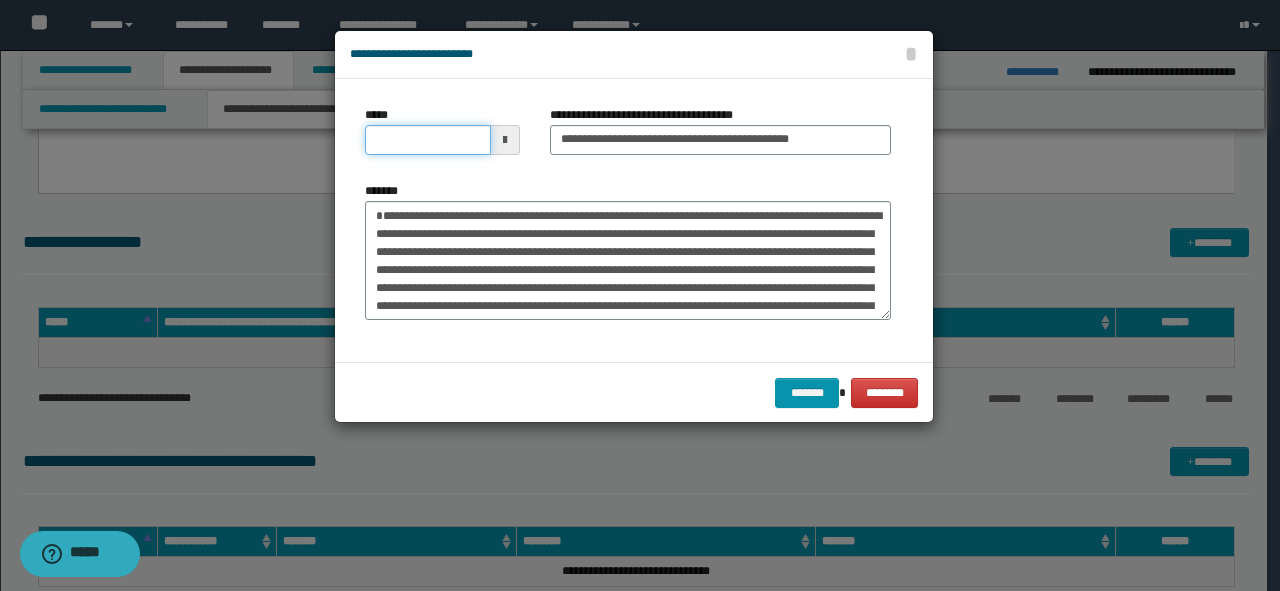 click on "*****" at bounding box center (428, 140) 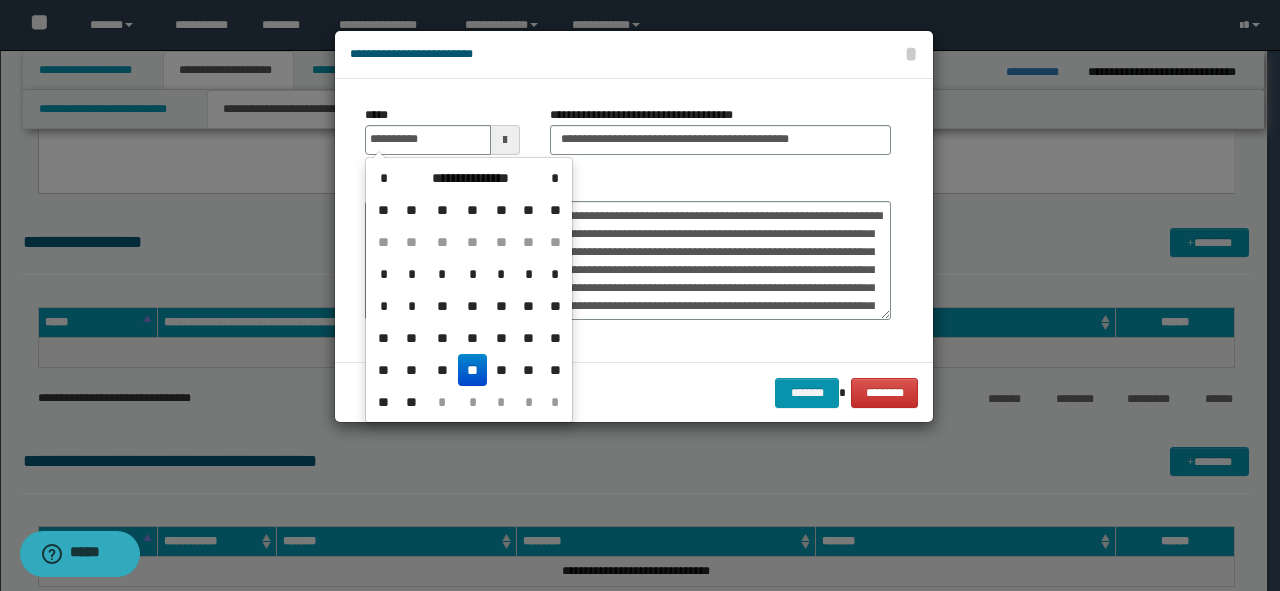 type on "**********" 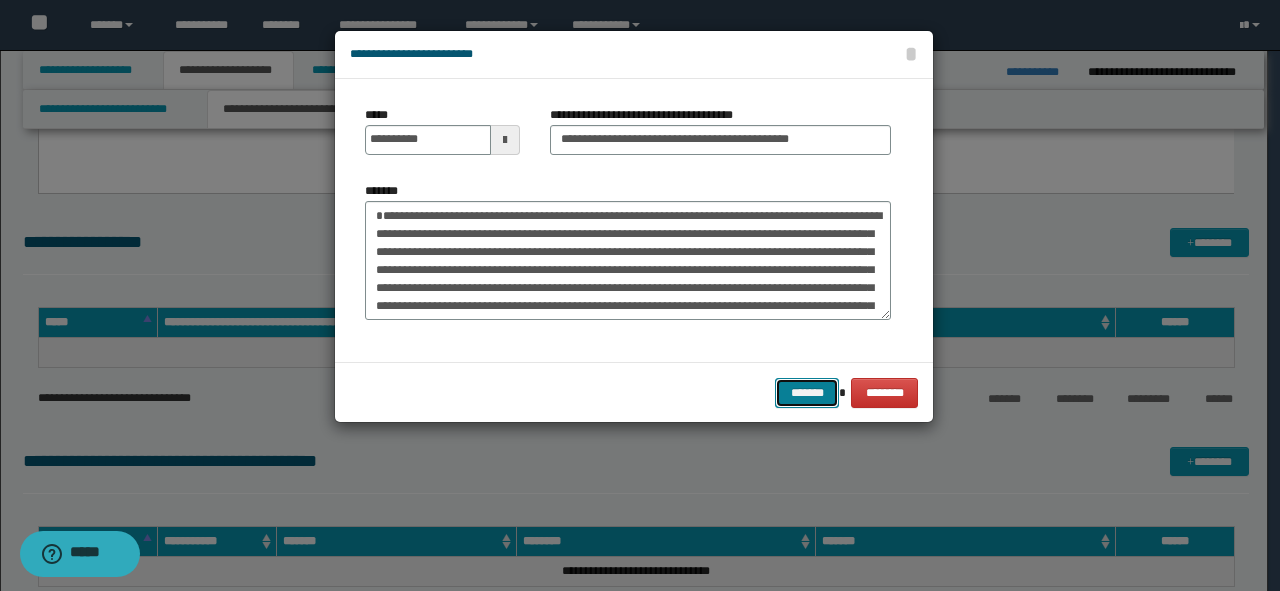 click on "*******" at bounding box center [807, 393] 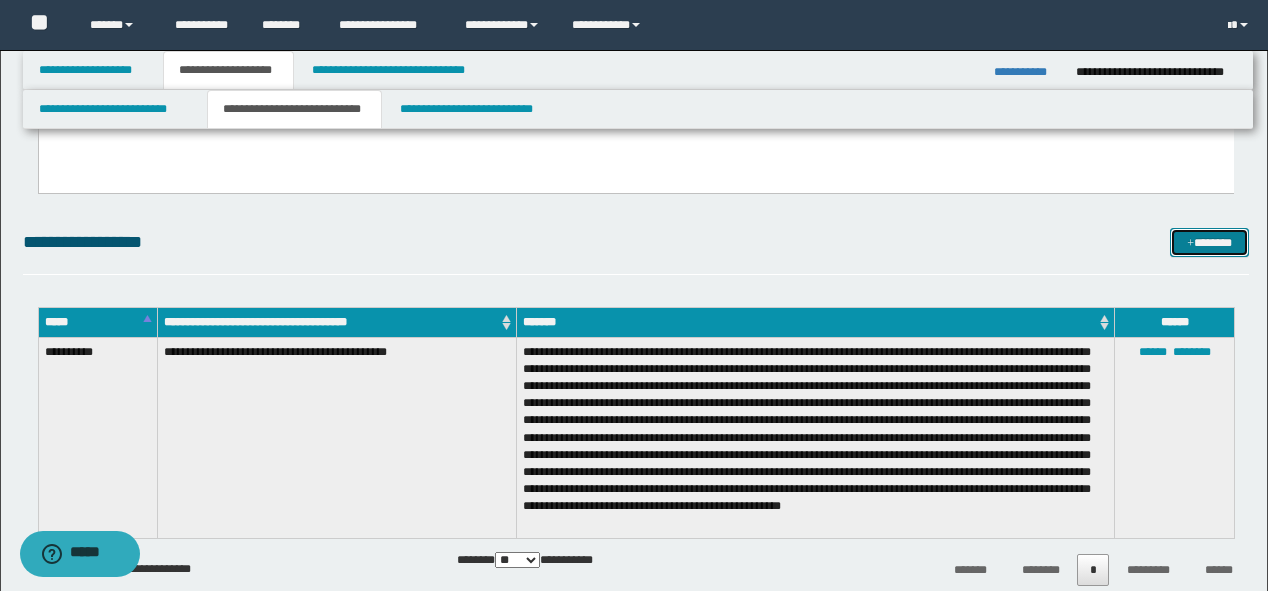 click on "*******" at bounding box center (1209, 243) 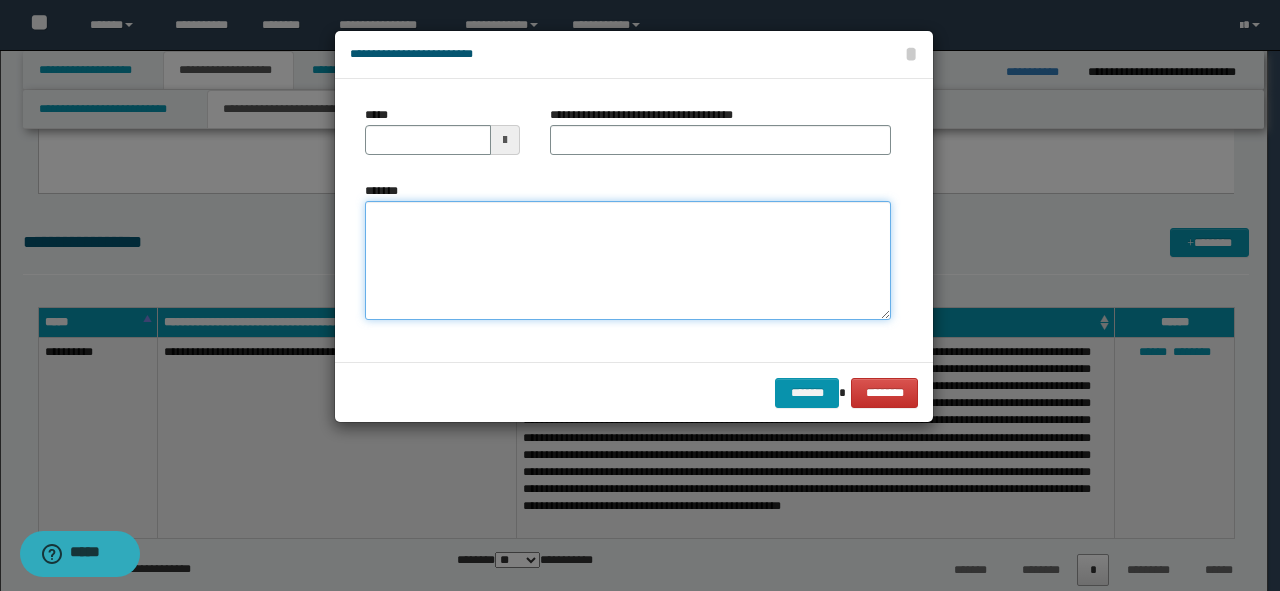 click on "*******" at bounding box center (628, 261) 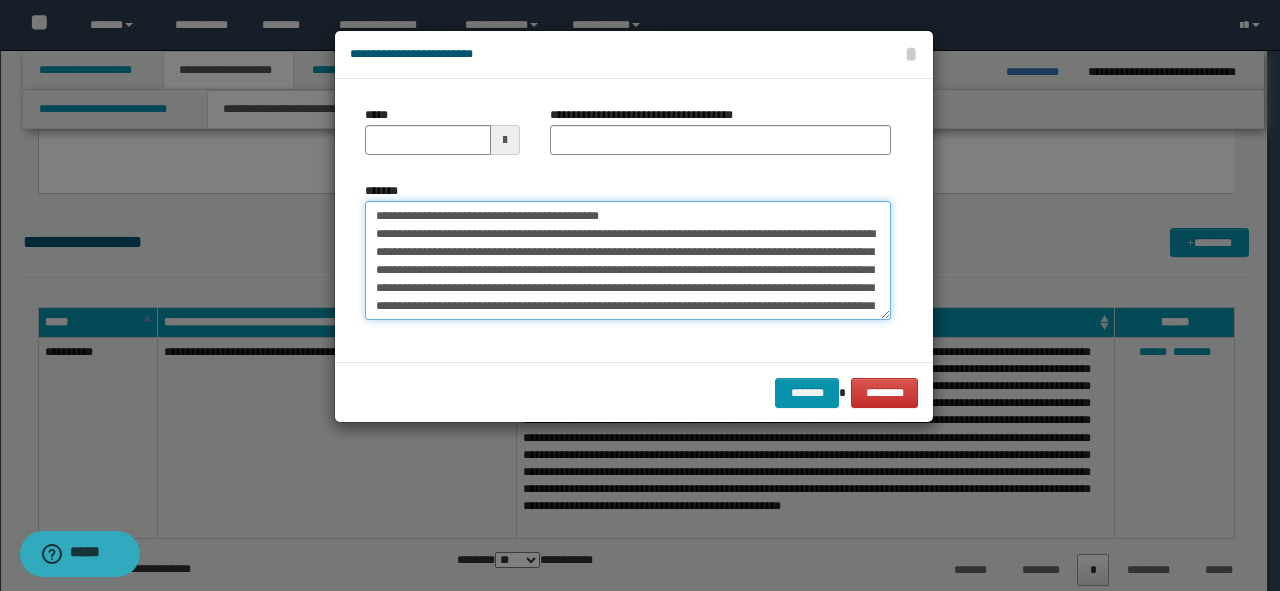 scroll, scrollTop: 0, scrollLeft: 0, axis: both 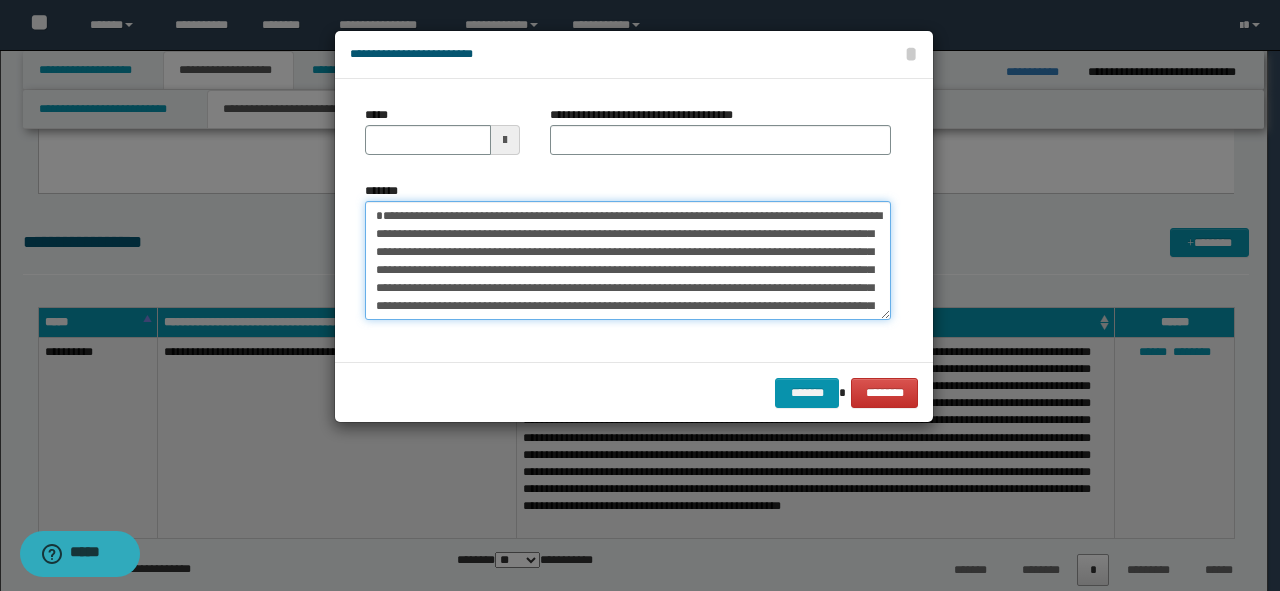 type on "**********" 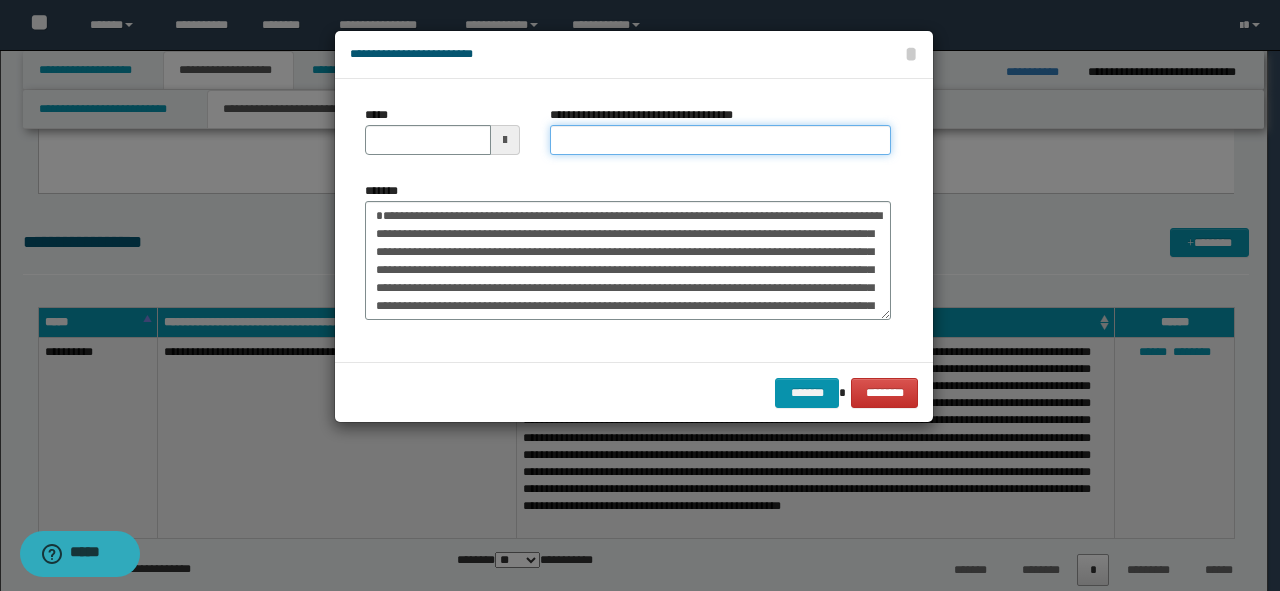 click on "**********" at bounding box center [720, 140] 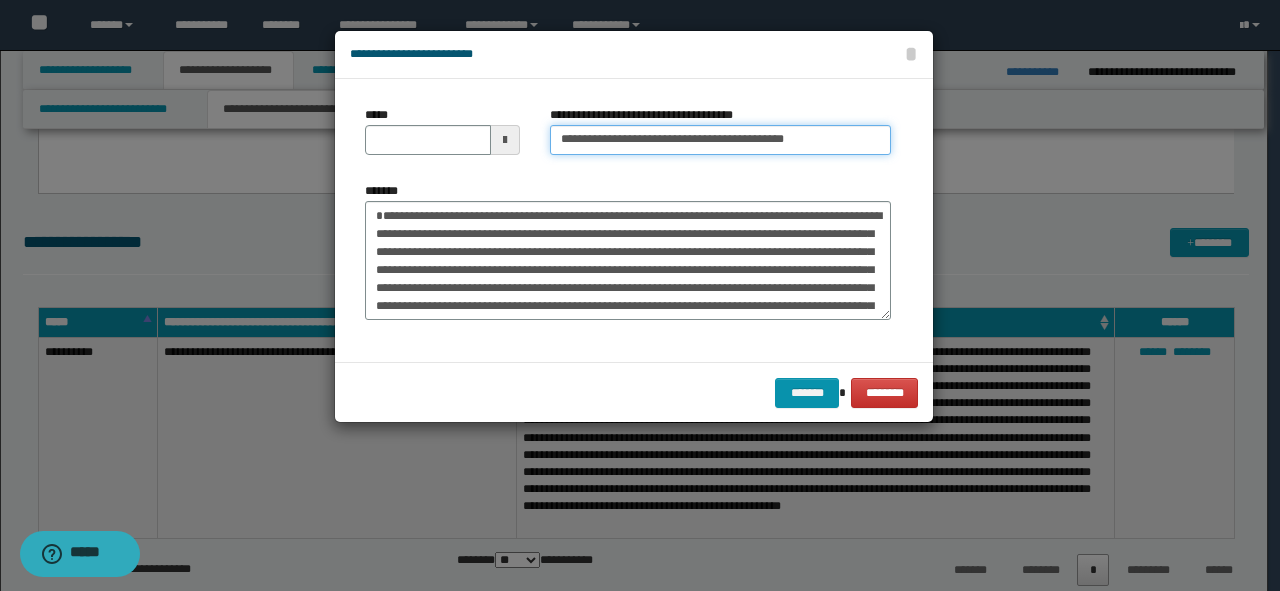 drag, startPoint x: 811, startPoint y: 148, endPoint x: 737, endPoint y: 138, distance: 74.672615 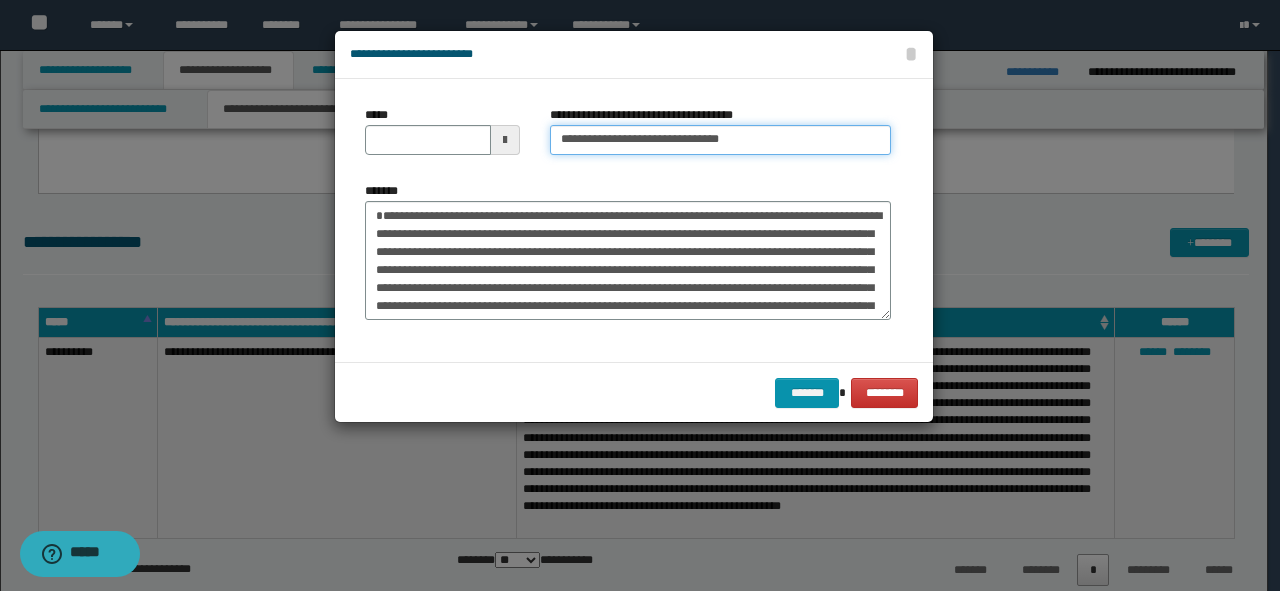 type 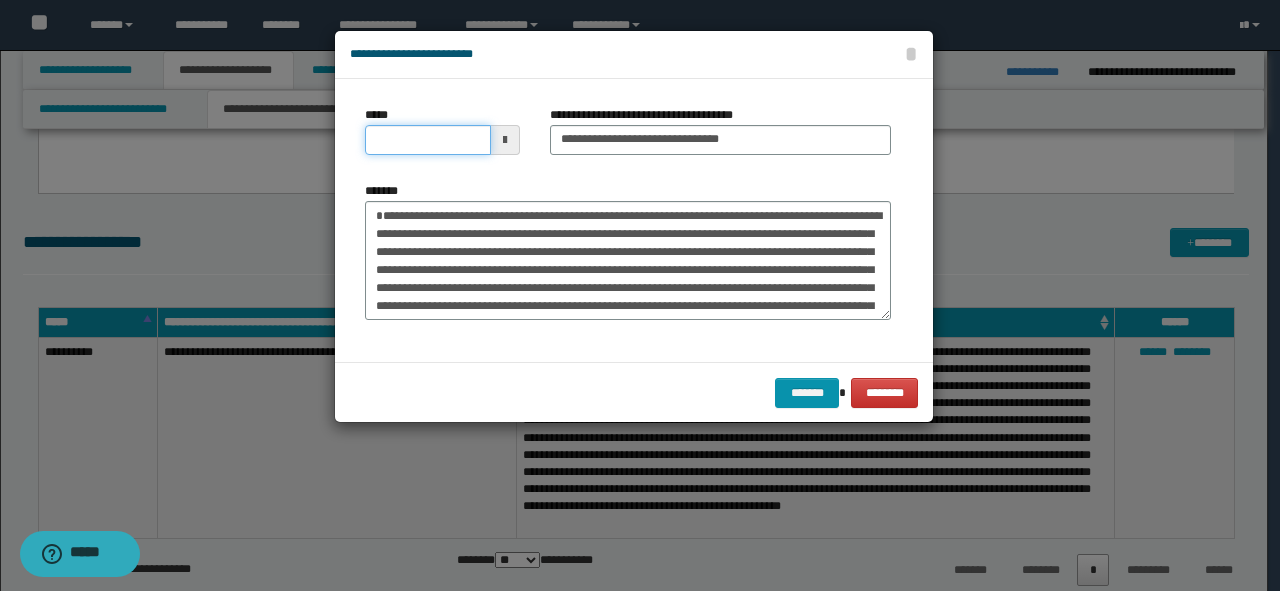 click on "*****" at bounding box center (428, 140) 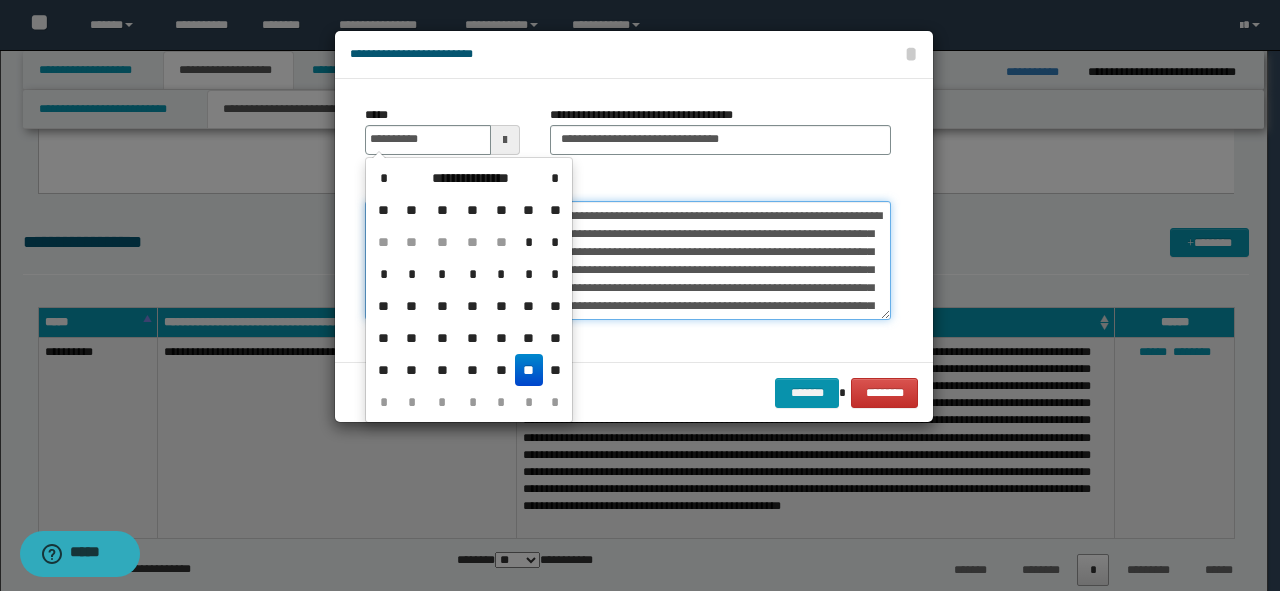 type on "**********" 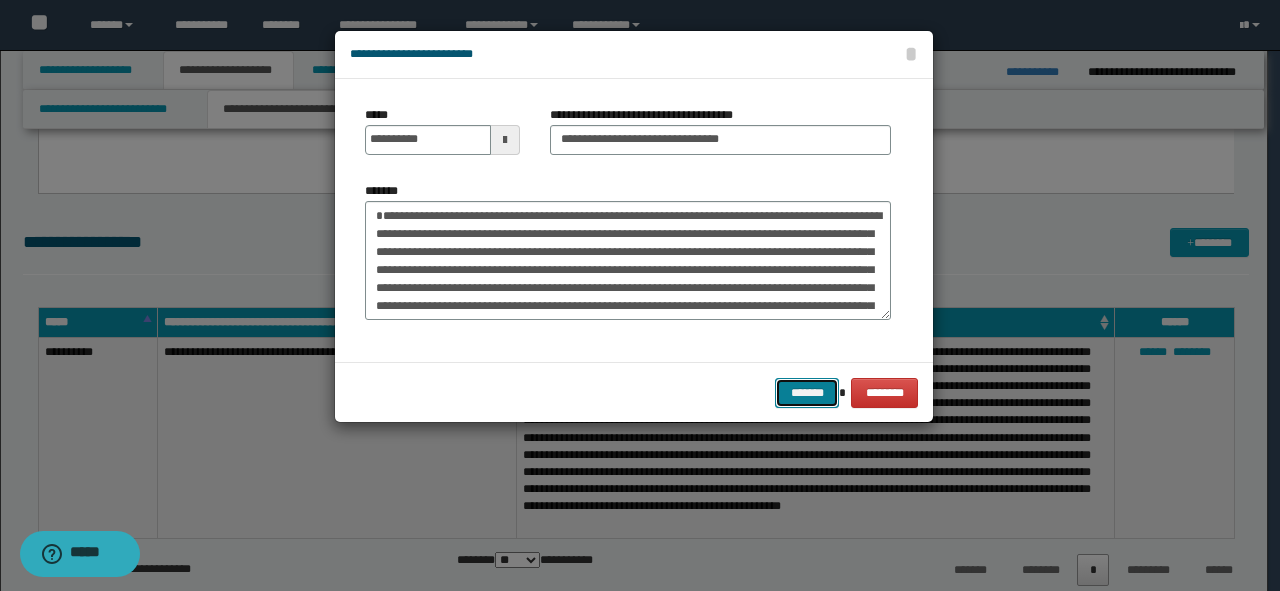 click on "*******" at bounding box center [807, 393] 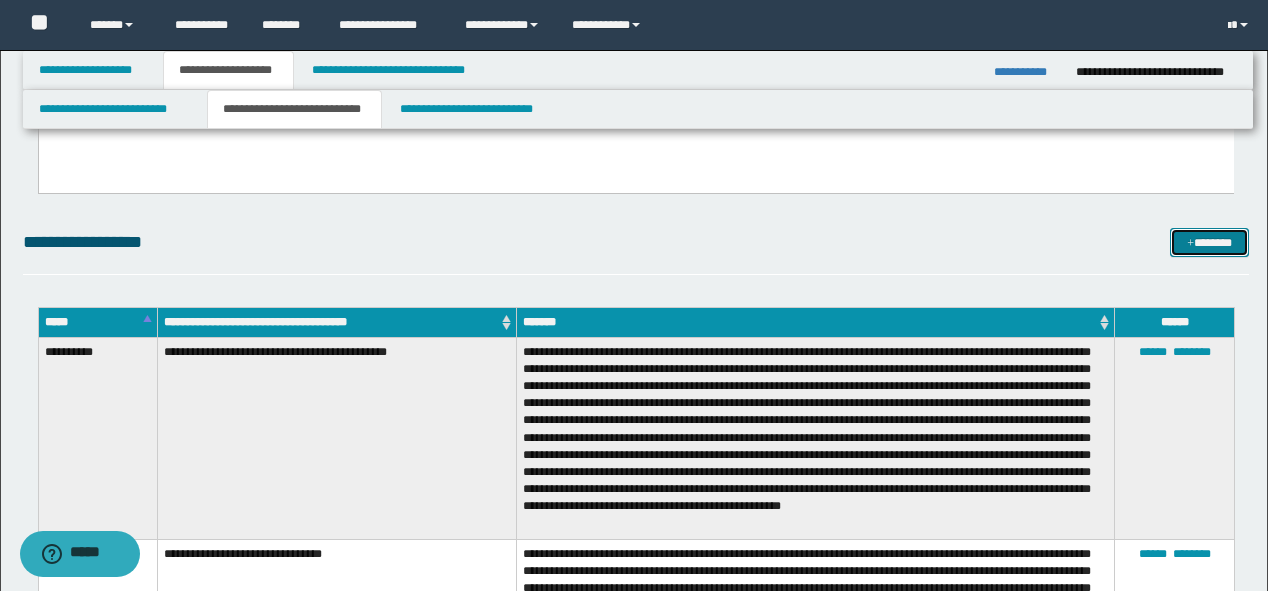 click on "*******" at bounding box center [1209, 243] 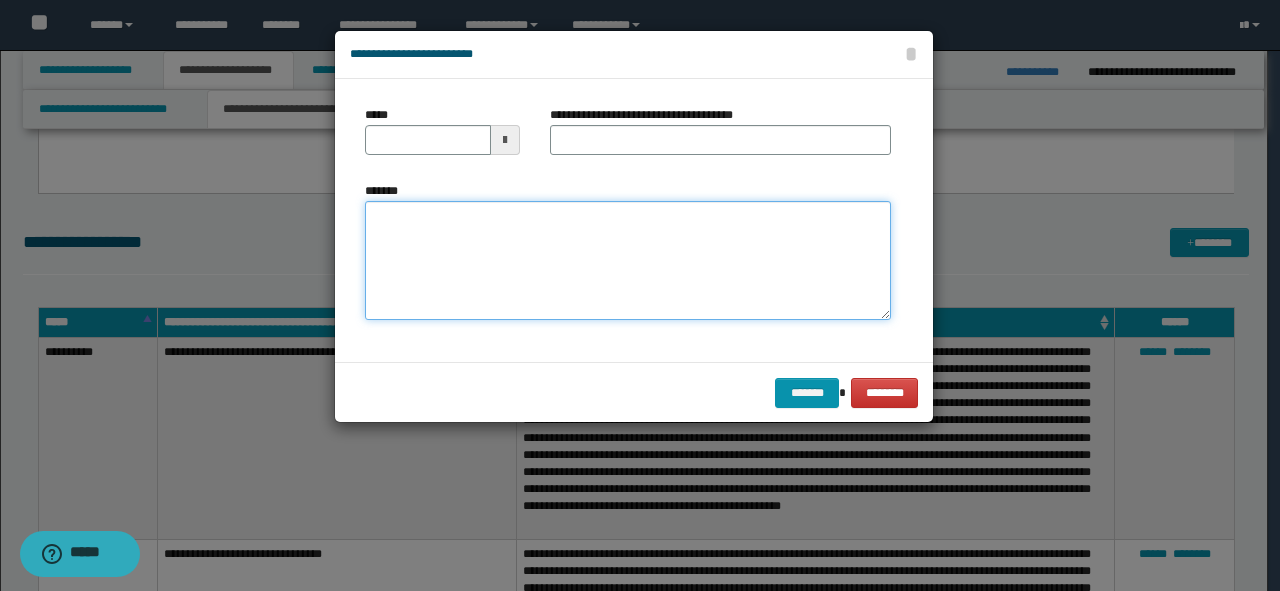 click on "*******" at bounding box center (628, 261) 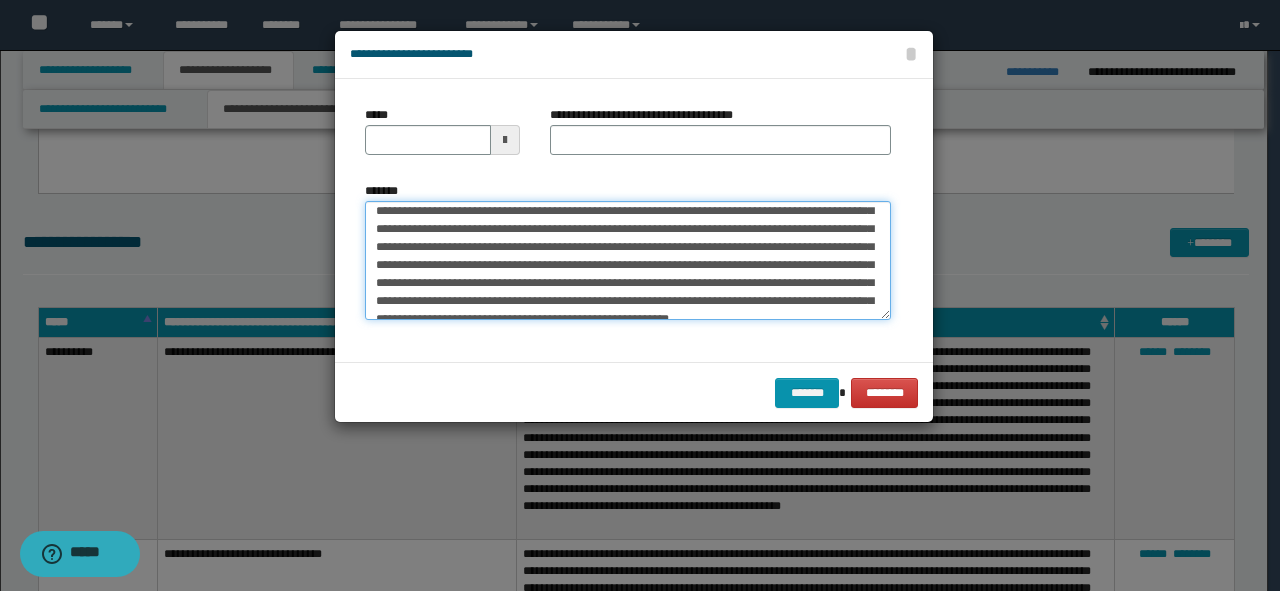 scroll, scrollTop: 0, scrollLeft: 0, axis: both 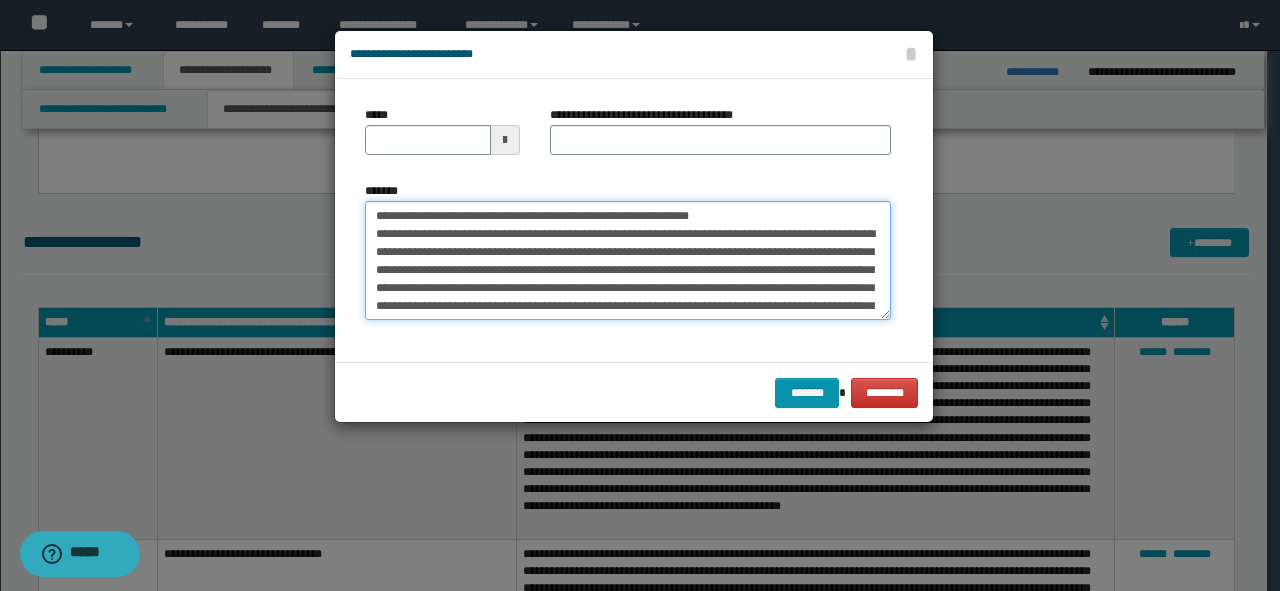 drag, startPoint x: 708, startPoint y: 200, endPoint x: 293, endPoint y: 143, distance: 418.89618 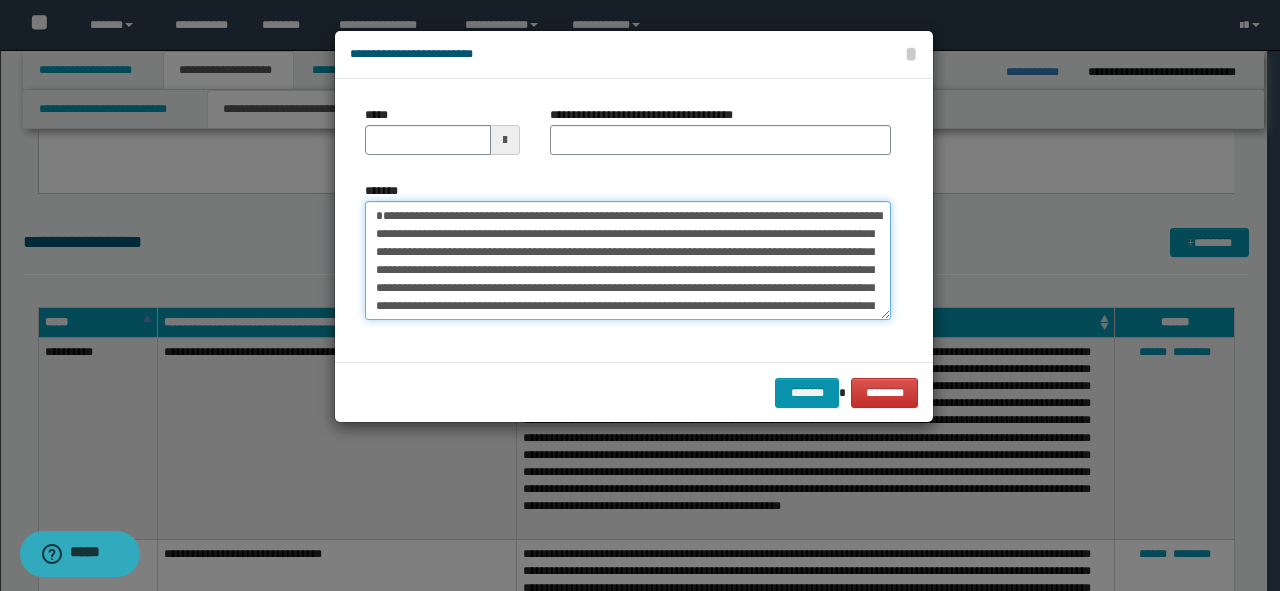 type on "**********" 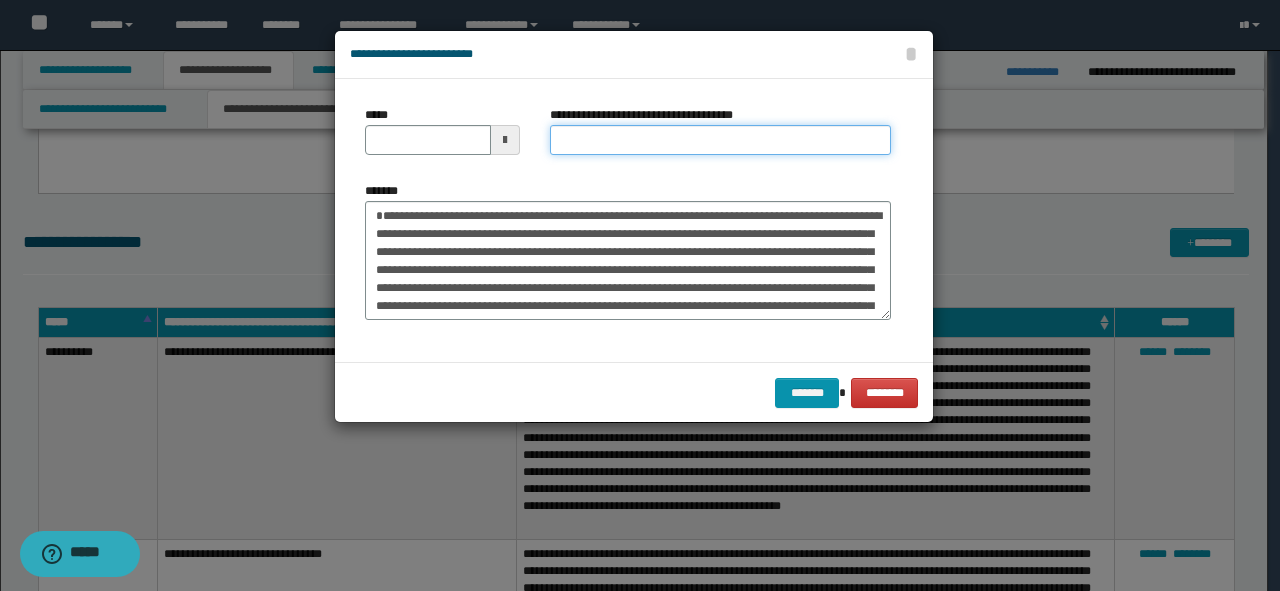 click on "**********" at bounding box center [720, 140] 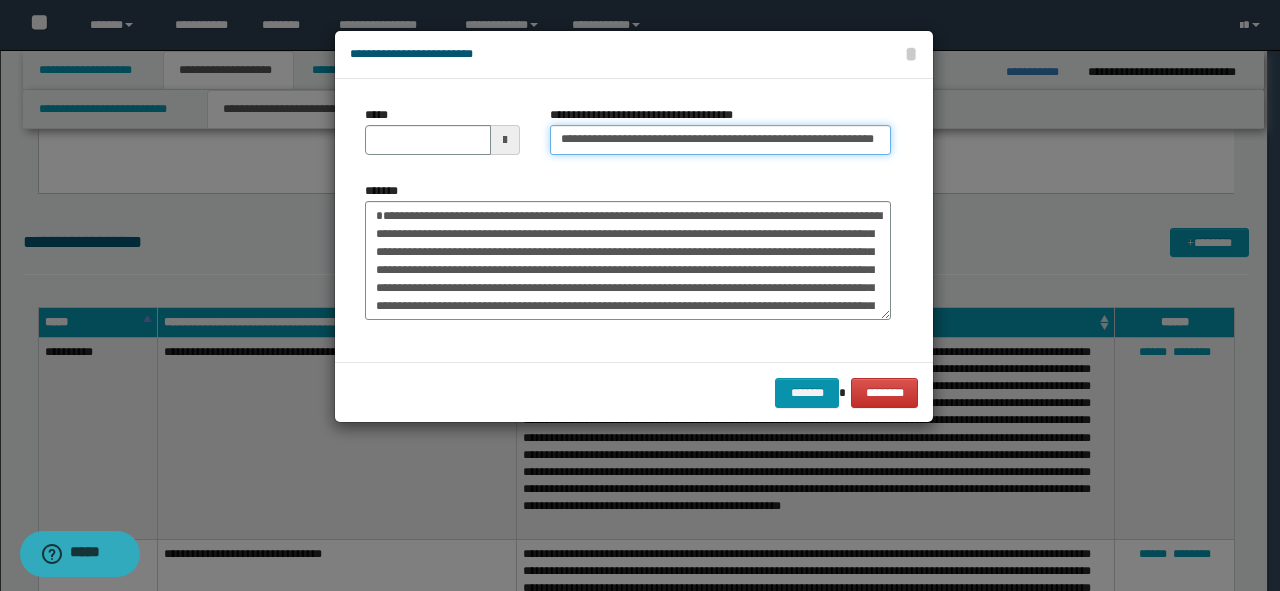 scroll, scrollTop: 0, scrollLeft: 18, axis: horizontal 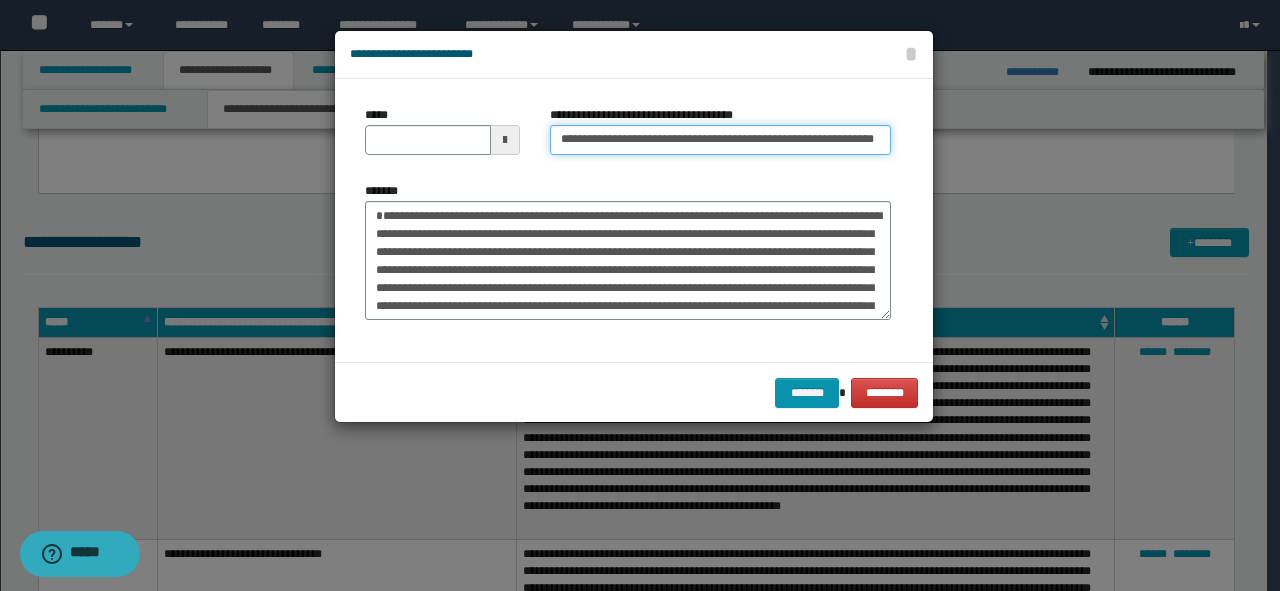drag, startPoint x: 891, startPoint y: 137, endPoint x: 809, endPoint y: 161, distance: 85.44004 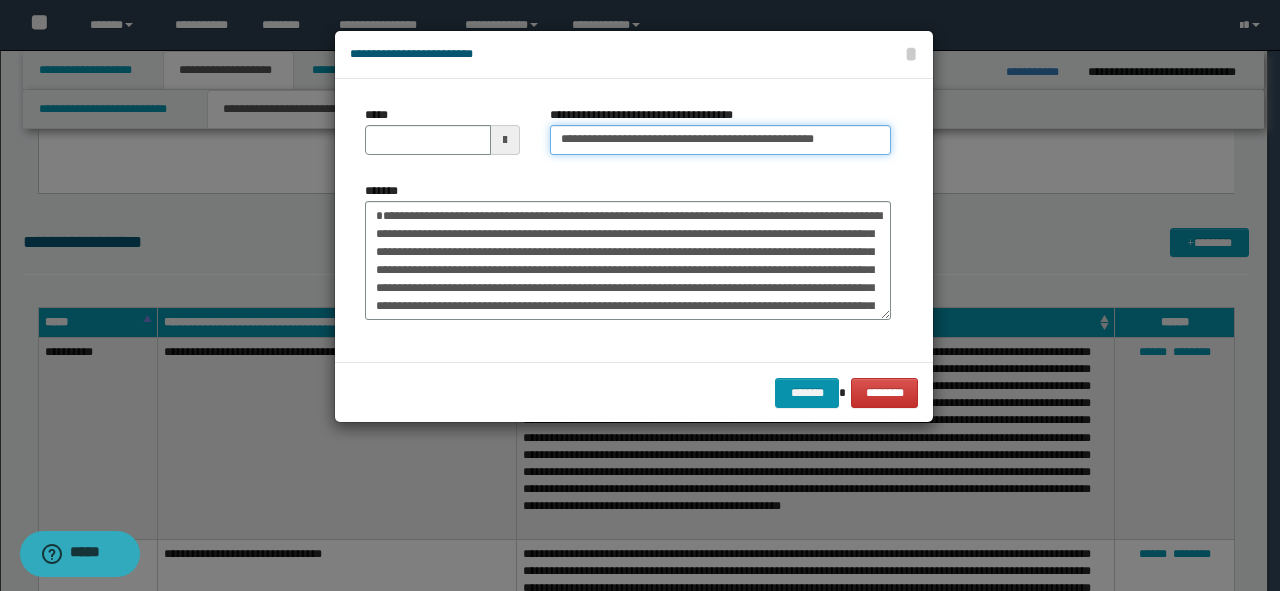 type 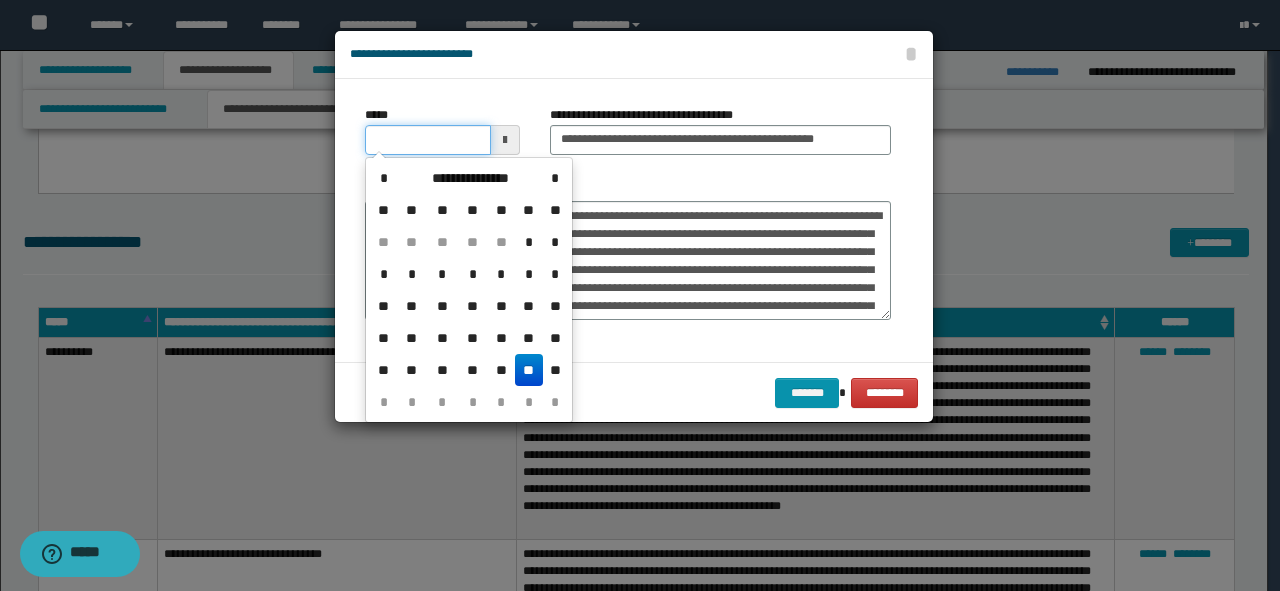 click on "*****" at bounding box center [428, 140] 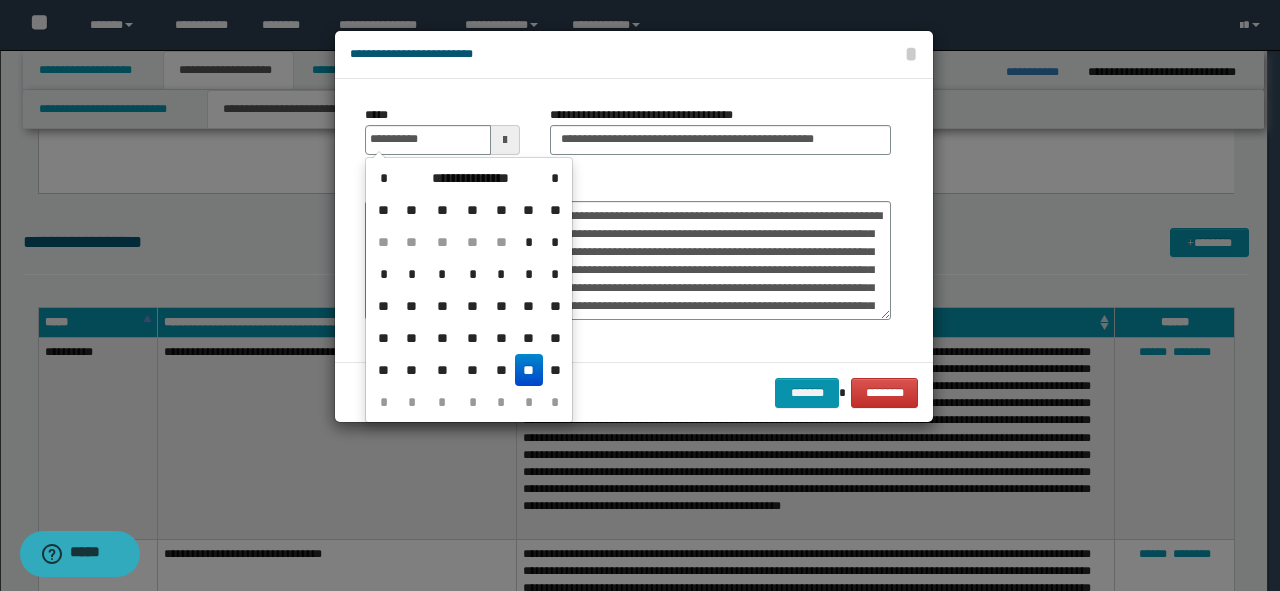 type on "**********" 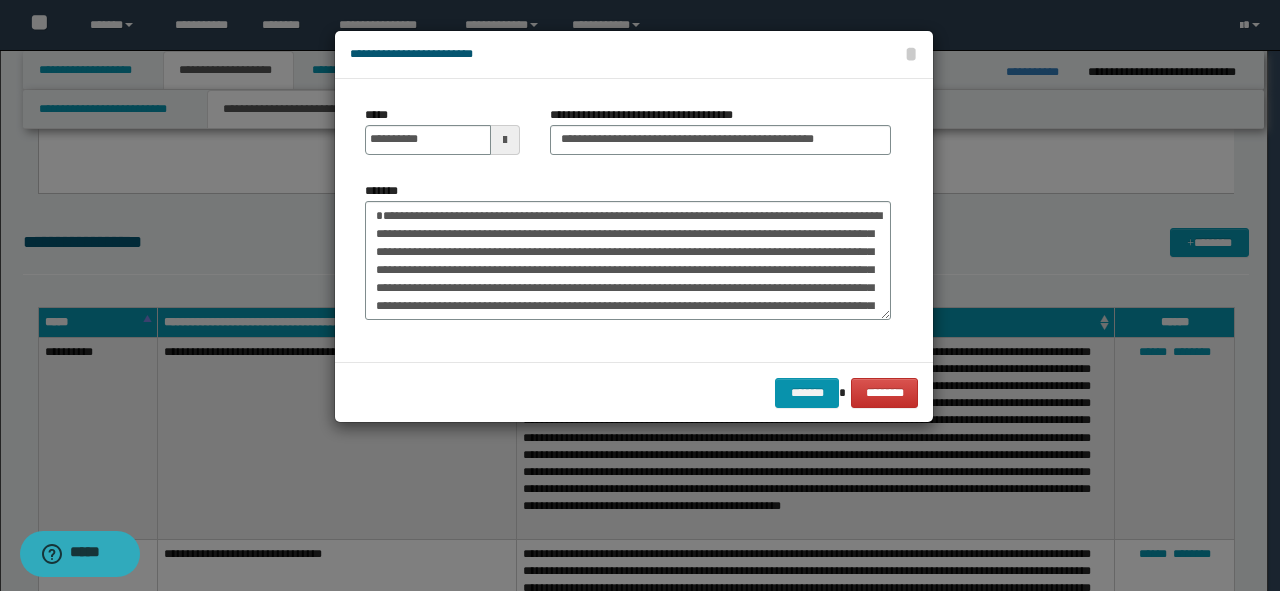 drag, startPoint x: 592, startPoint y: 173, endPoint x: 752, endPoint y: 264, distance: 184.06792 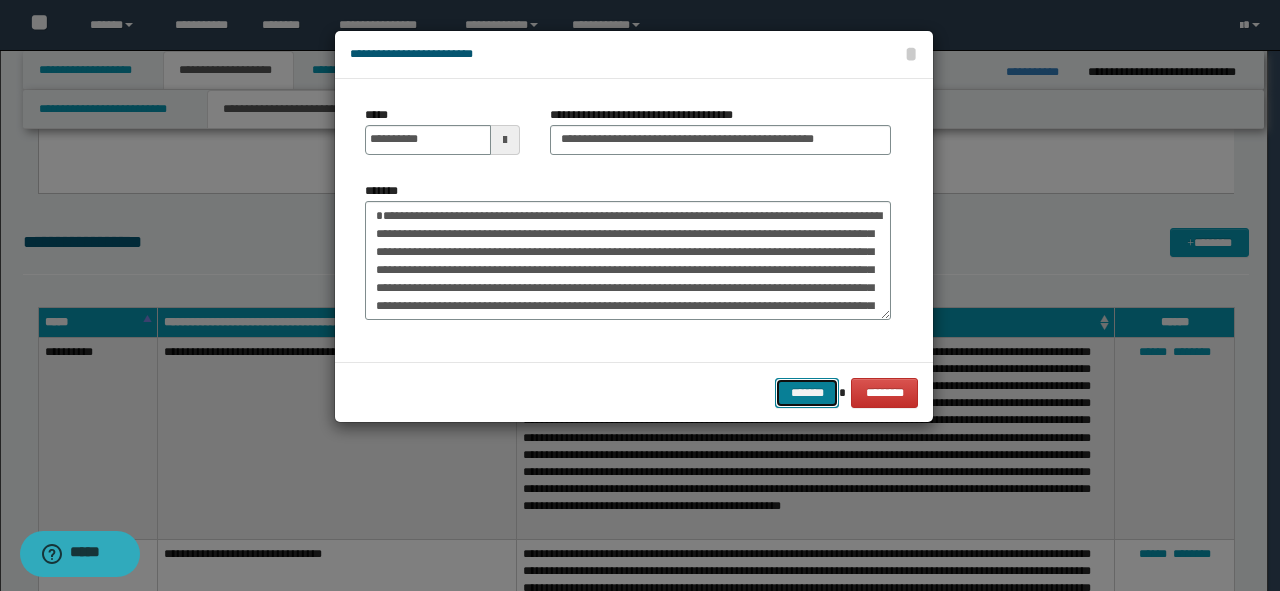 click on "*******" at bounding box center [807, 393] 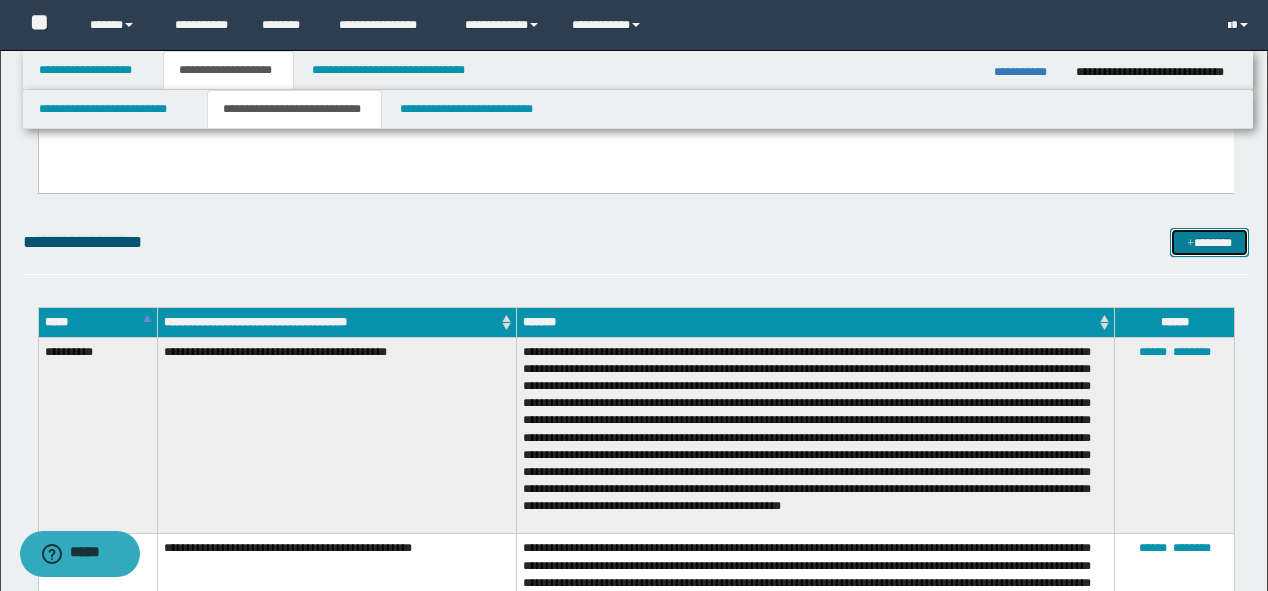 click on "*******" at bounding box center [1209, 243] 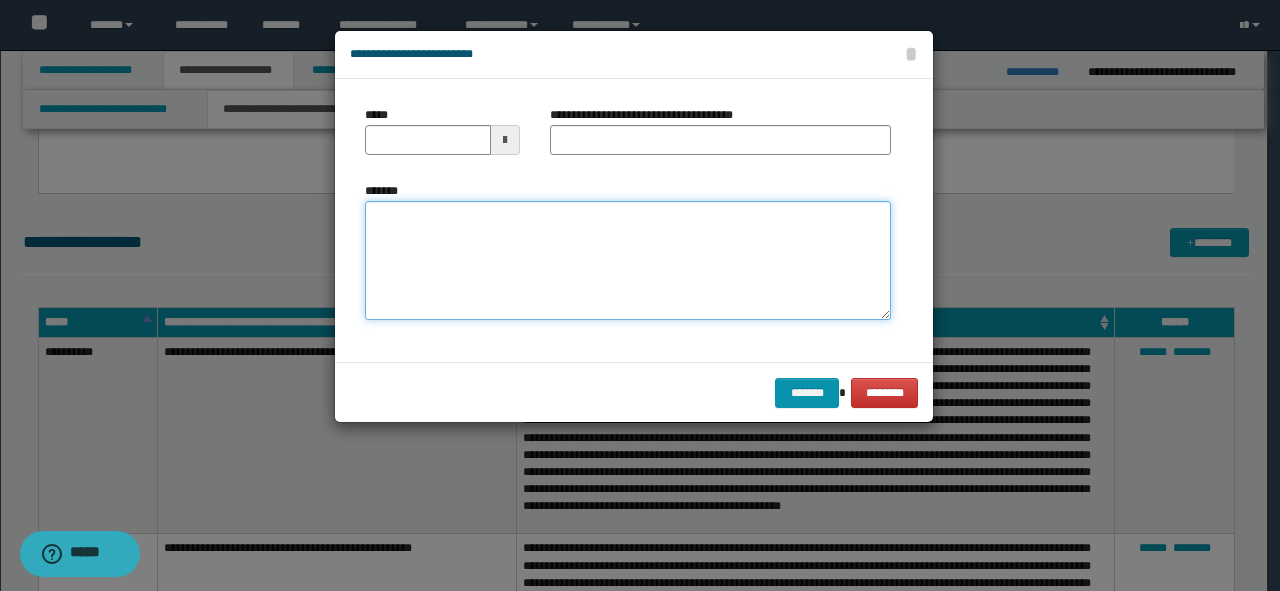 click on "*******" at bounding box center [628, 261] 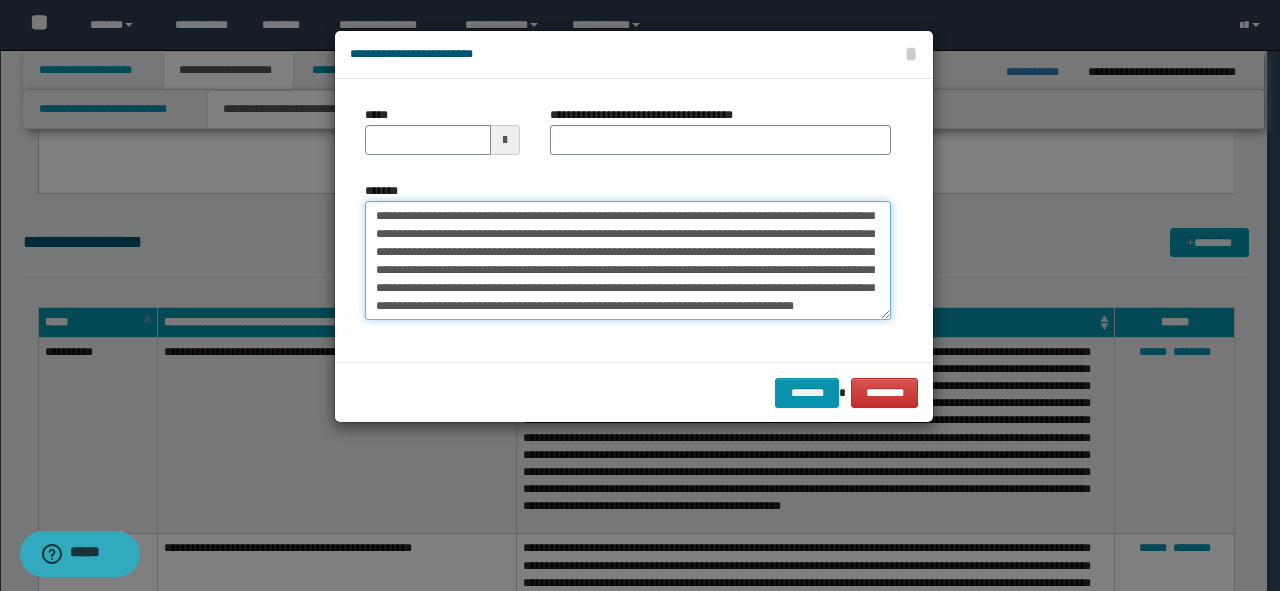 scroll, scrollTop: 0, scrollLeft: 0, axis: both 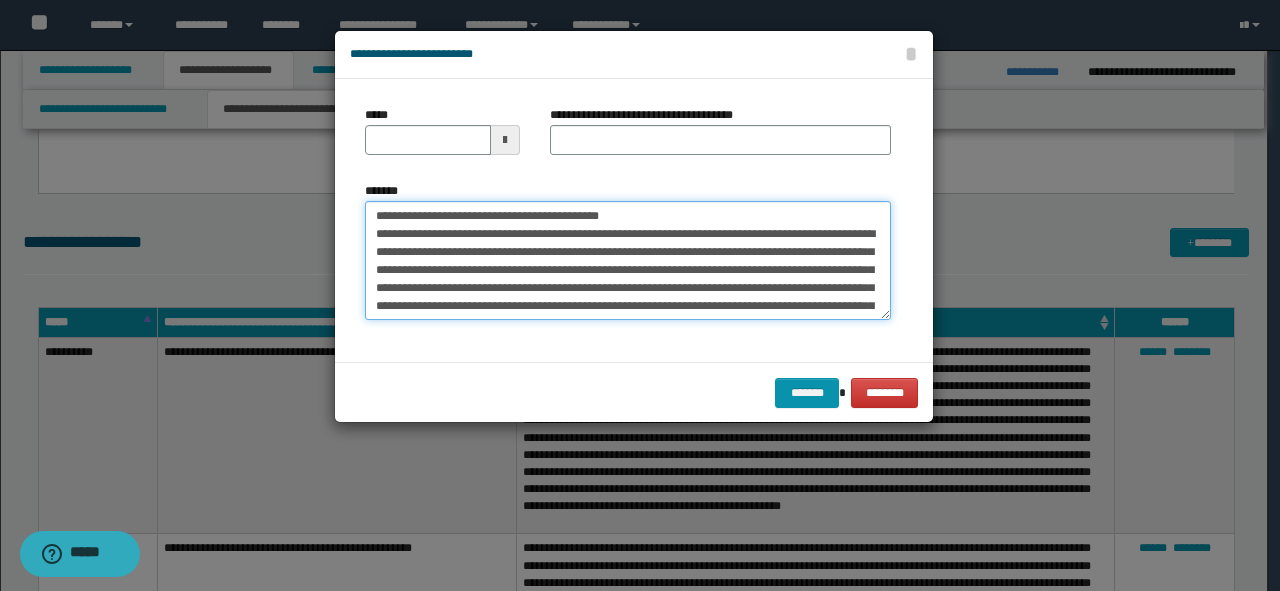 drag, startPoint x: 665, startPoint y: 202, endPoint x: 104, endPoint y: 204, distance: 561.00354 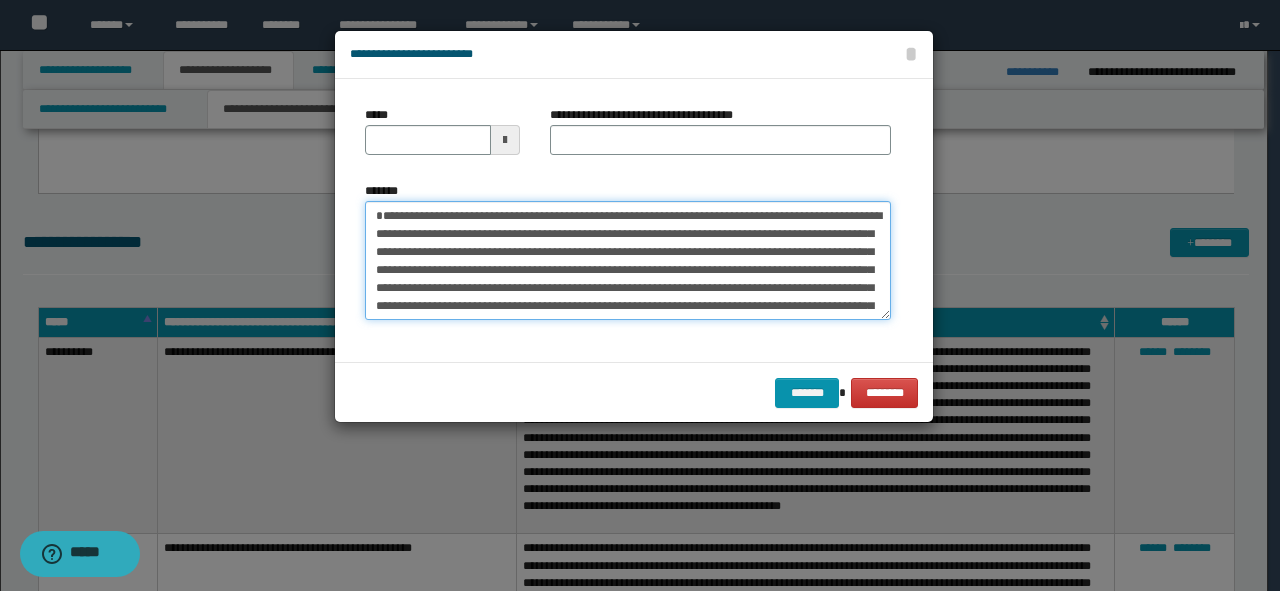 type on "**********" 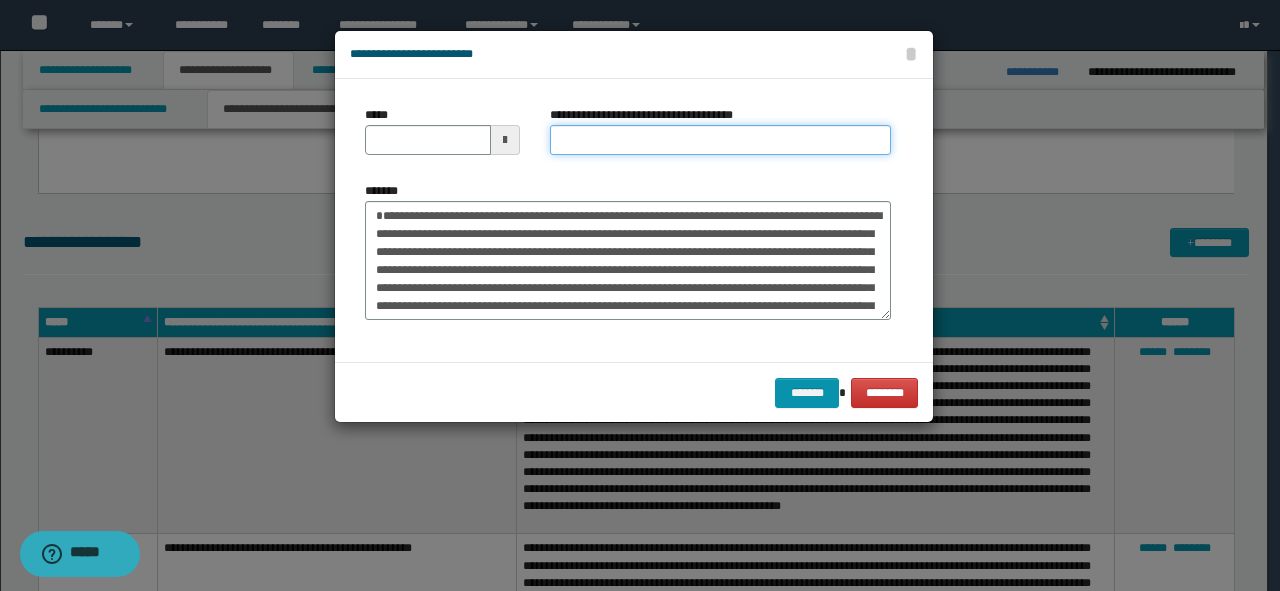 click on "**********" at bounding box center (720, 140) 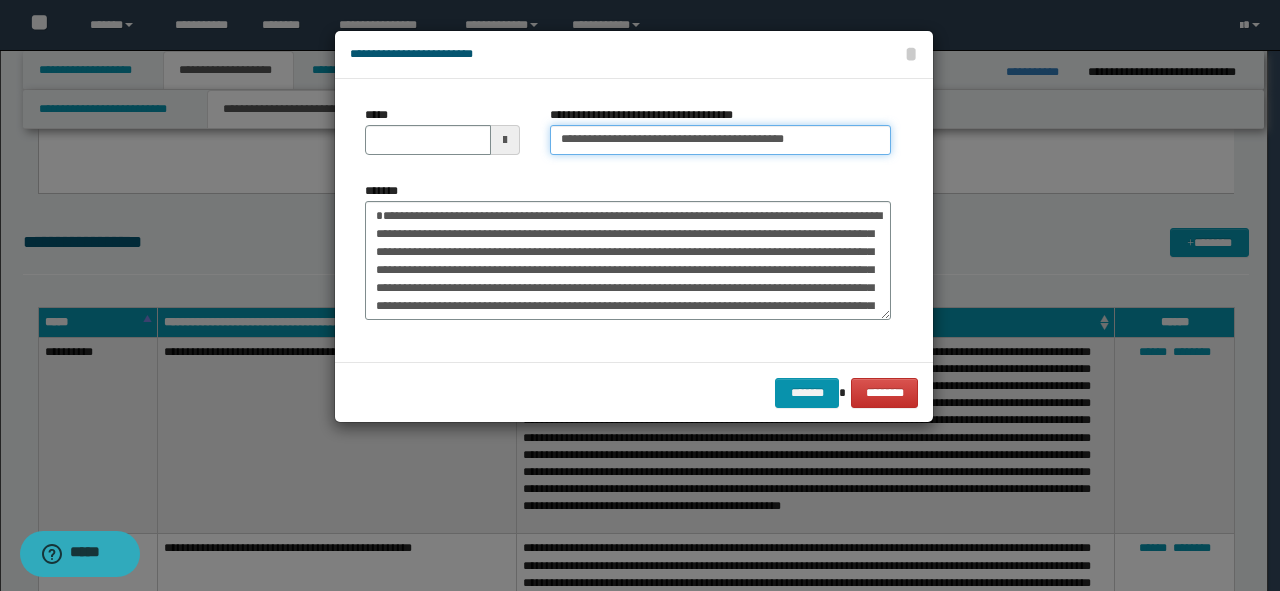 drag, startPoint x: 836, startPoint y: 138, endPoint x: 735, endPoint y: 127, distance: 101.597244 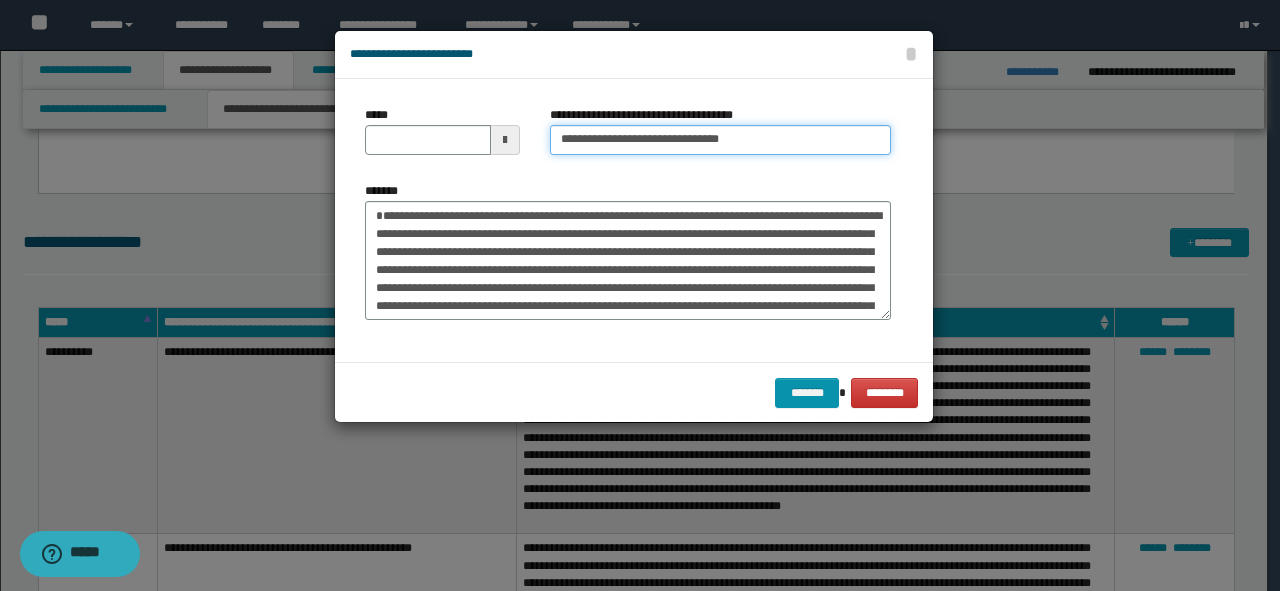 type 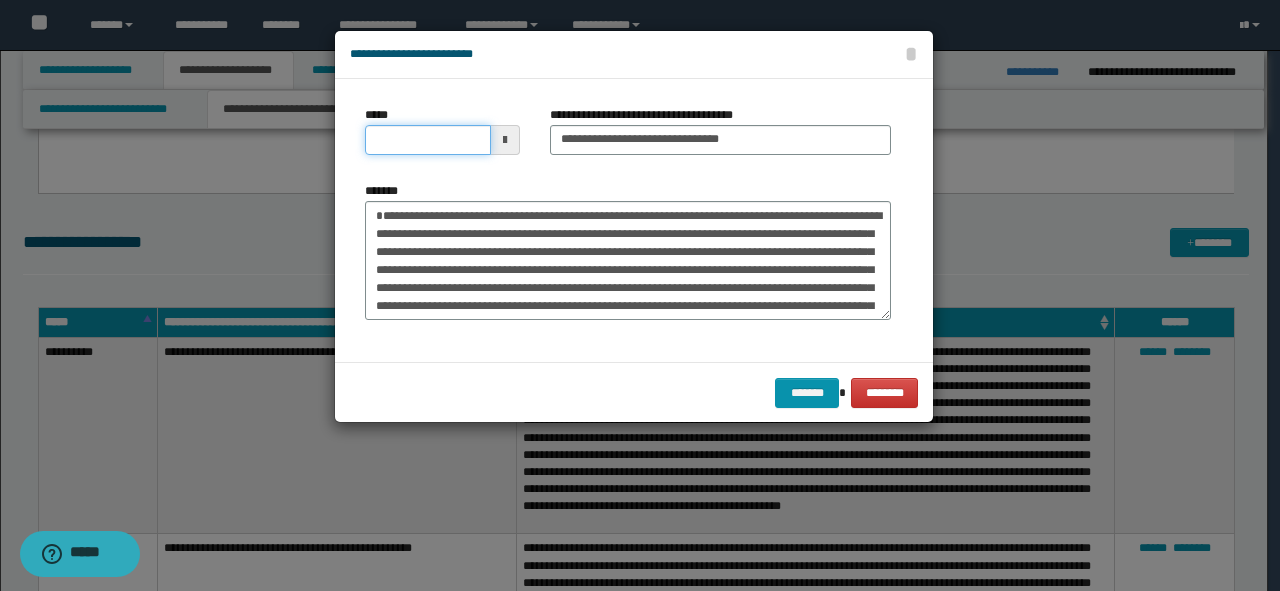click on "*****" at bounding box center (428, 140) 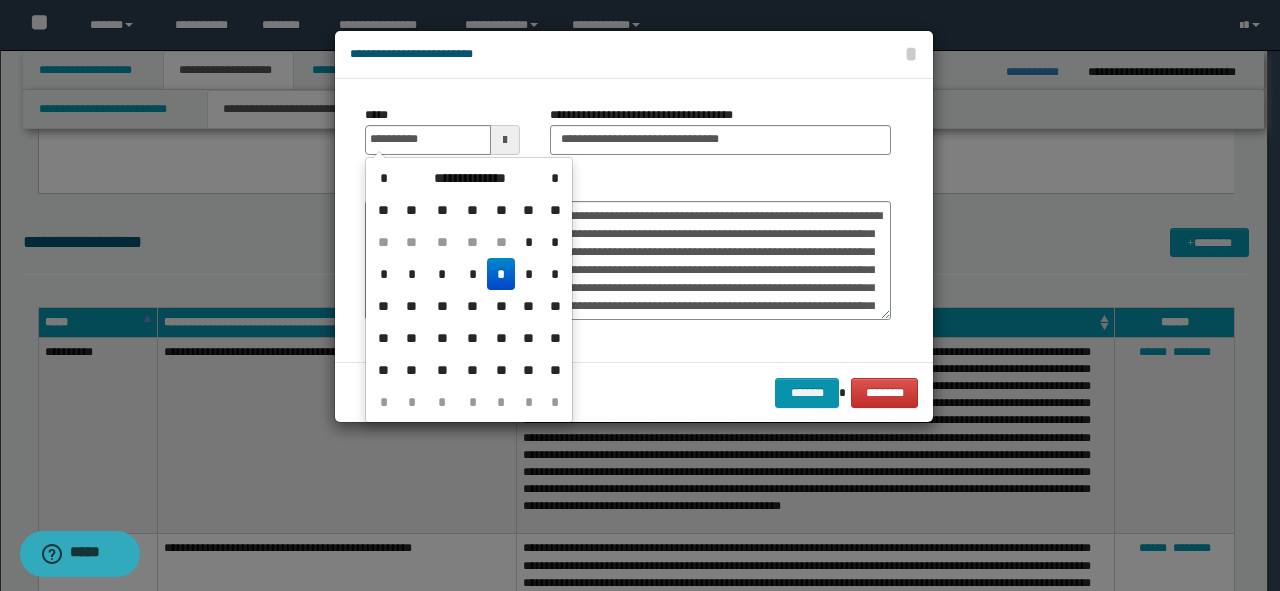 type on "**********" 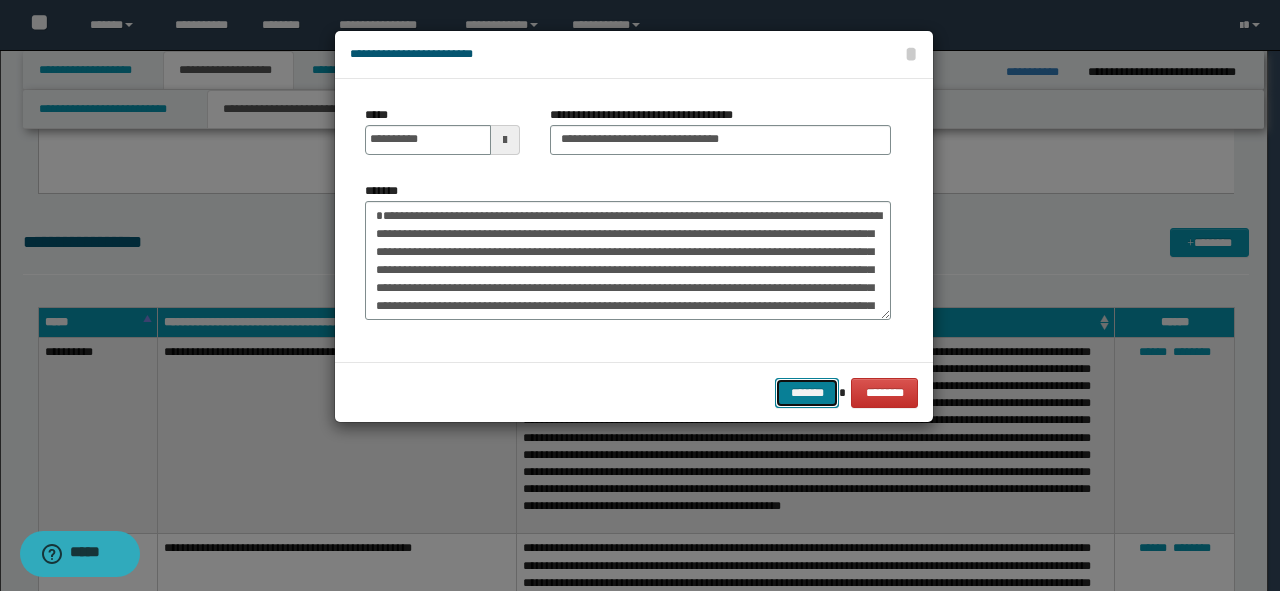 click on "*******" at bounding box center [807, 393] 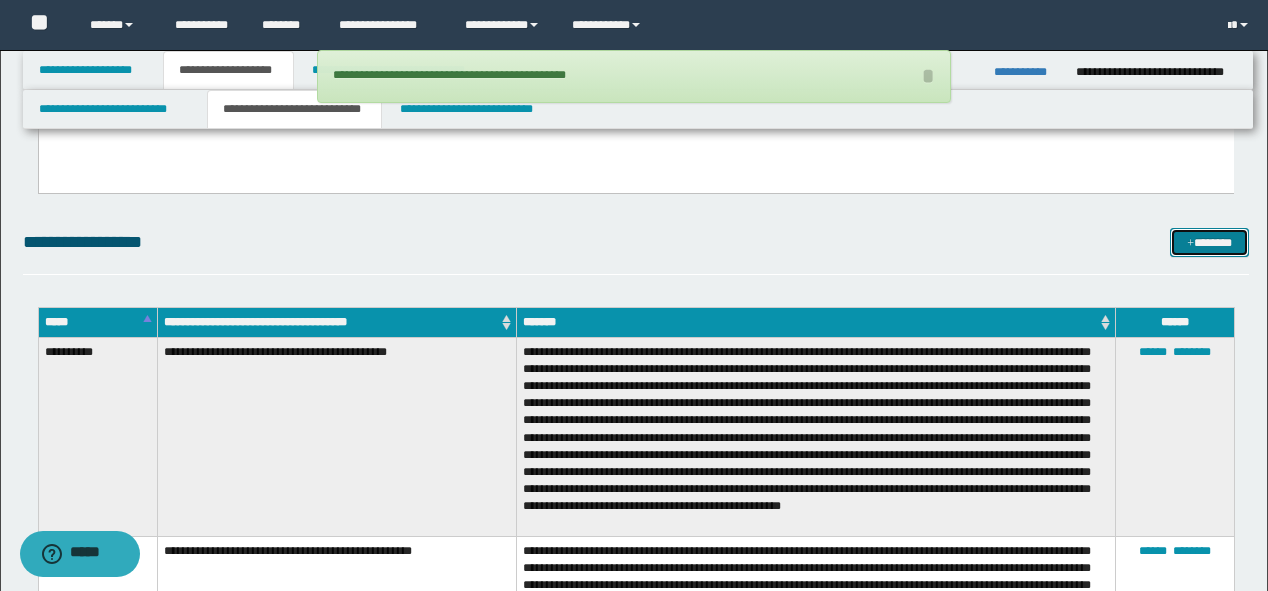click at bounding box center [1190, 244] 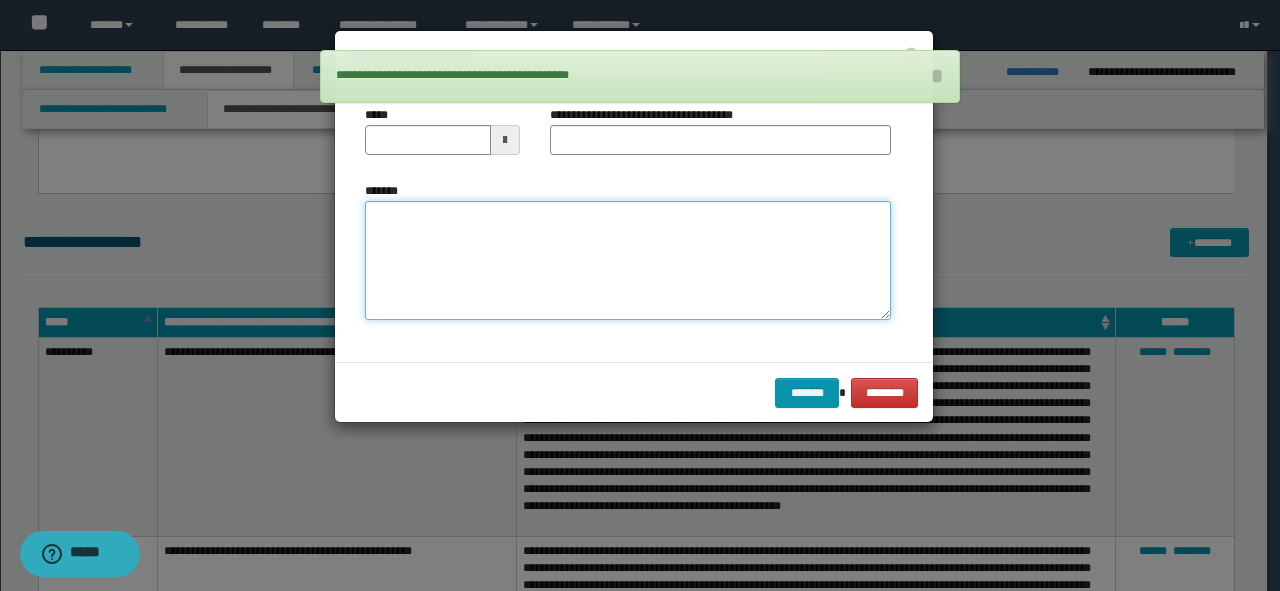 click on "*******" at bounding box center (628, 261) 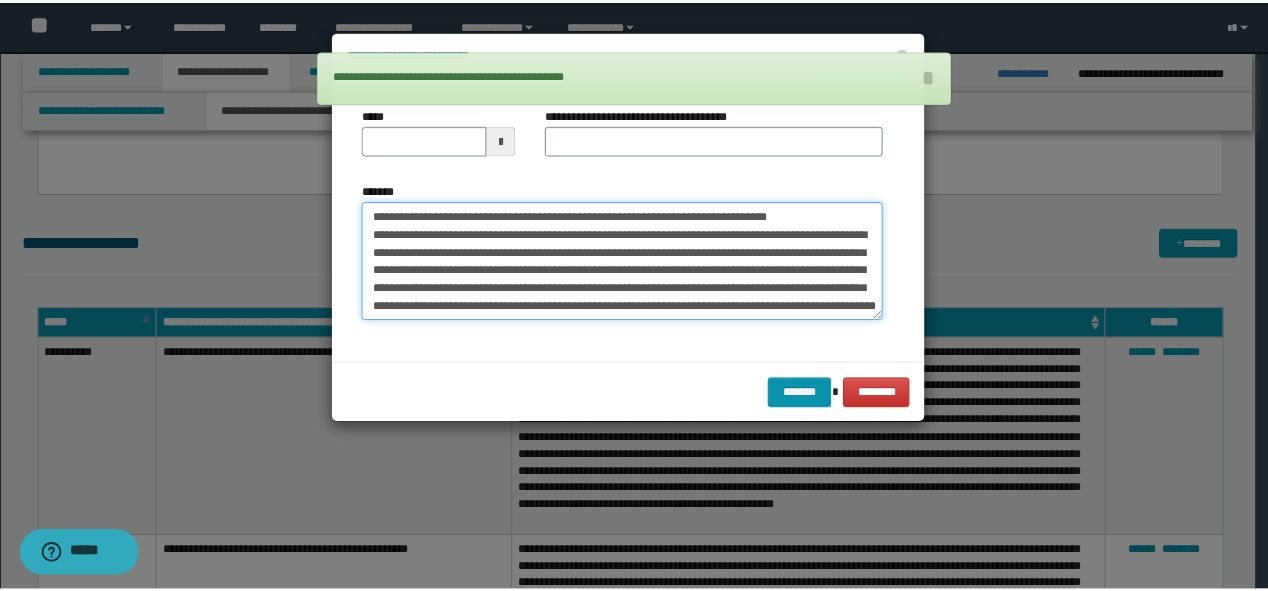 scroll, scrollTop: 0, scrollLeft: 0, axis: both 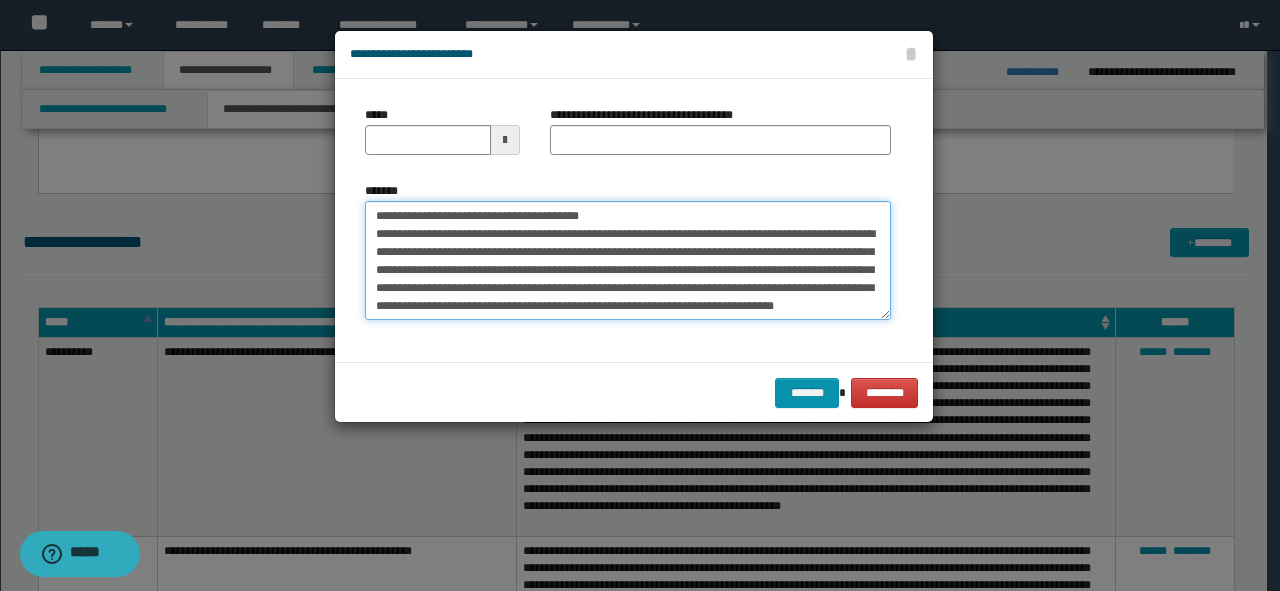drag, startPoint x: 604, startPoint y: 204, endPoint x: 236, endPoint y: 182, distance: 368.657 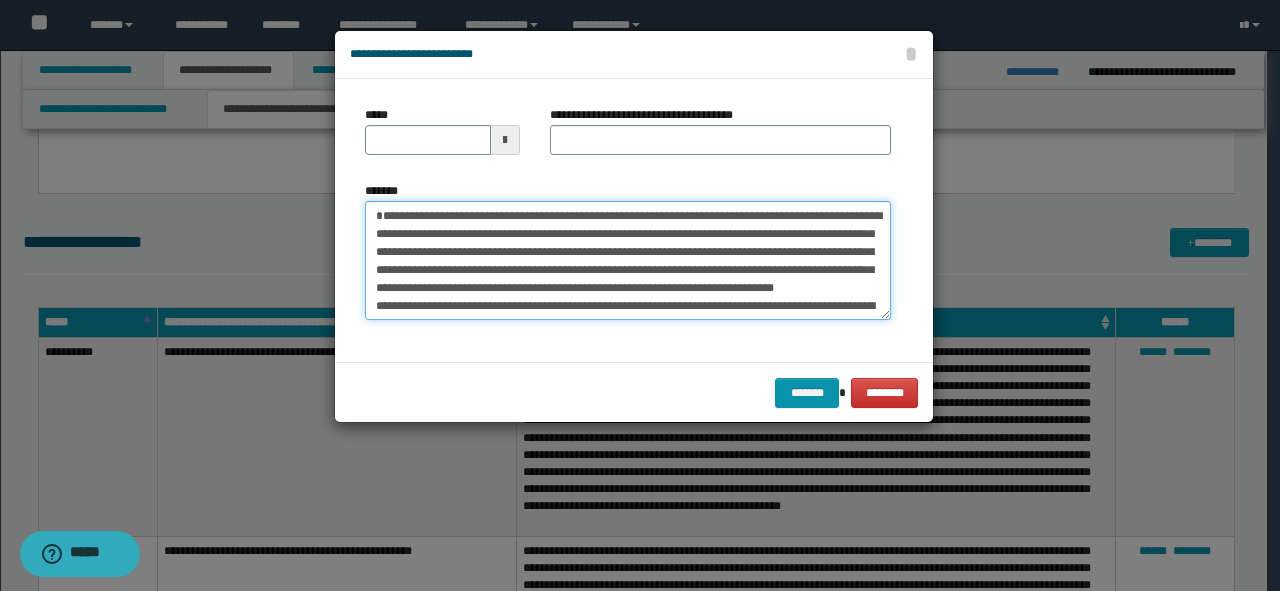 type on "**********" 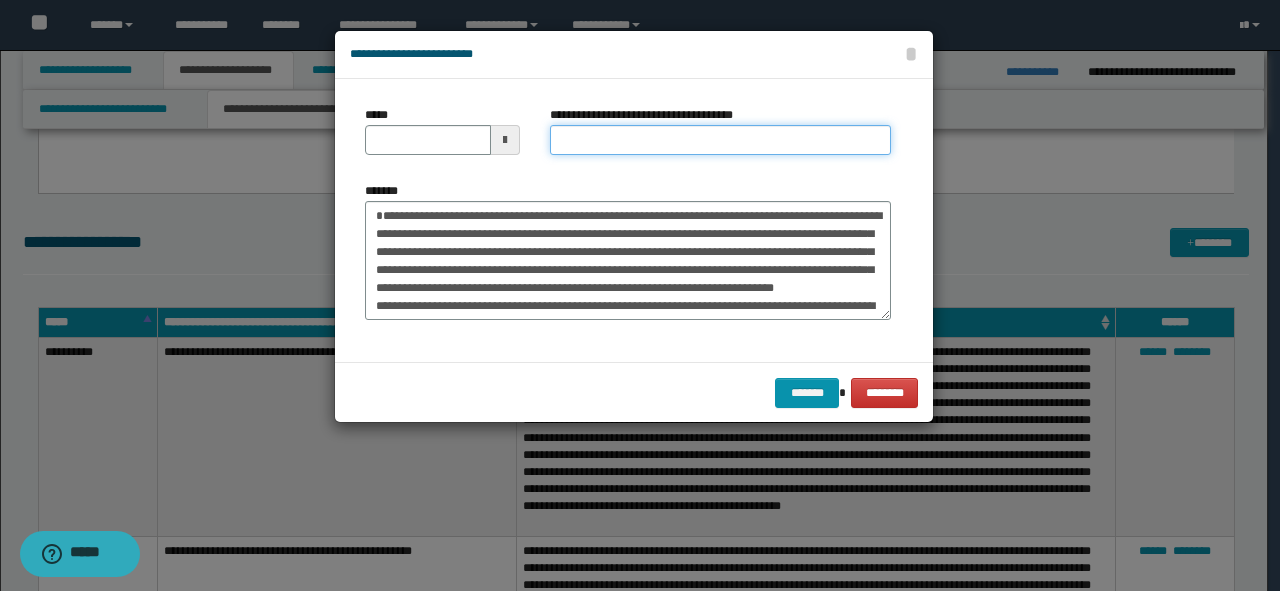 click on "**********" at bounding box center (720, 140) 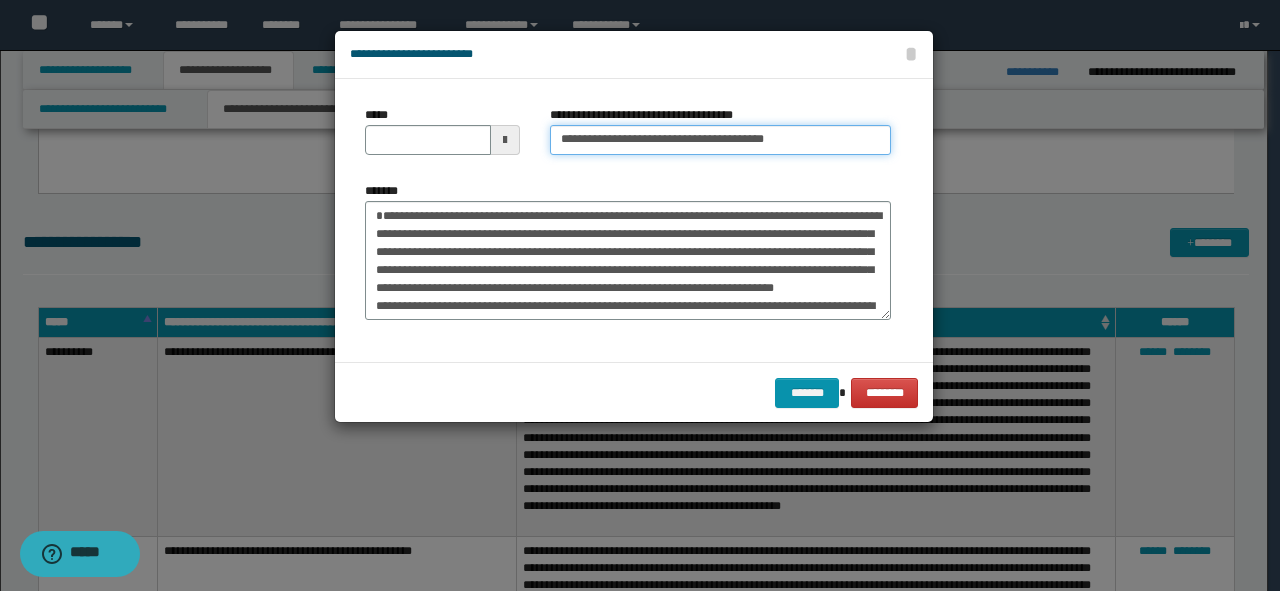 drag, startPoint x: 805, startPoint y: 140, endPoint x: 718, endPoint y: 138, distance: 87.02299 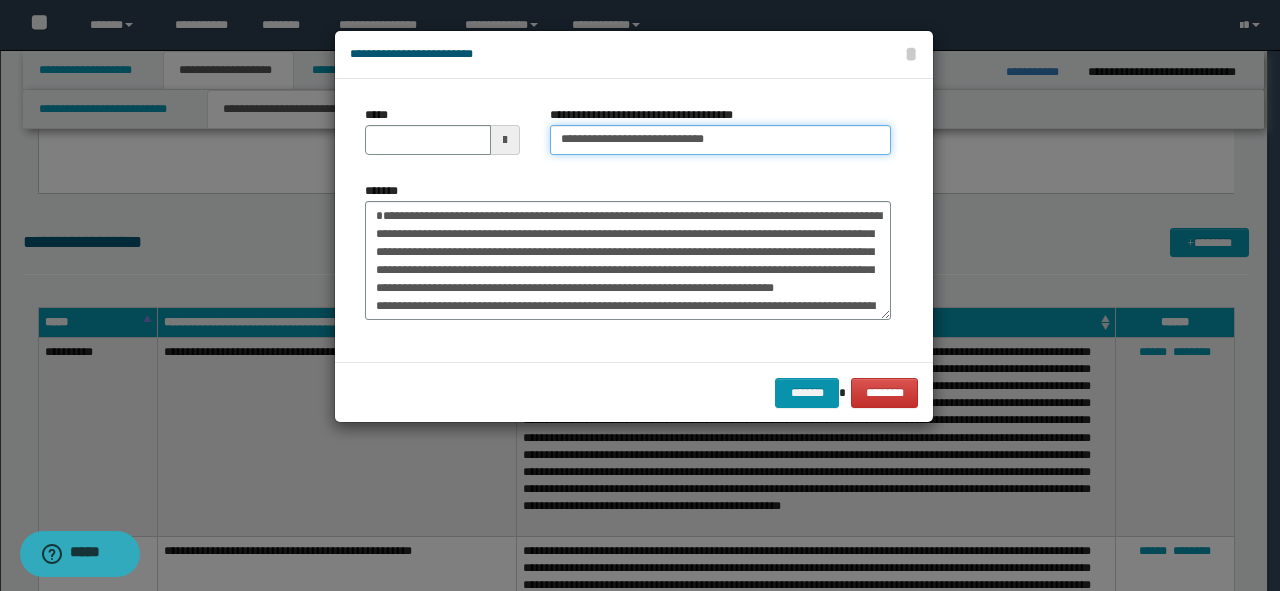 type 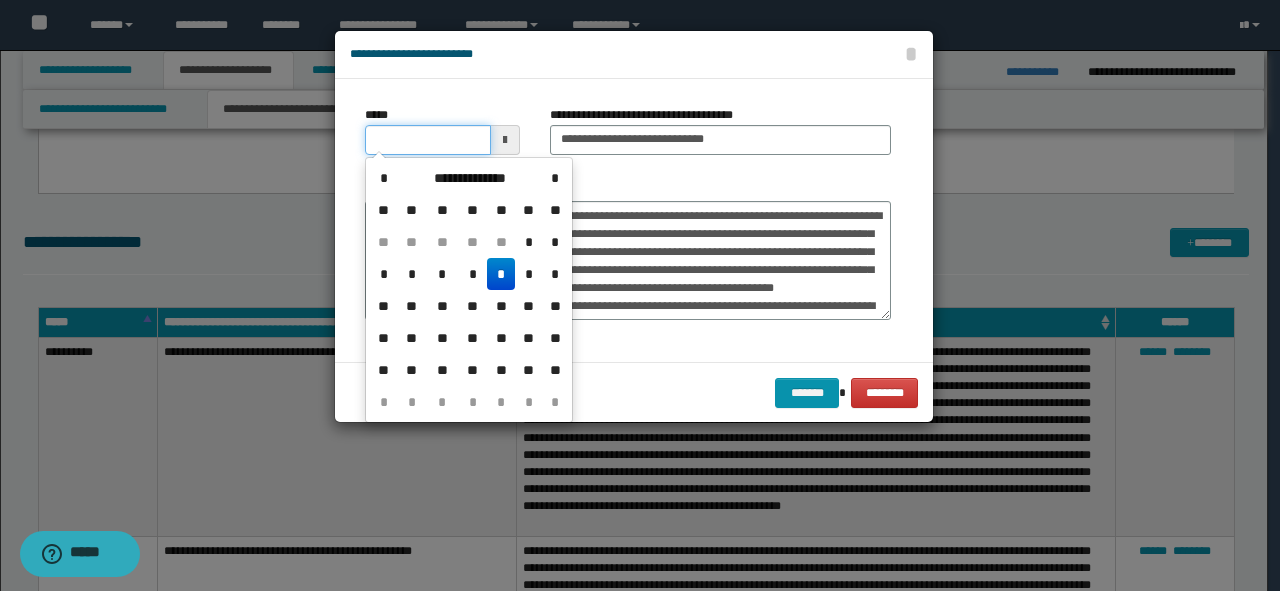 click on "*****" at bounding box center [428, 140] 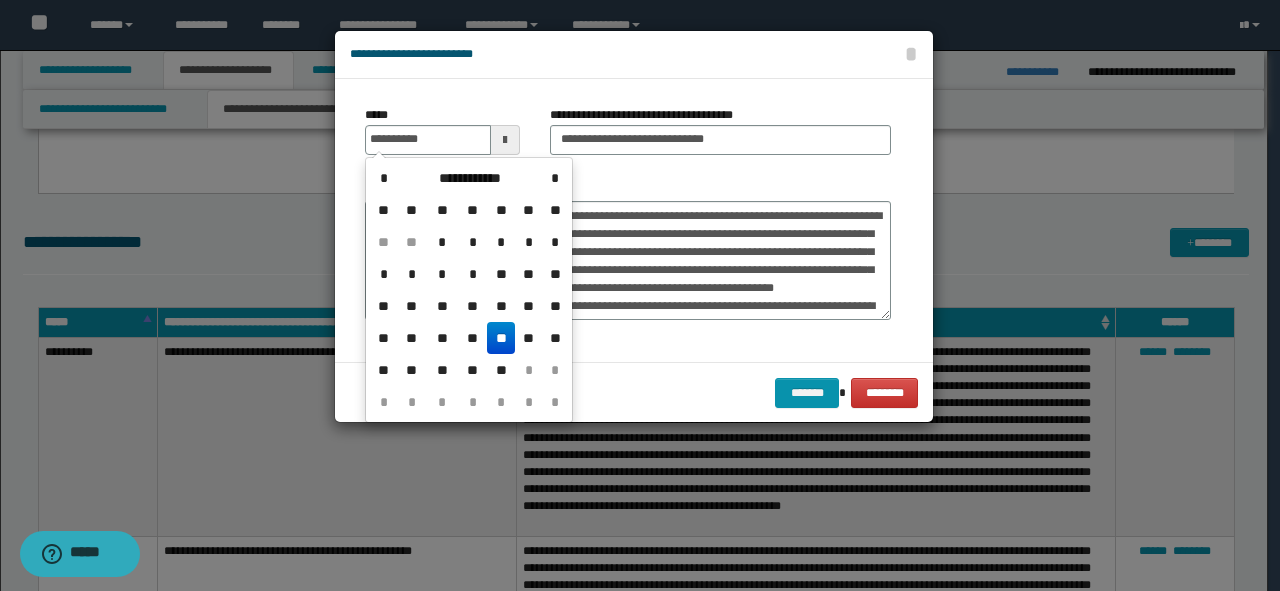 type on "**********" 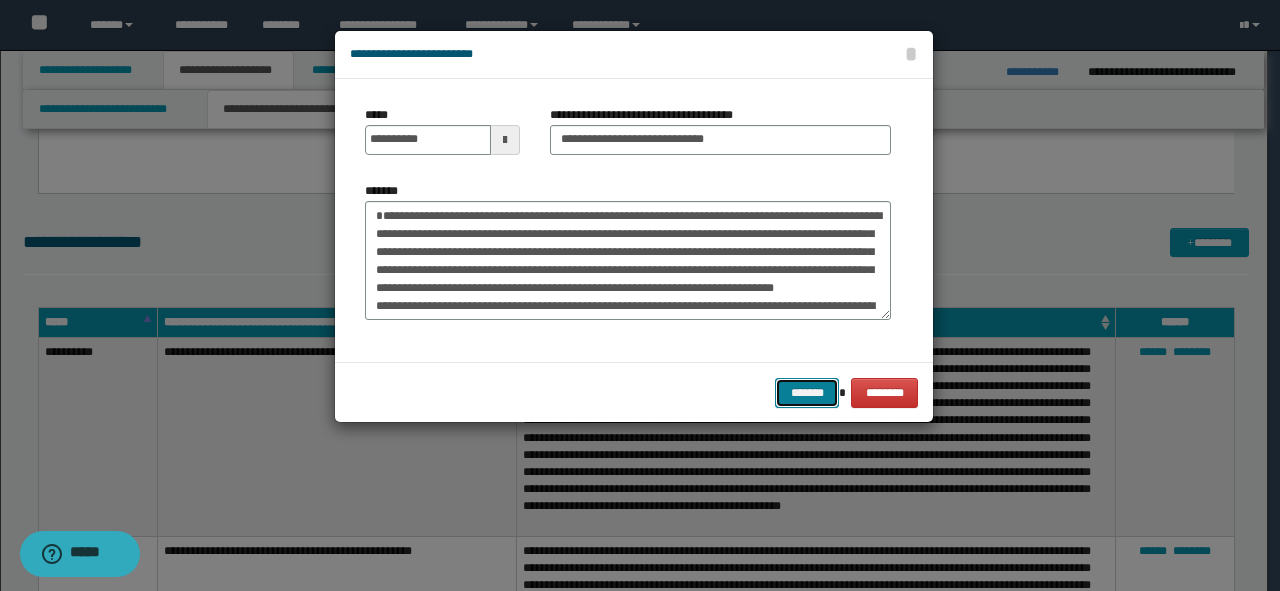 click on "*******" at bounding box center (807, 393) 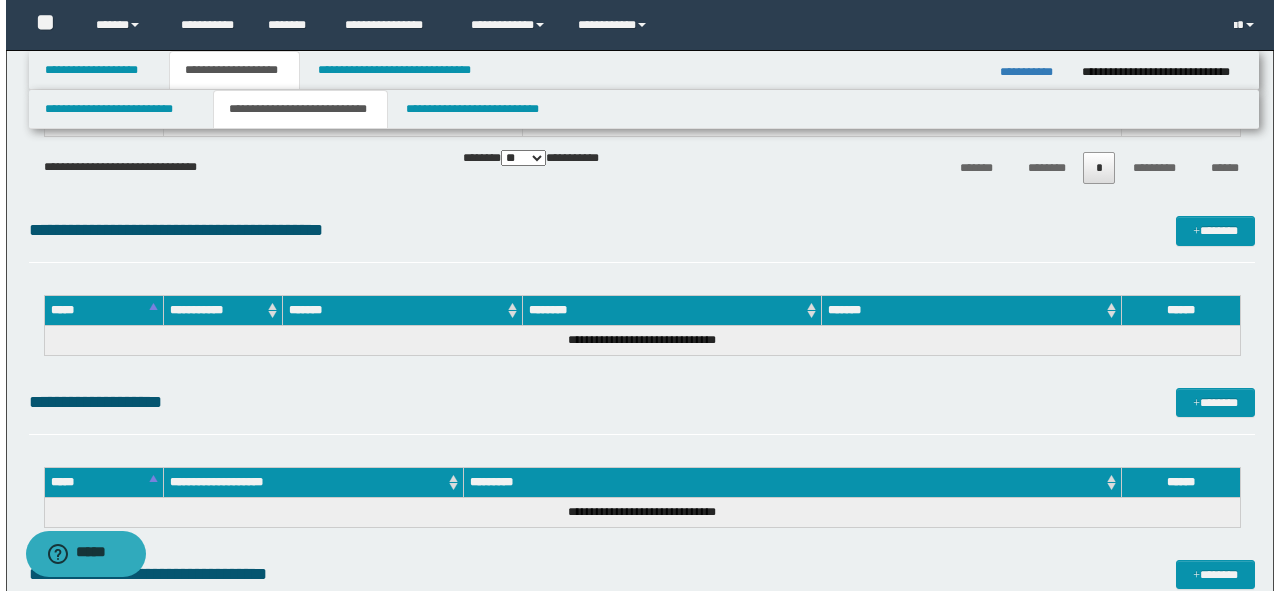 scroll, scrollTop: 2480, scrollLeft: 0, axis: vertical 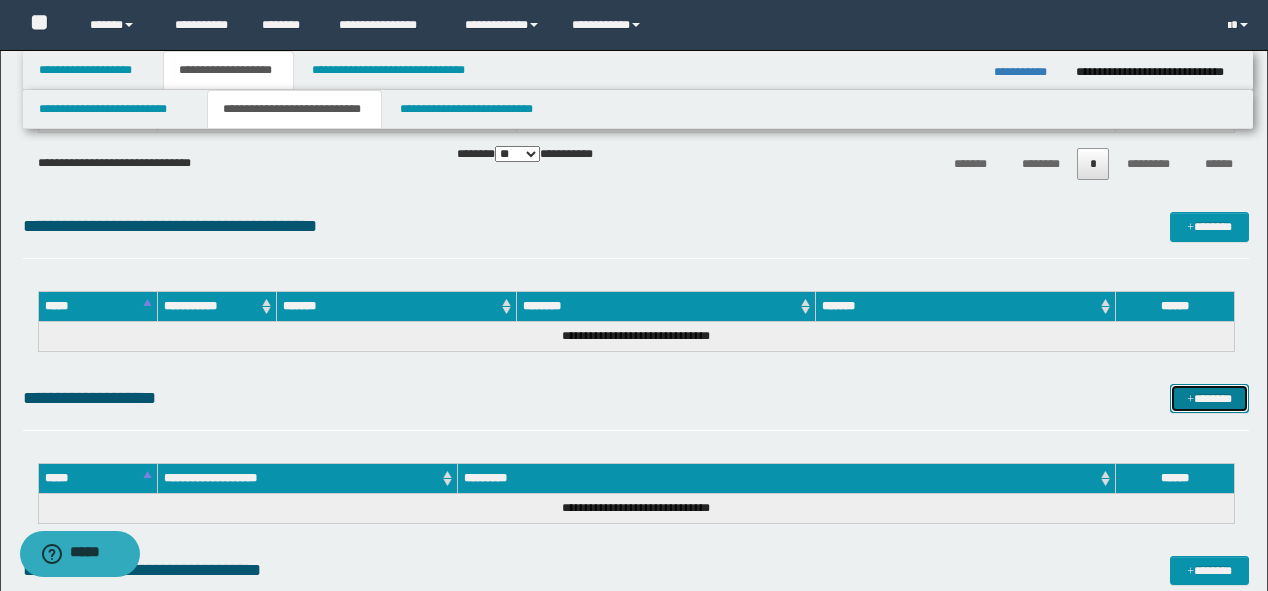 click on "*******" at bounding box center (1209, 399) 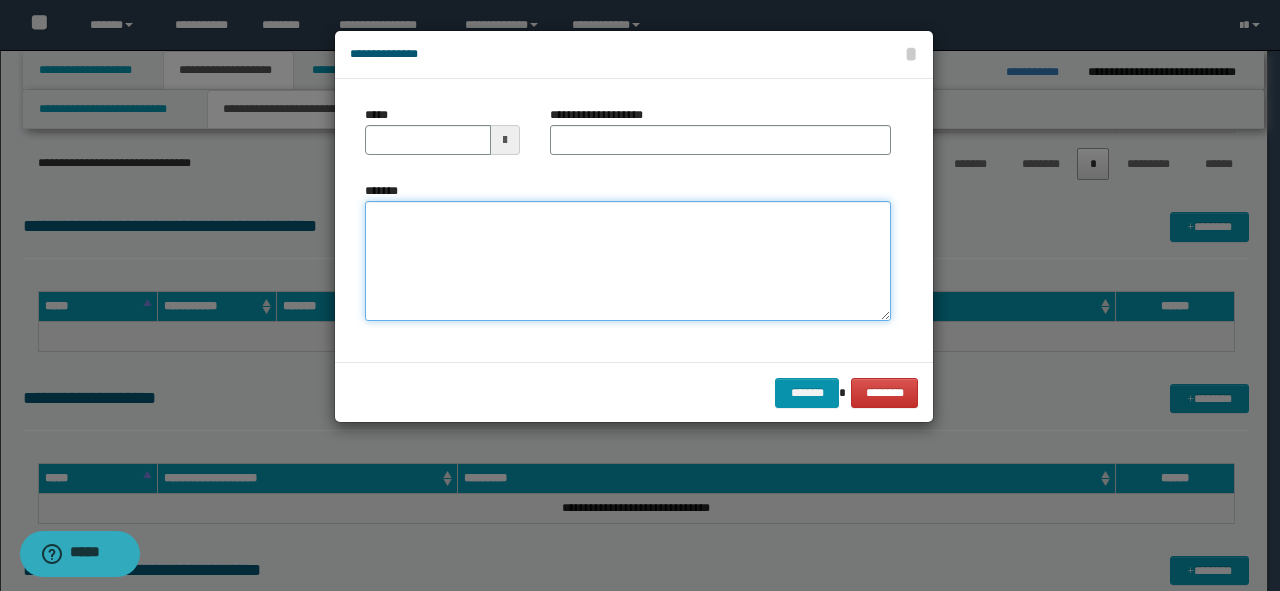 click on "*******" at bounding box center (628, 261) 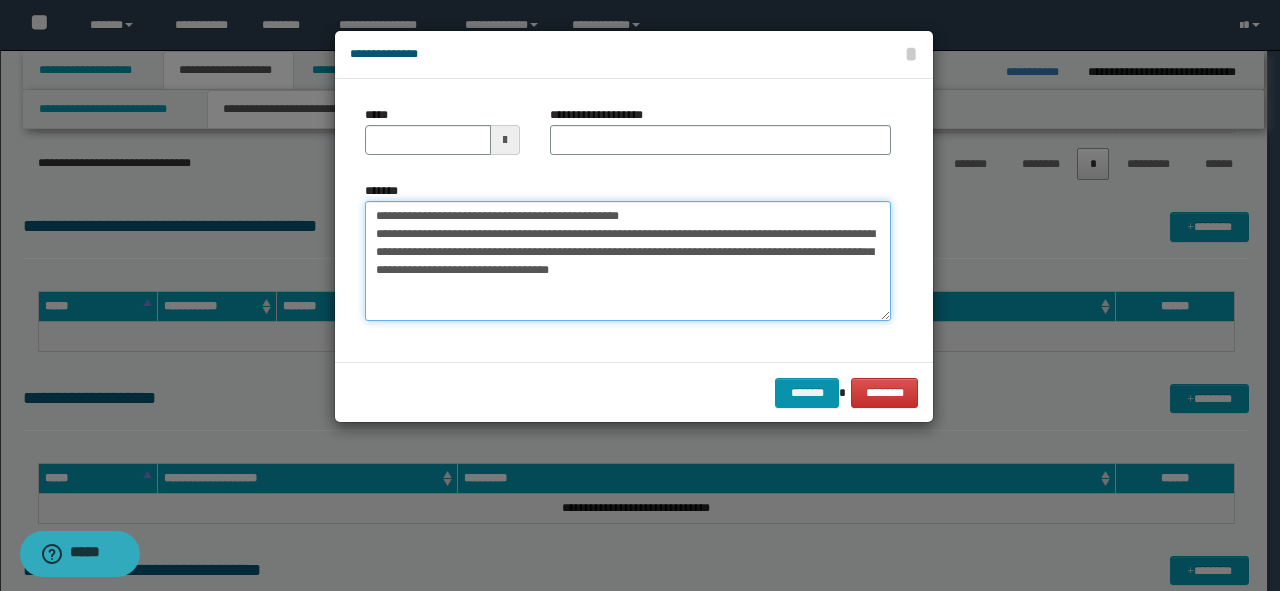 drag, startPoint x: 703, startPoint y: 216, endPoint x: 4, endPoint y: 208, distance: 699.0458 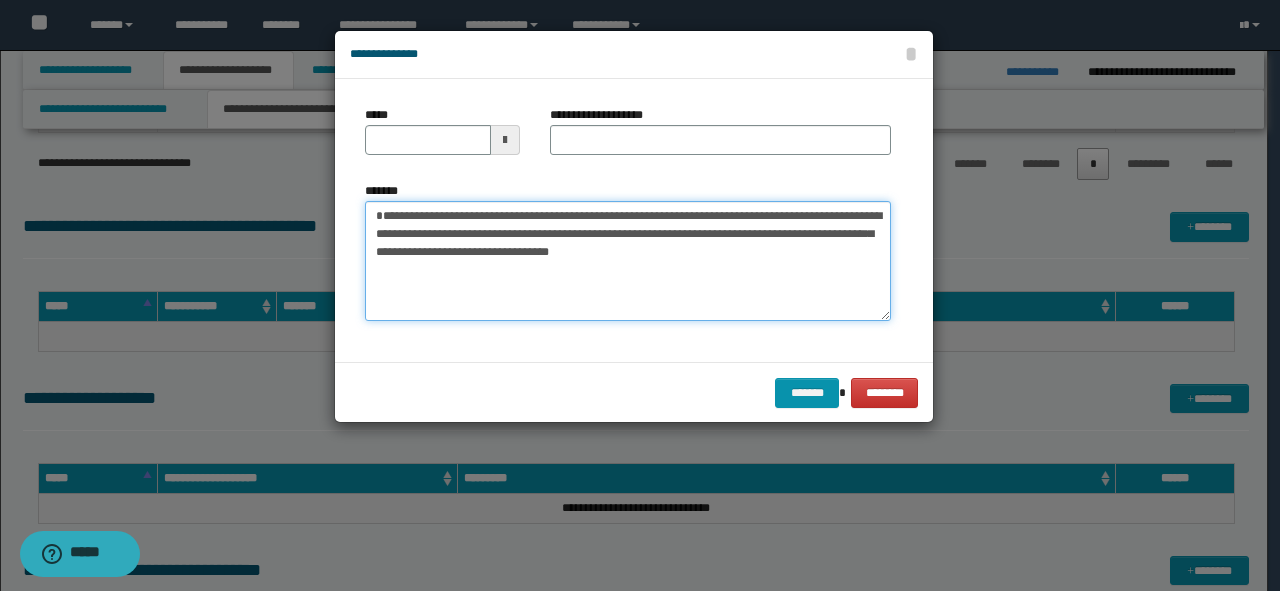 type on "**********" 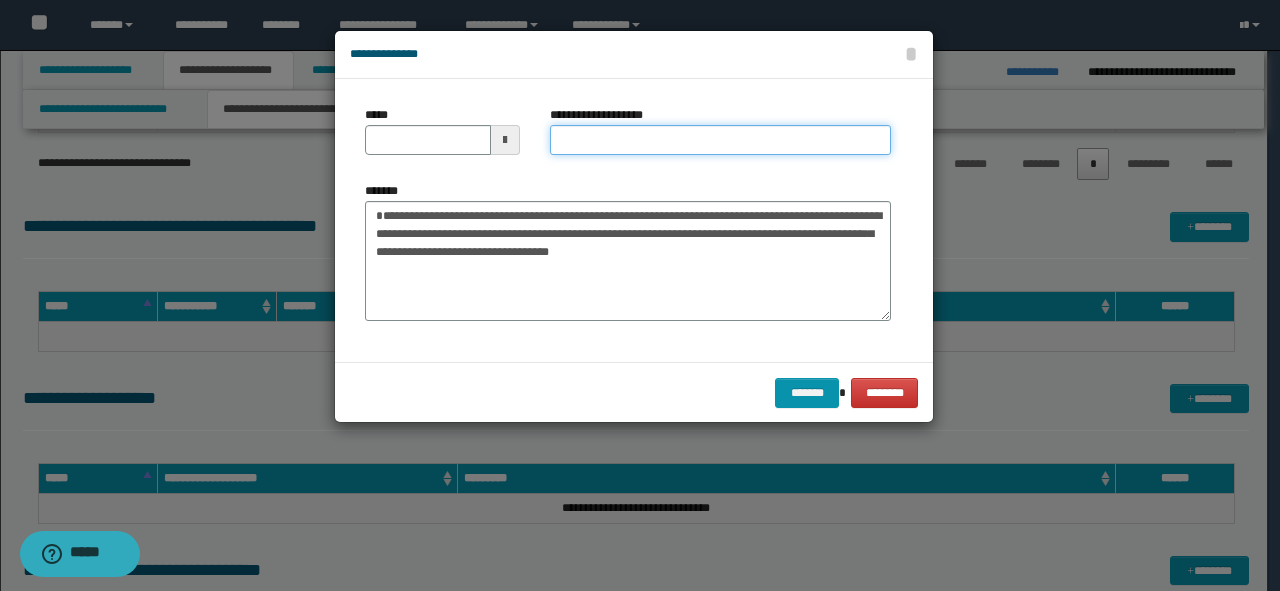 click on "**********" at bounding box center (720, 140) 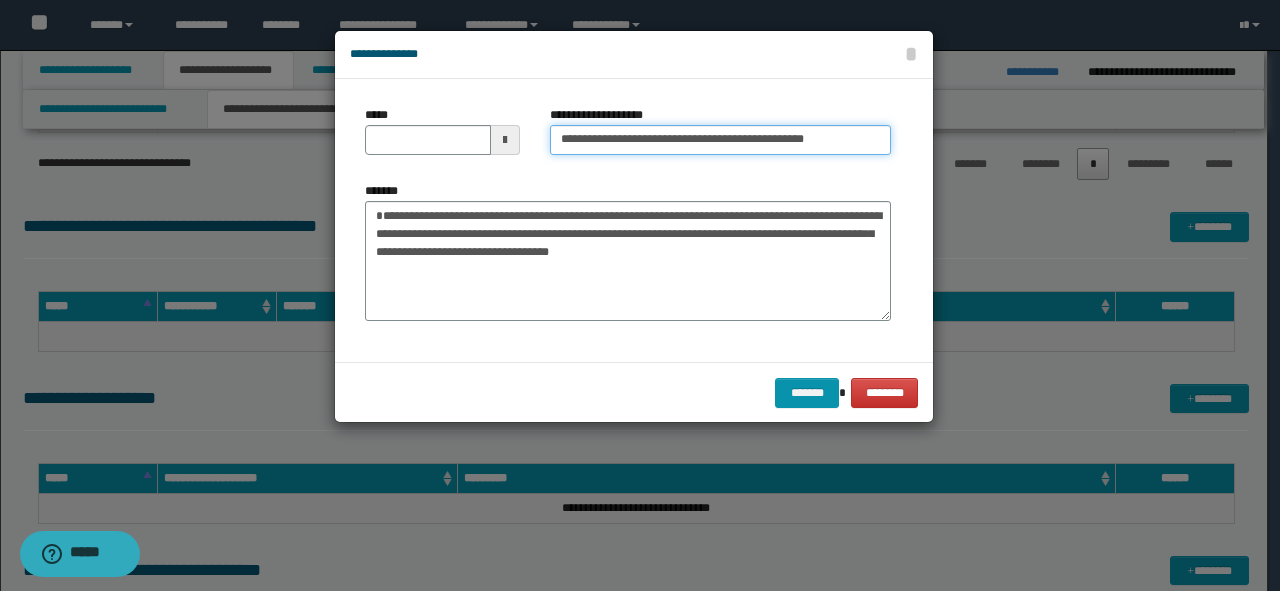 drag, startPoint x: 859, startPoint y: 139, endPoint x: 767, endPoint y: 147, distance: 92.34717 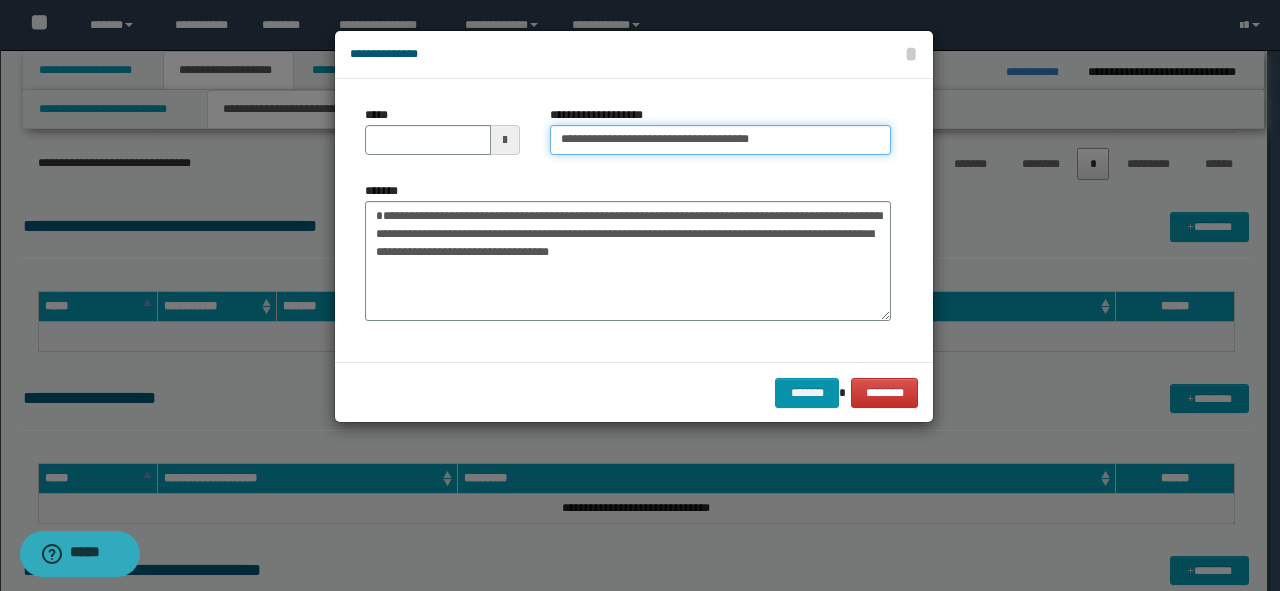 type 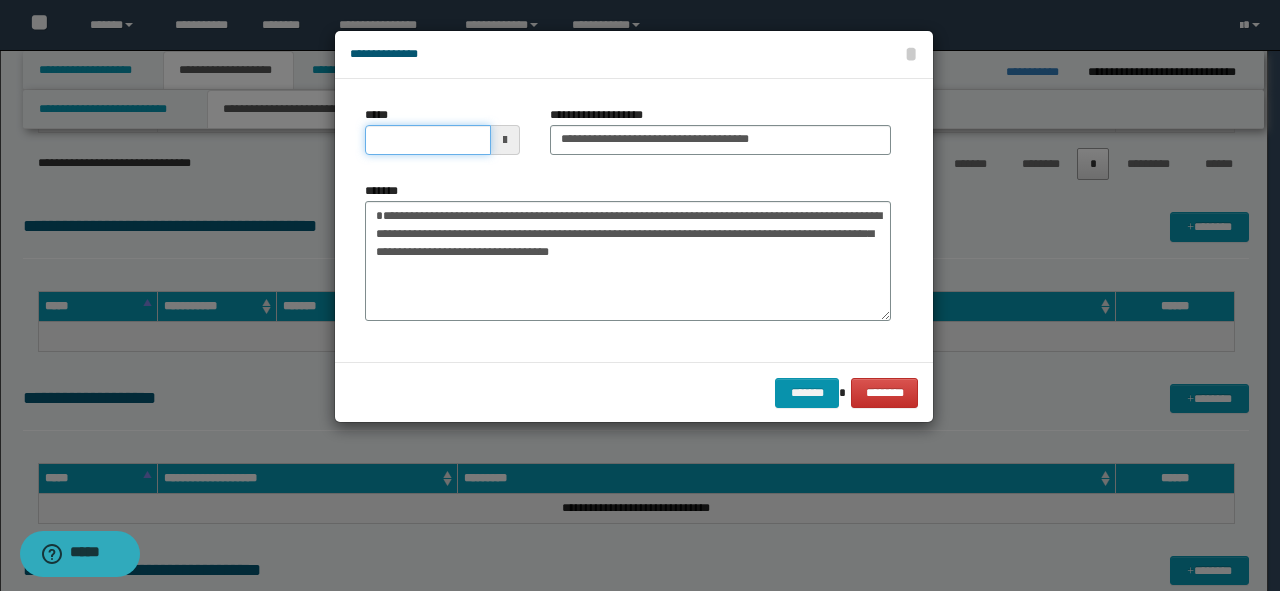 click on "*****" at bounding box center [428, 140] 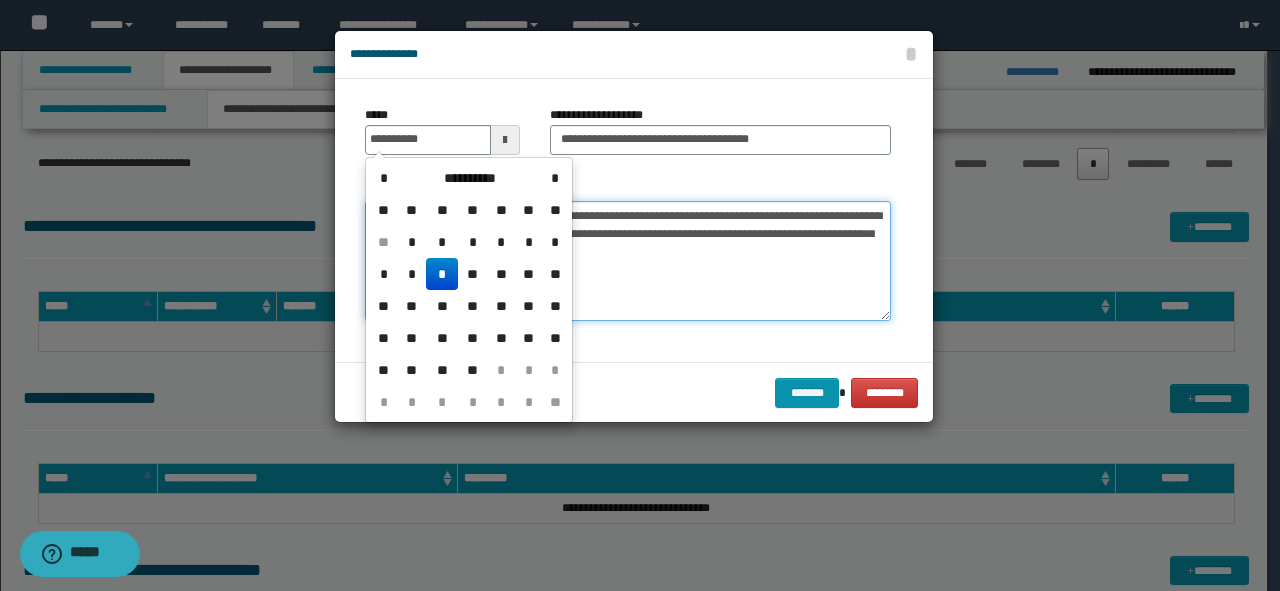 type on "**********" 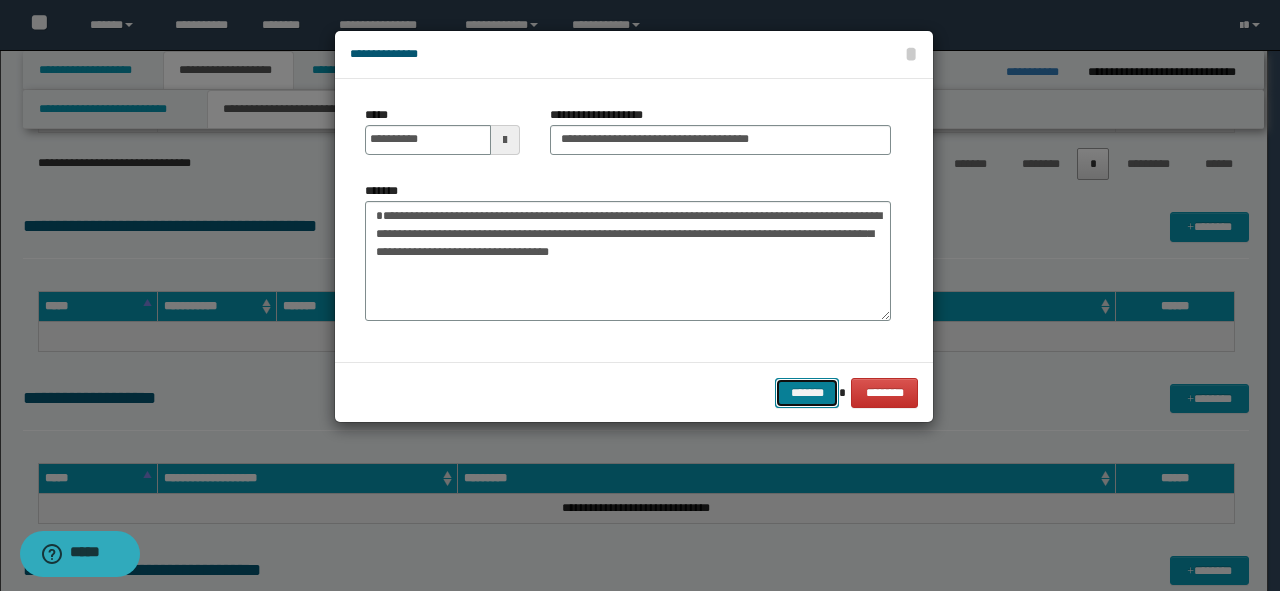 click on "*******" at bounding box center [807, 393] 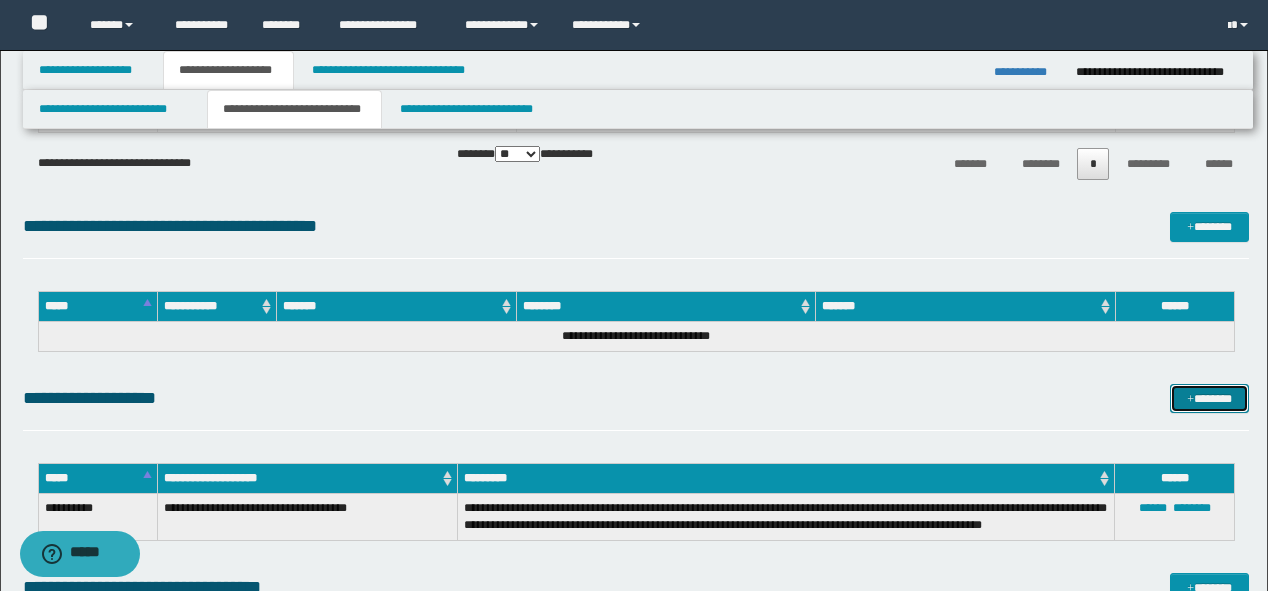 click on "*******" at bounding box center (1209, 399) 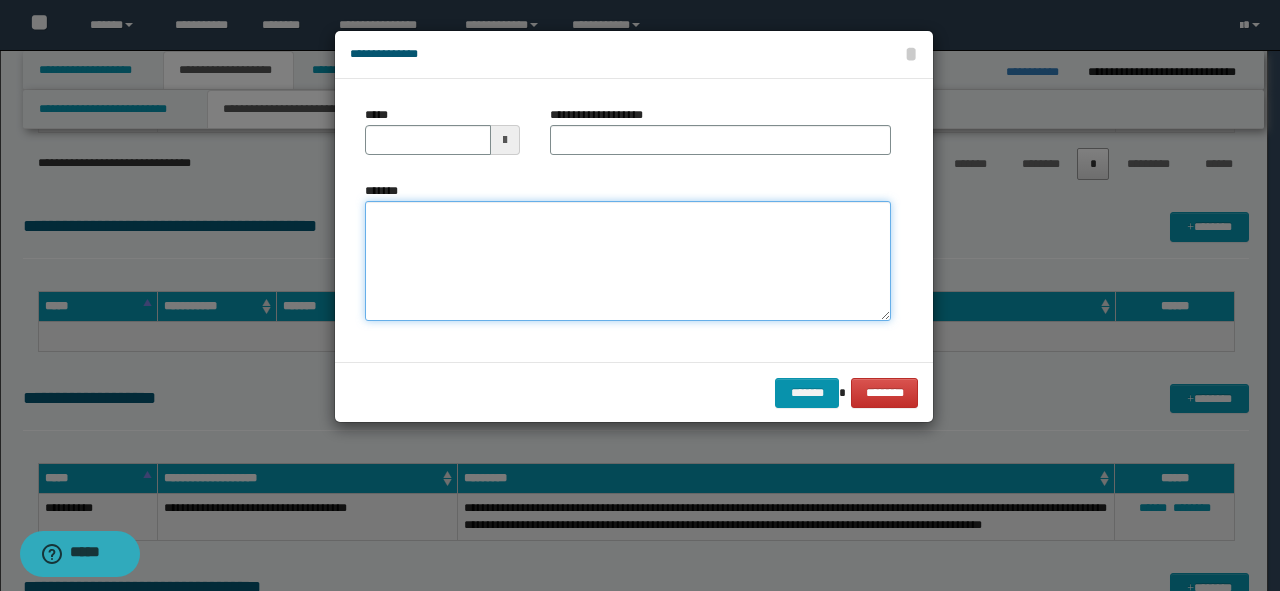 click on "*******" at bounding box center (628, 261) 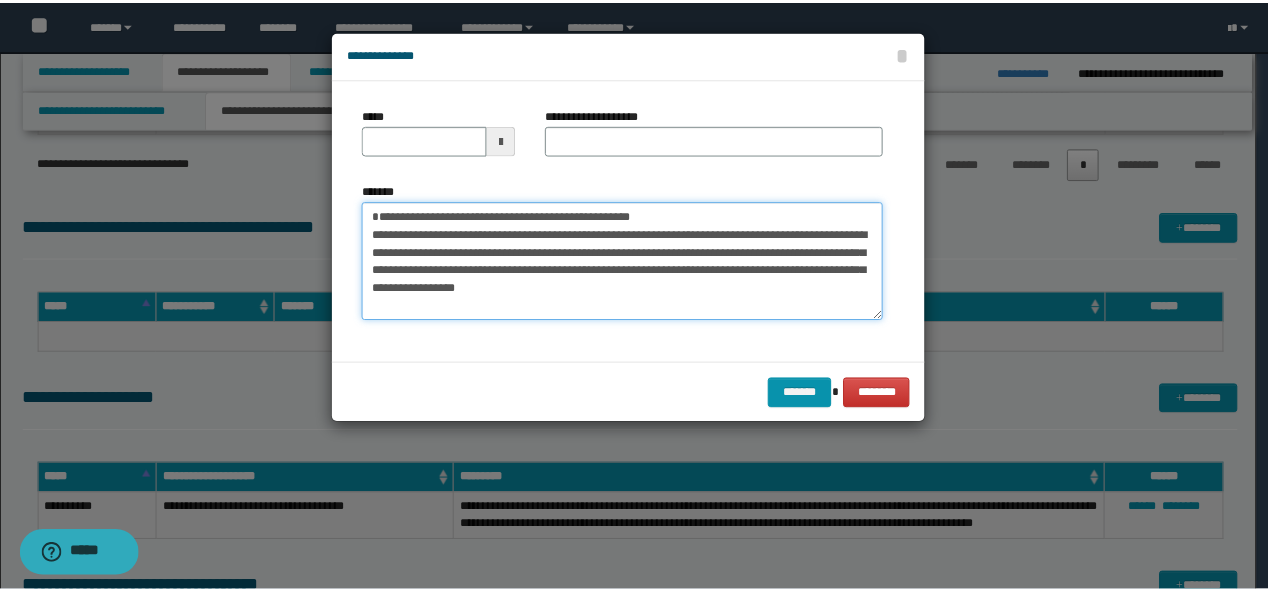scroll, scrollTop: 0, scrollLeft: 0, axis: both 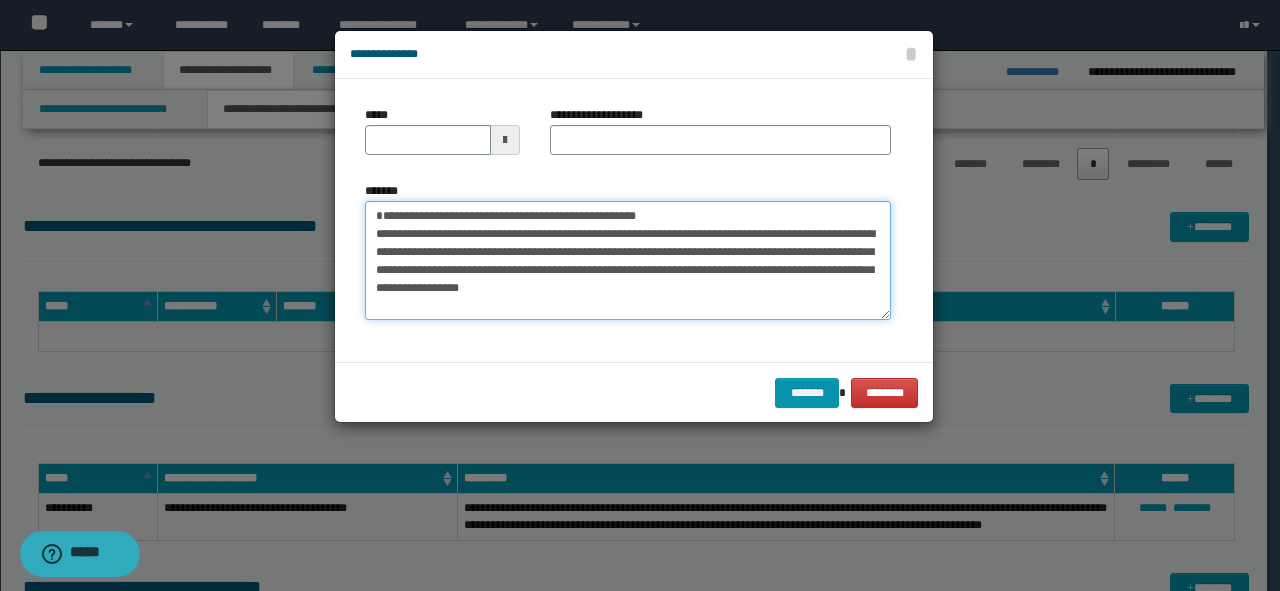 drag, startPoint x: 680, startPoint y: 219, endPoint x: 288, endPoint y: 186, distance: 393.38657 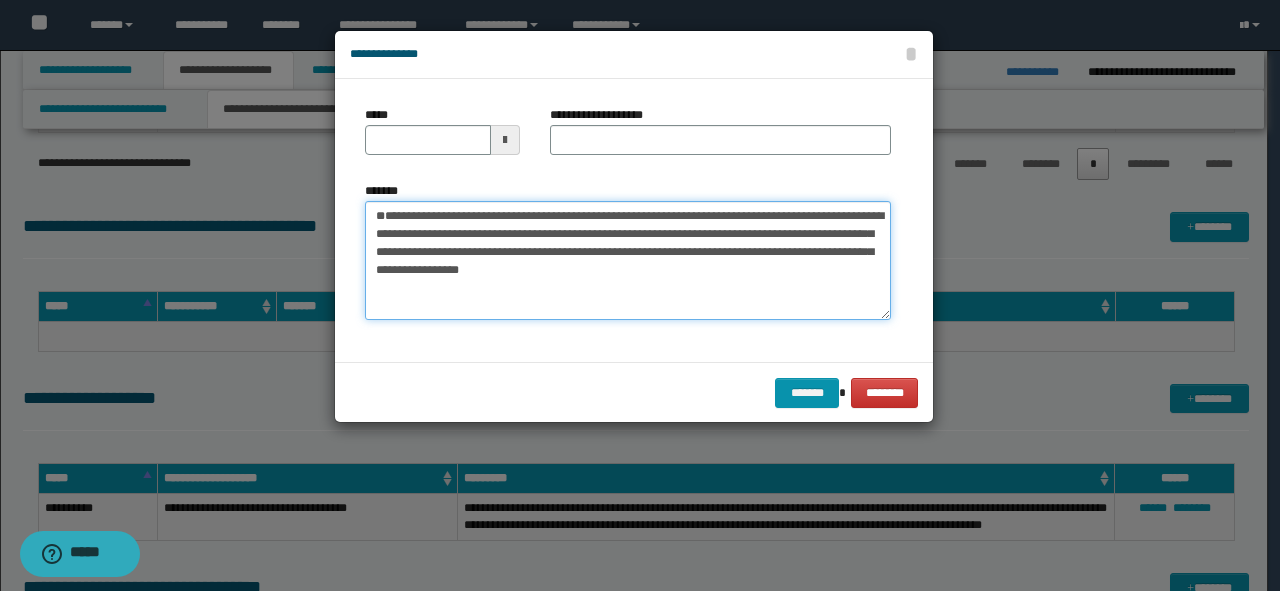 type on "**********" 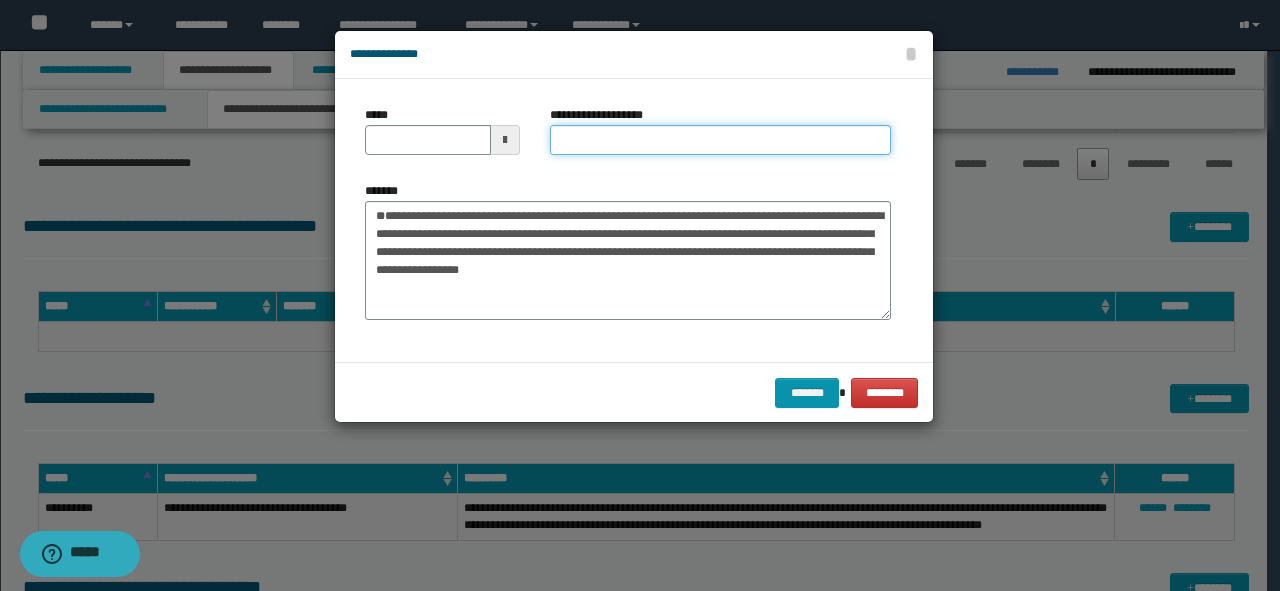 click on "**********" at bounding box center [720, 140] 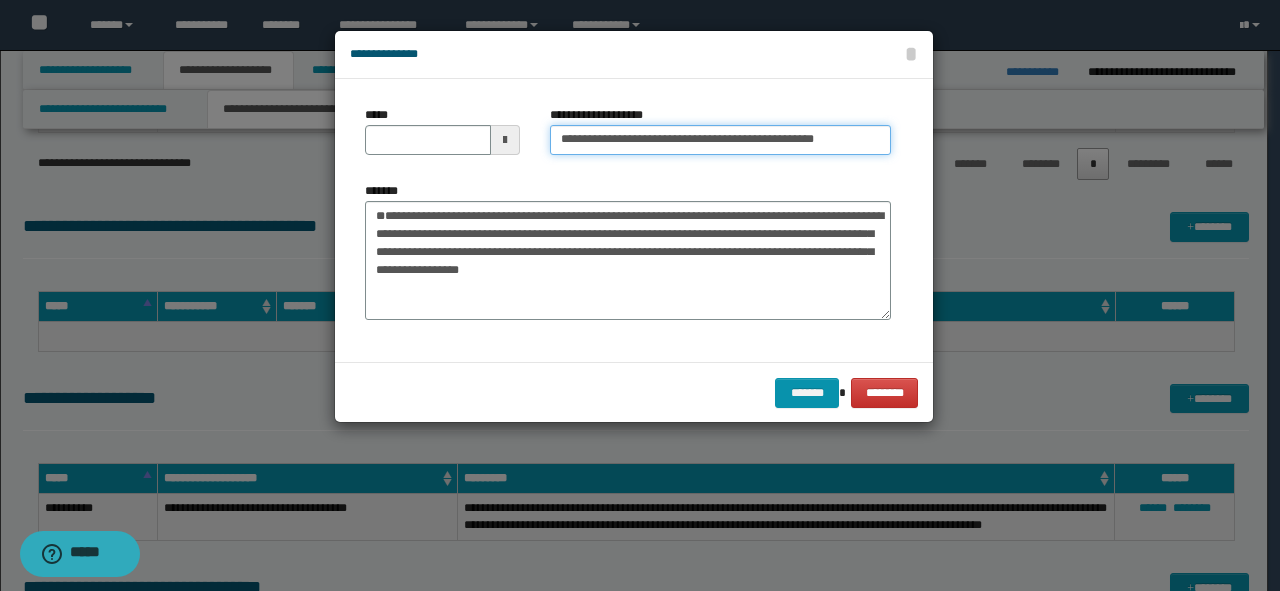 drag, startPoint x: 864, startPoint y: 141, endPoint x: 772, endPoint y: 125, distance: 93.38094 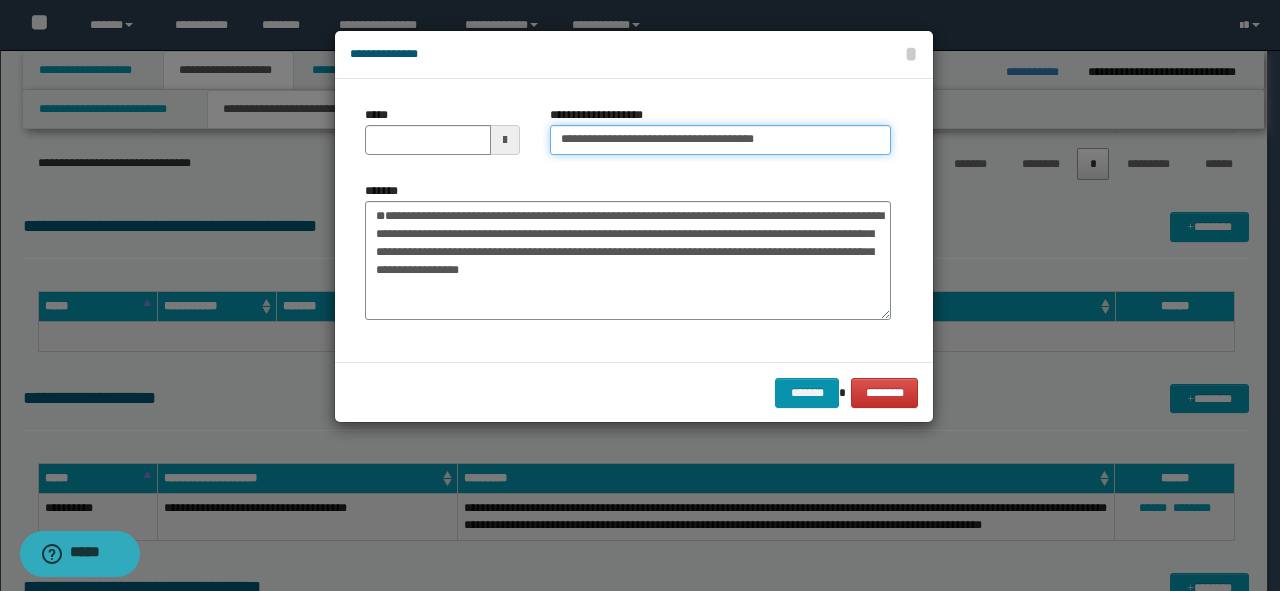 type 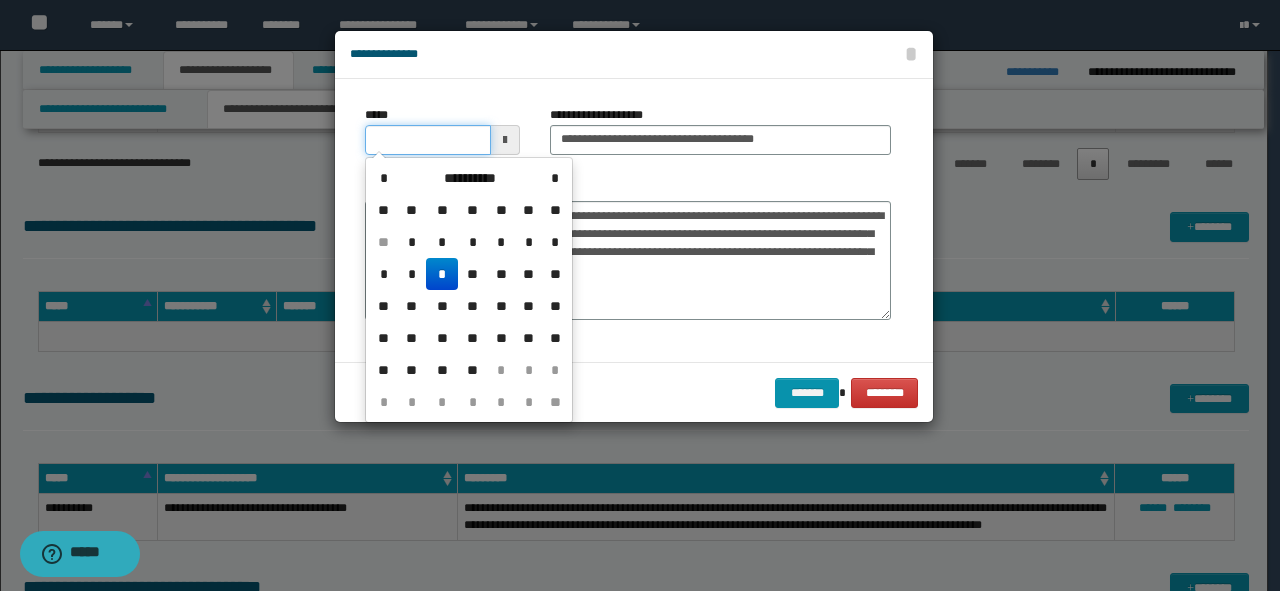 click on "*****" at bounding box center [428, 140] 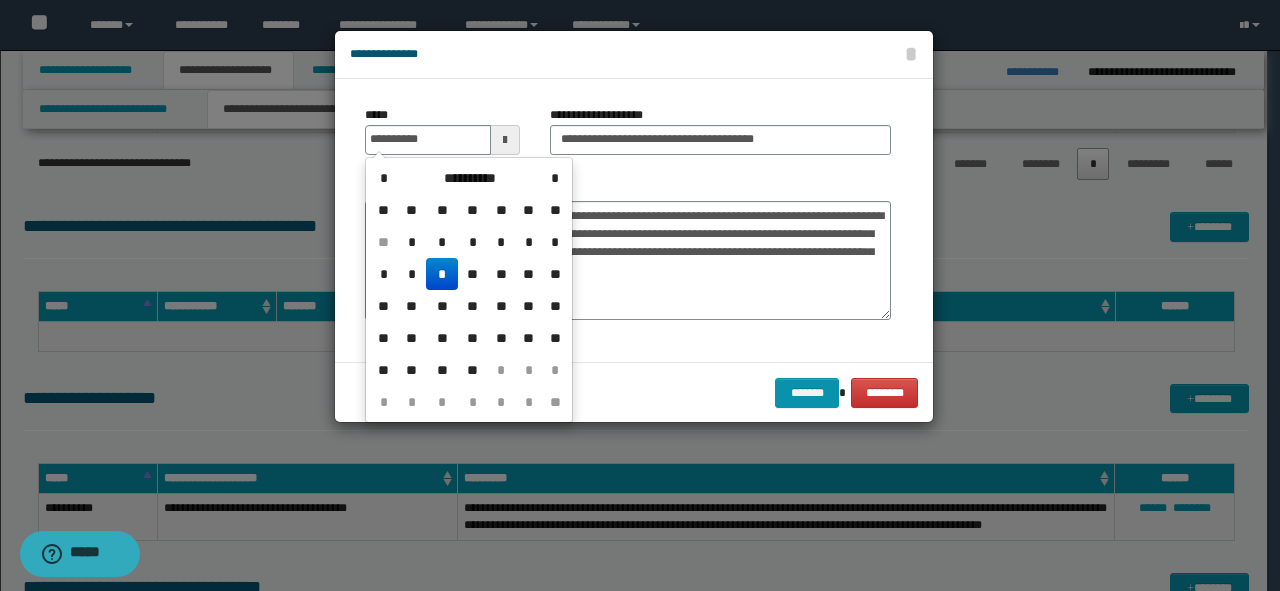 type on "**********" 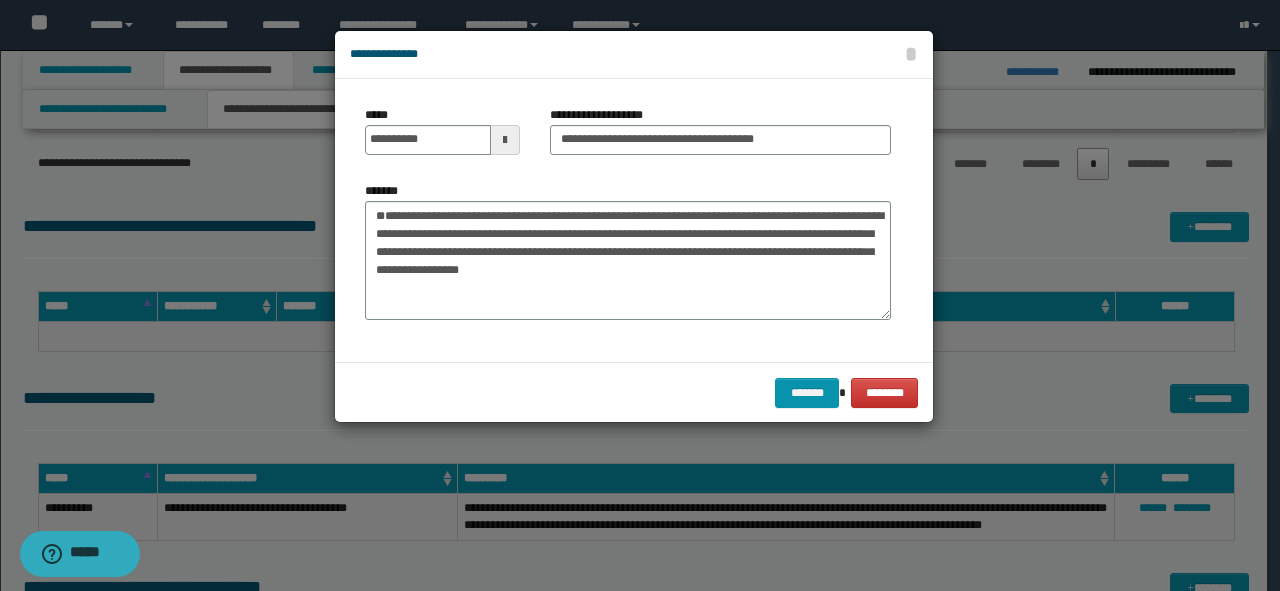click on "**********" at bounding box center [628, 251] 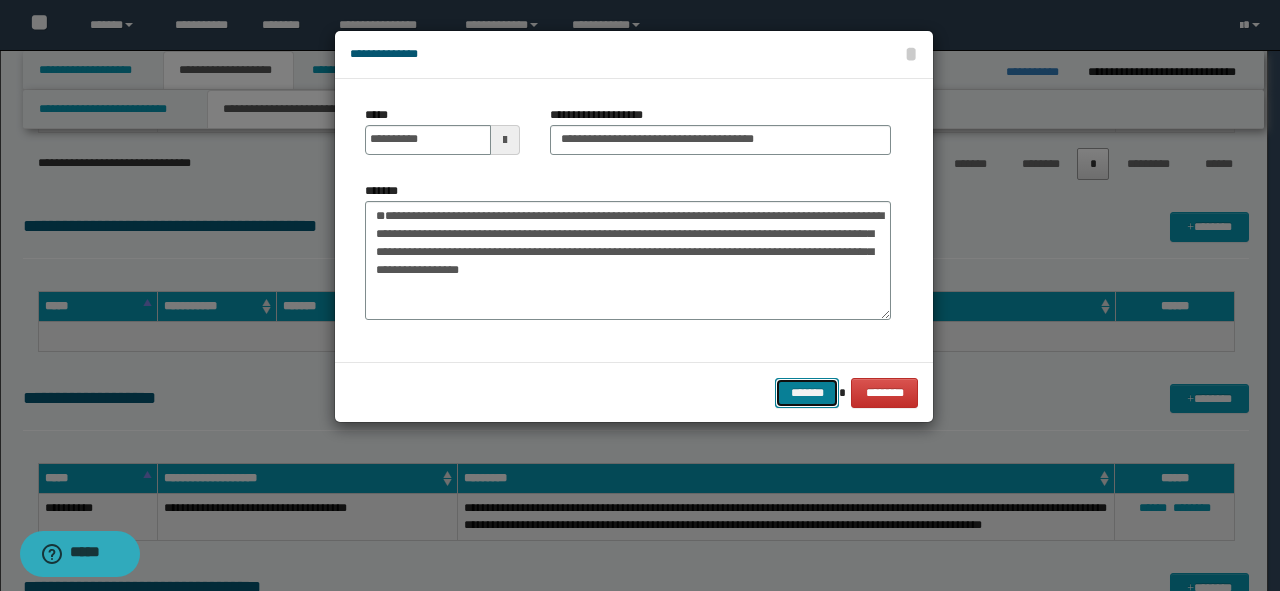 click on "*******" at bounding box center (807, 393) 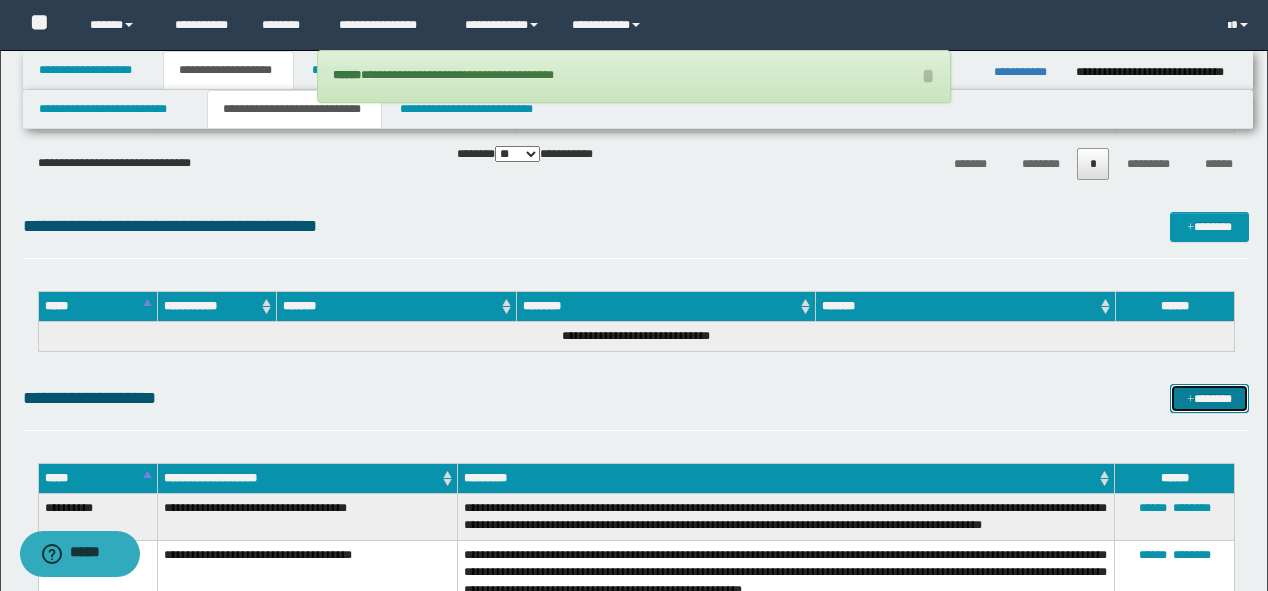 scroll, scrollTop: 2720, scrollLeft: 0, axis: vertical 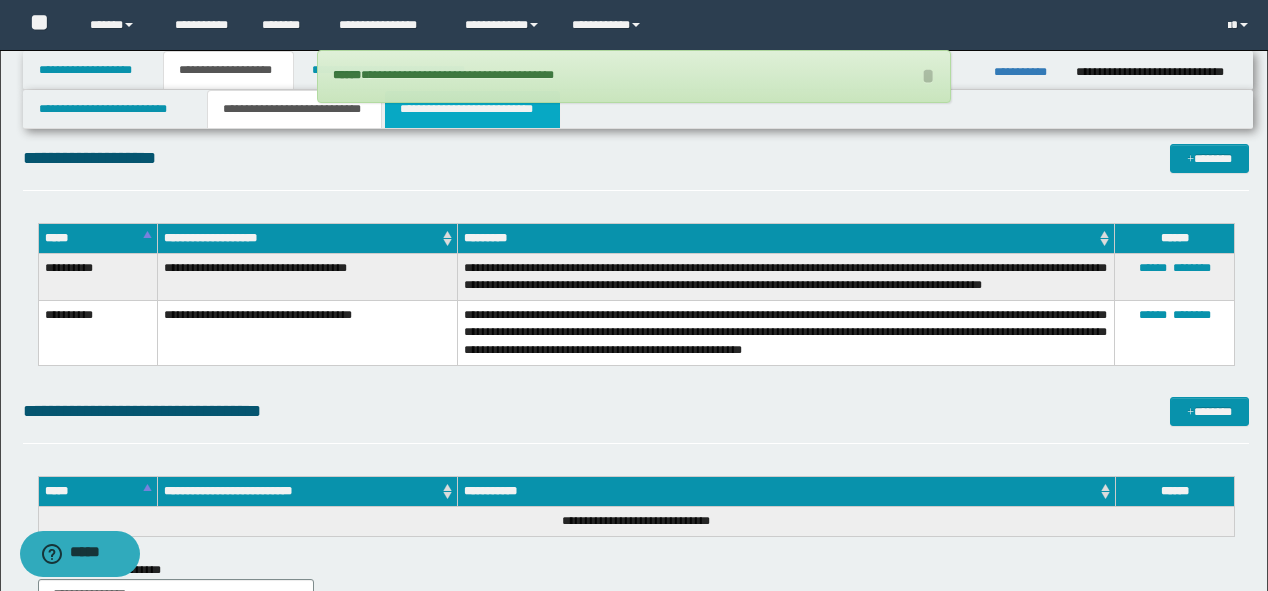 click on "**********" at bounding box center [472, 109] 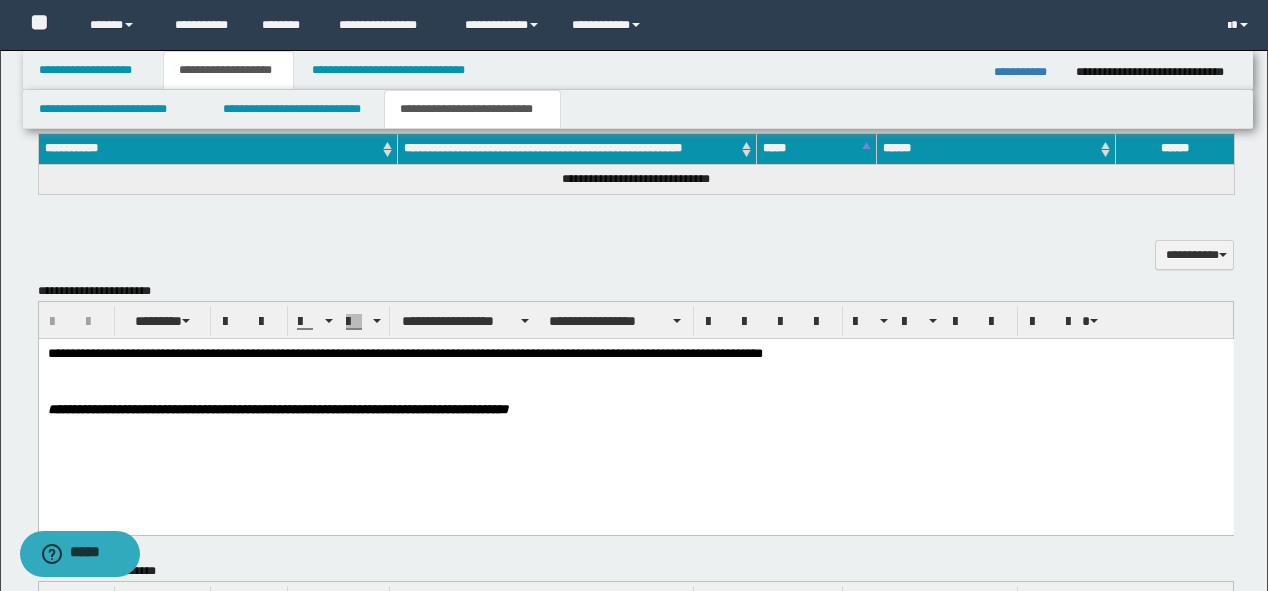 scroll, scrollTop: 400, scrollLeft: 0, axis: vertical 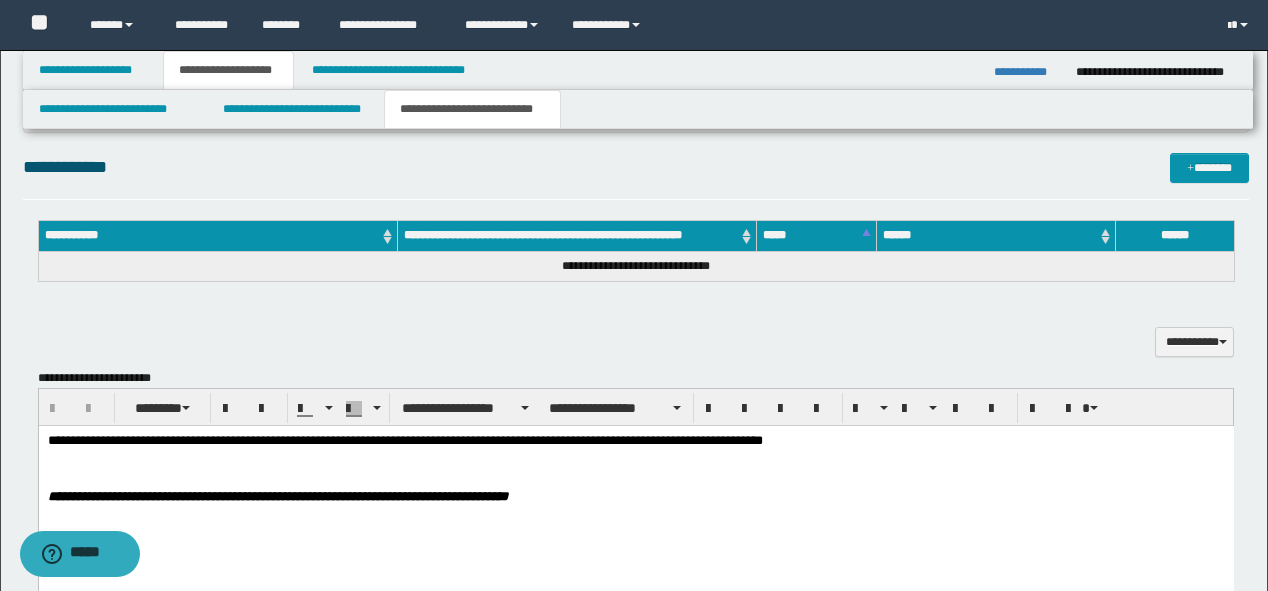 click on "**********" at bounding box center (636, 176) 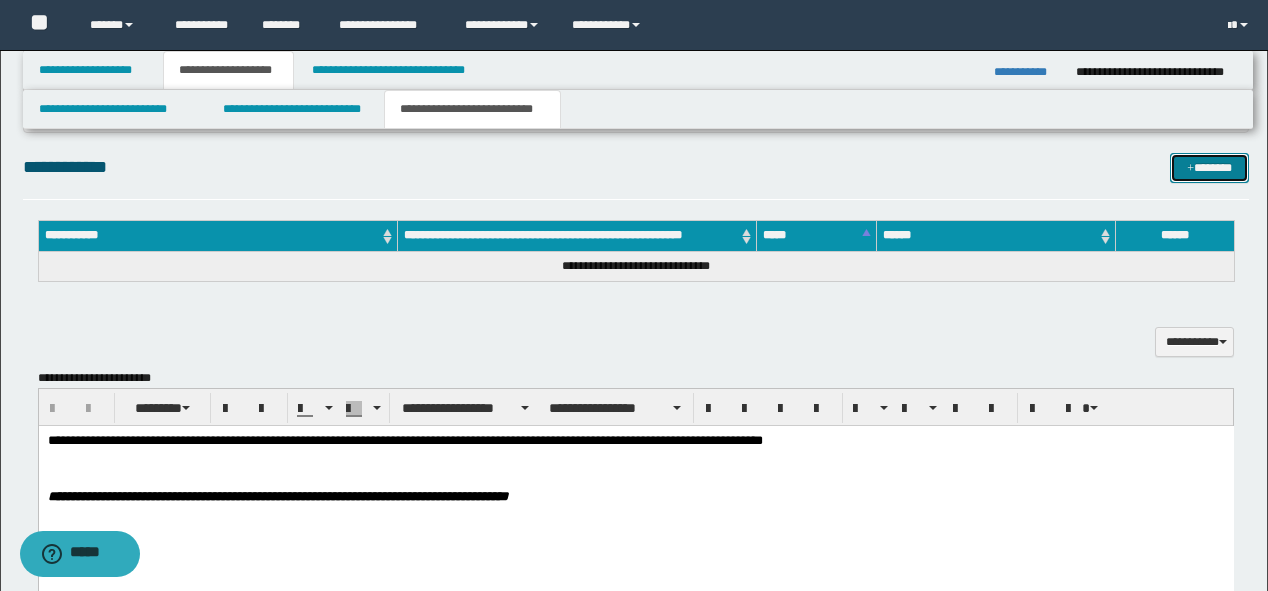 click on "*******" at bounding box center [1209, 168] 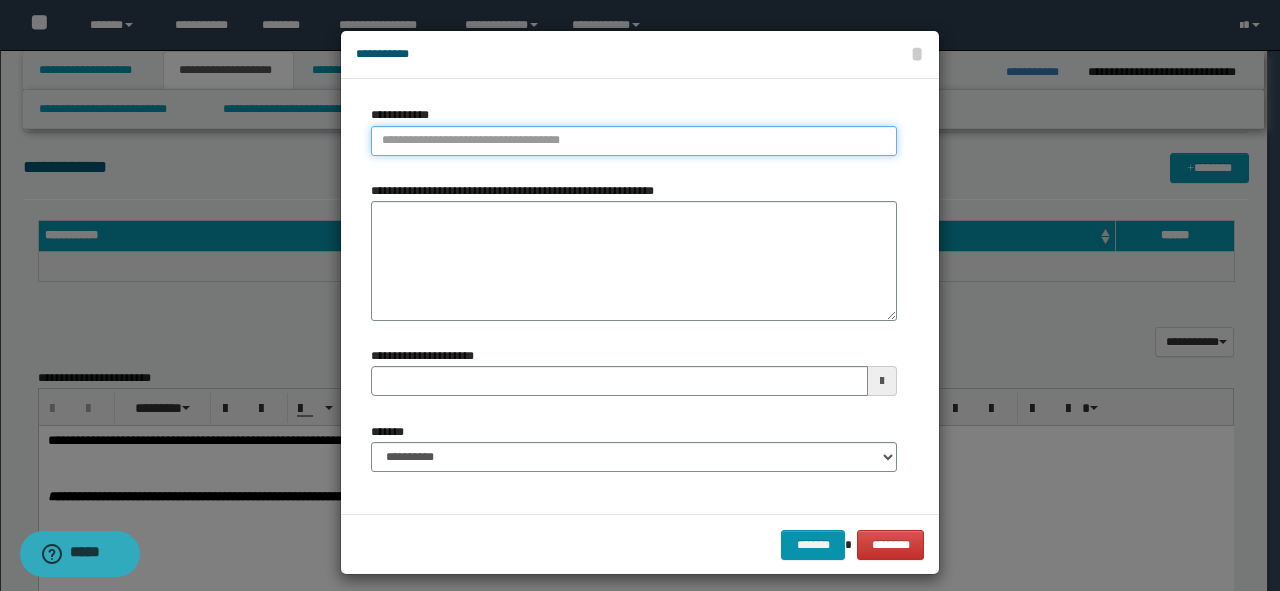 click on "**********" at bounding box center (634, 141) 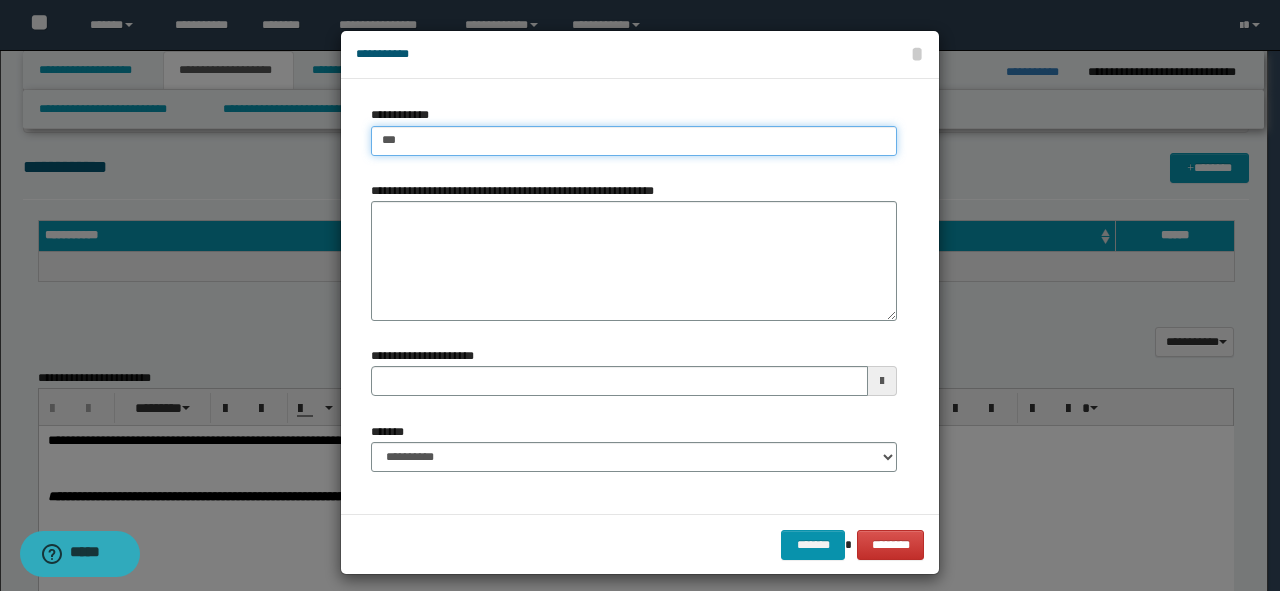 type on "****" 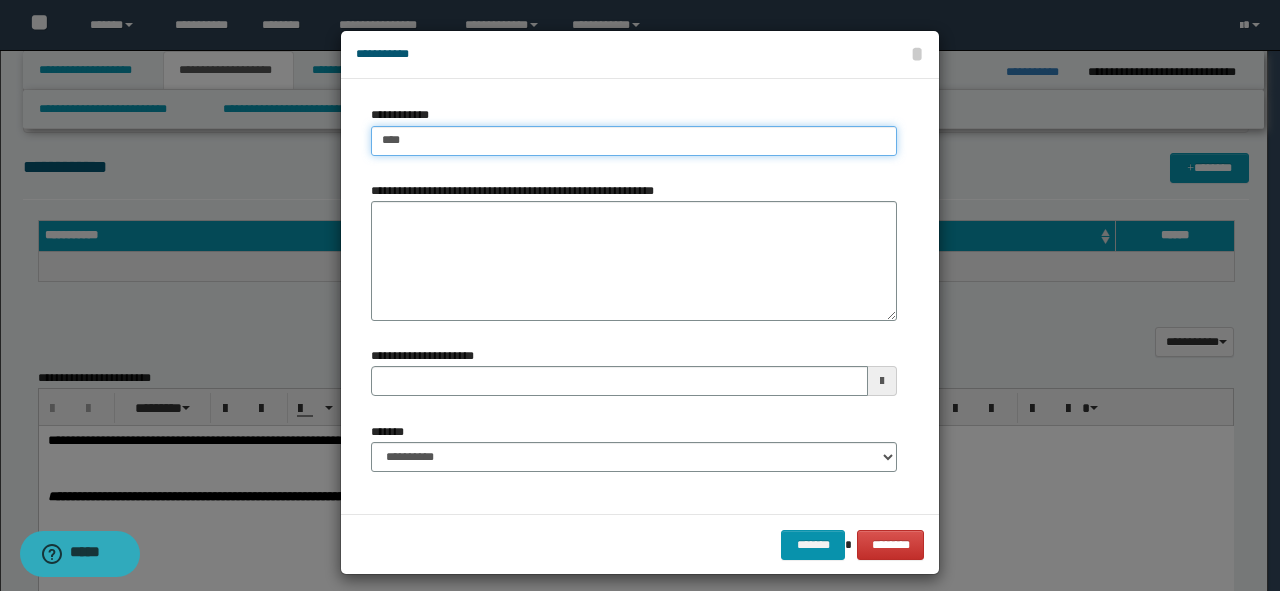 type on "****" 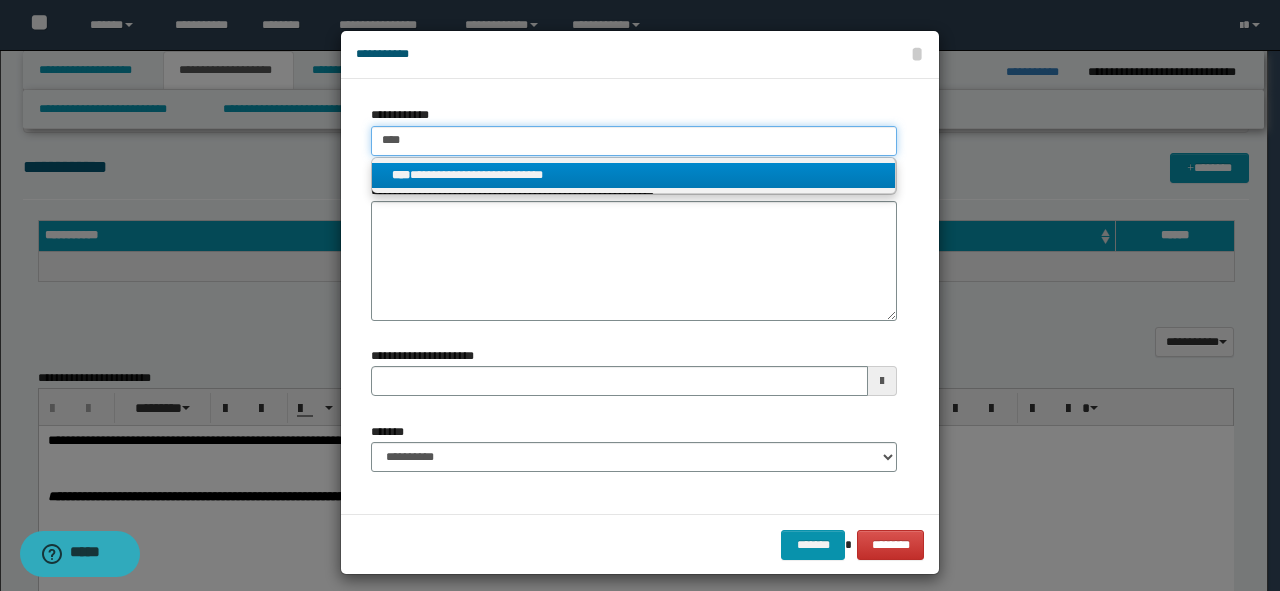 type on "****" 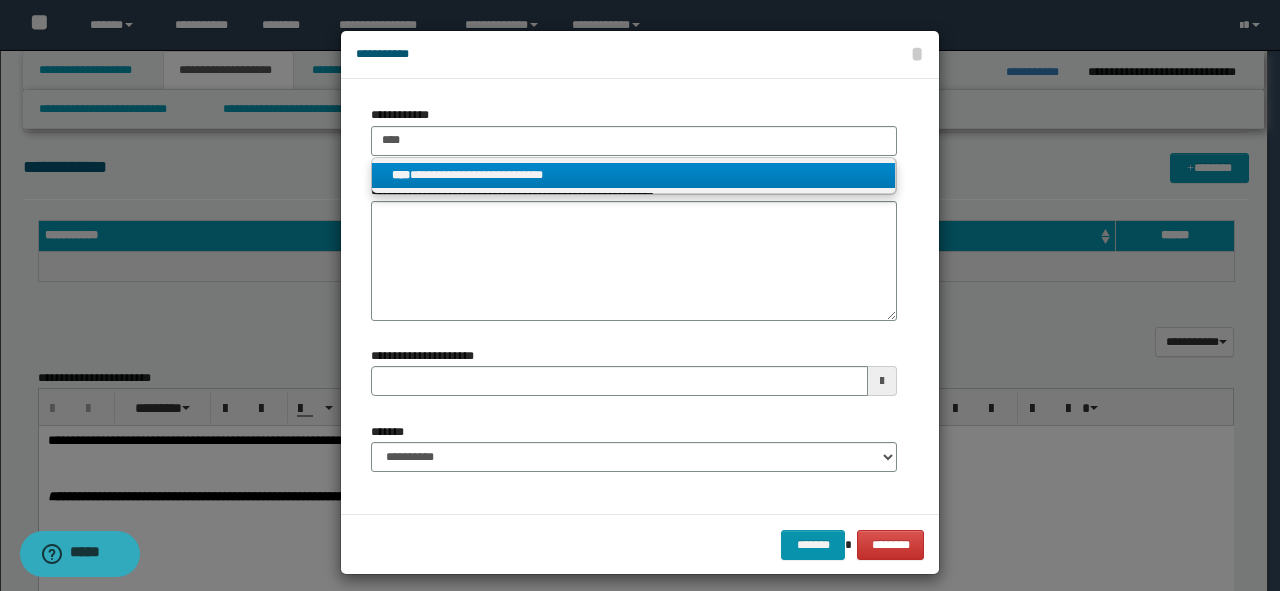 drag, startPoint x: 629, startPoint y: 176, endPoint x: 634, endPoint y: 212, distance: 36.345562 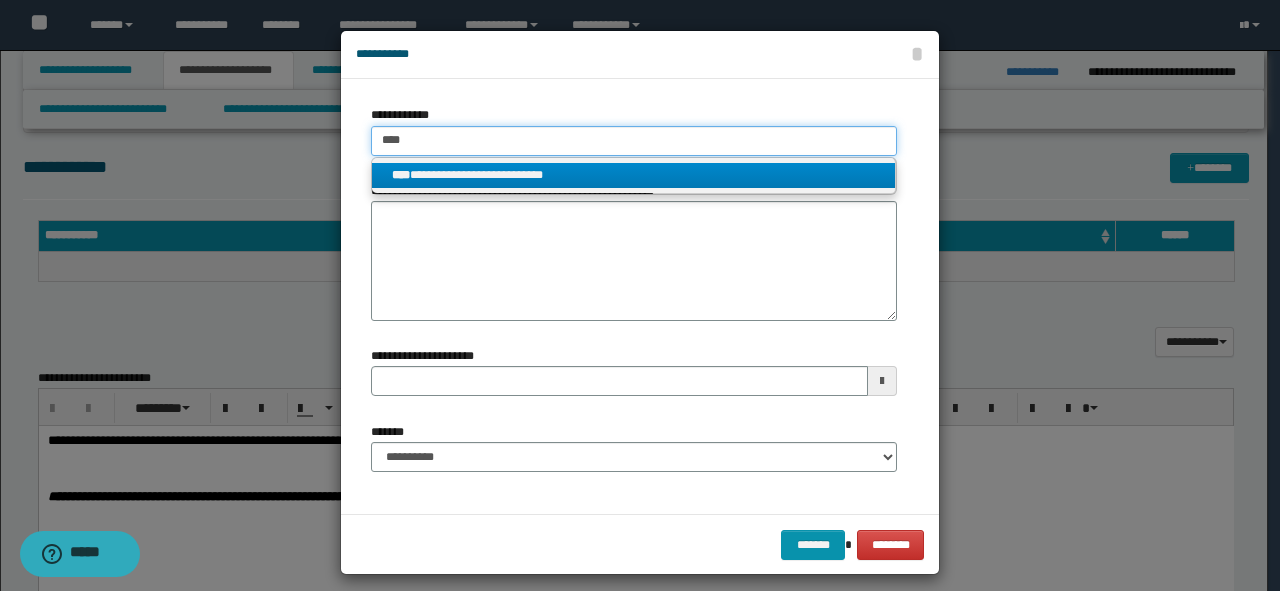 type 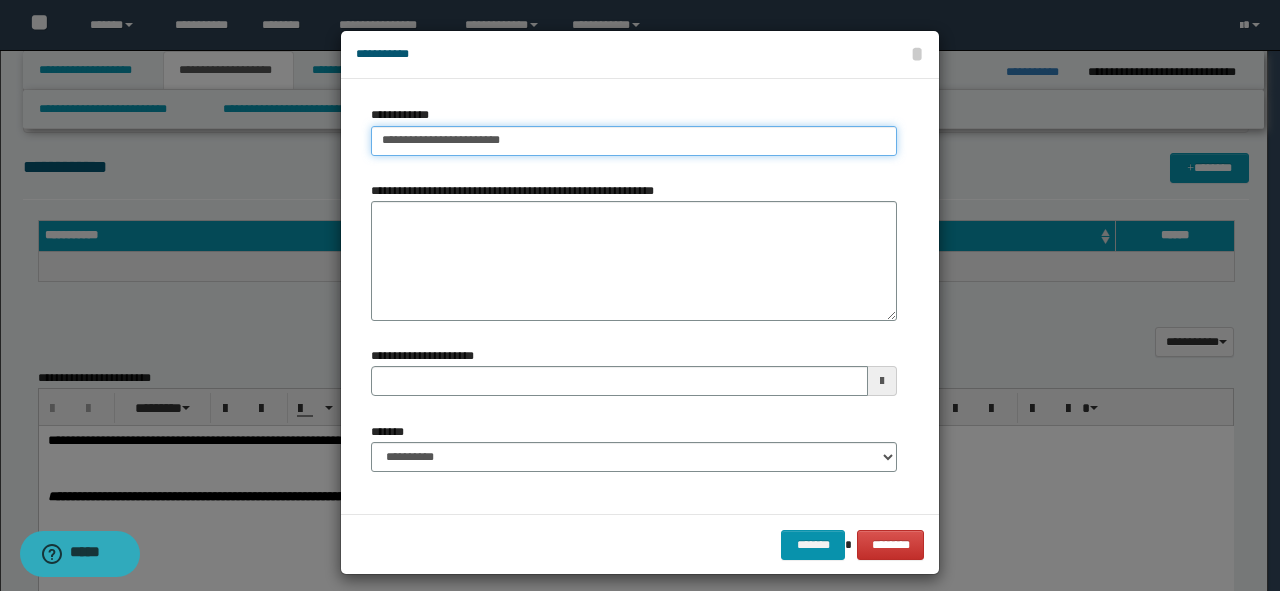 type 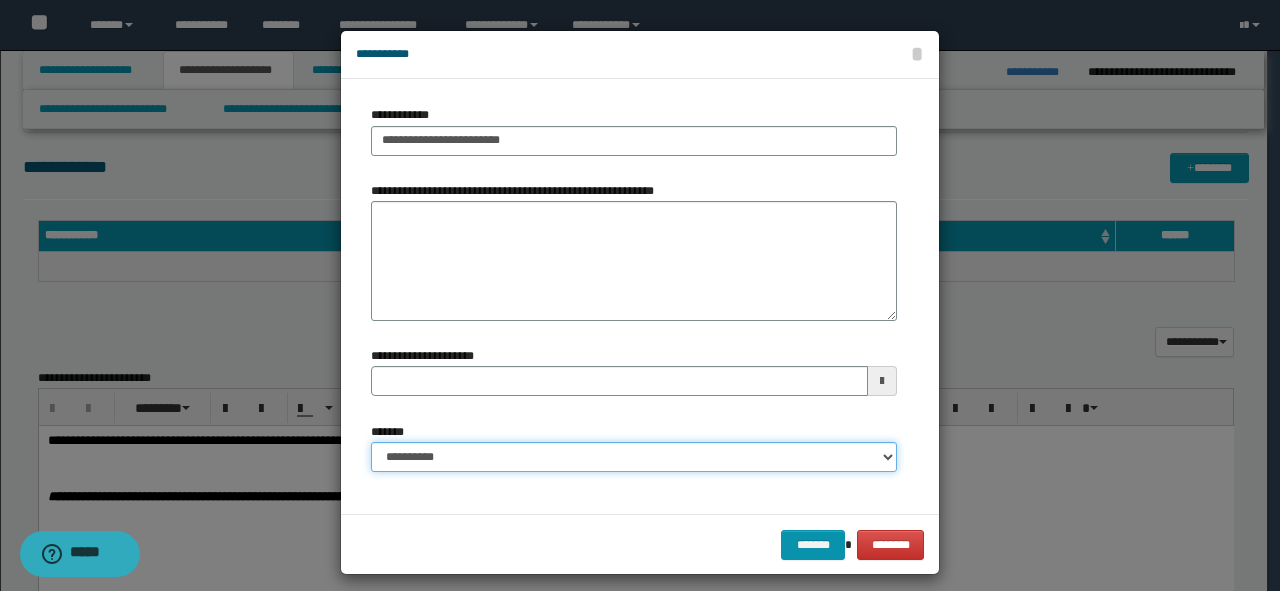click on "**********" at bounding box center [634, 457] 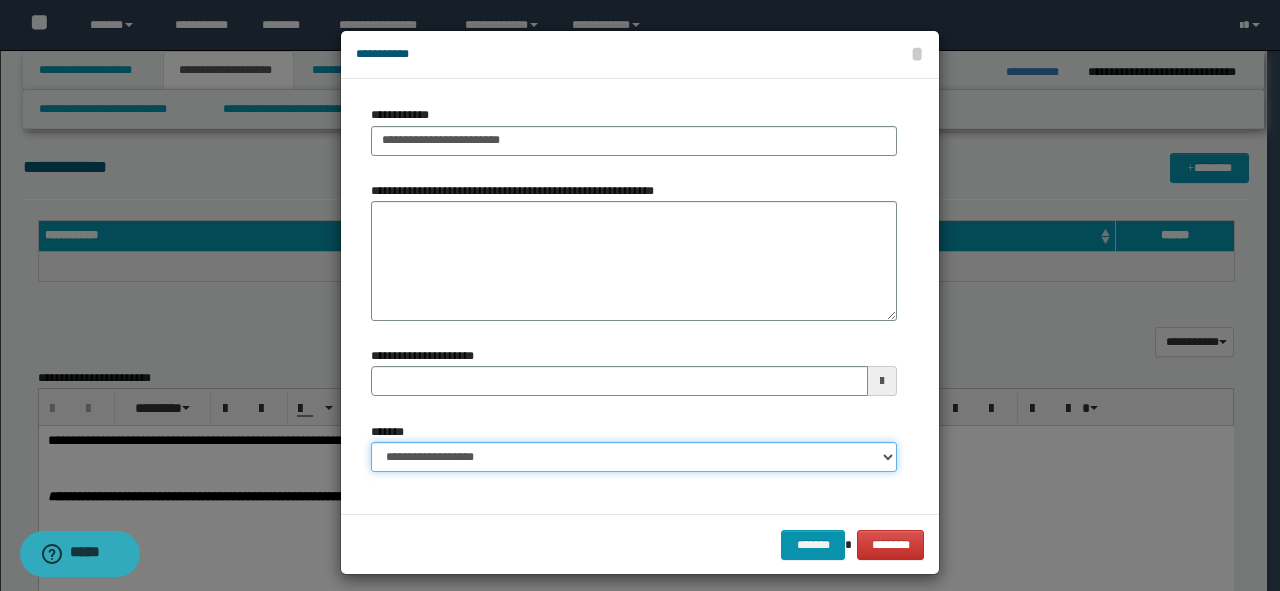 type 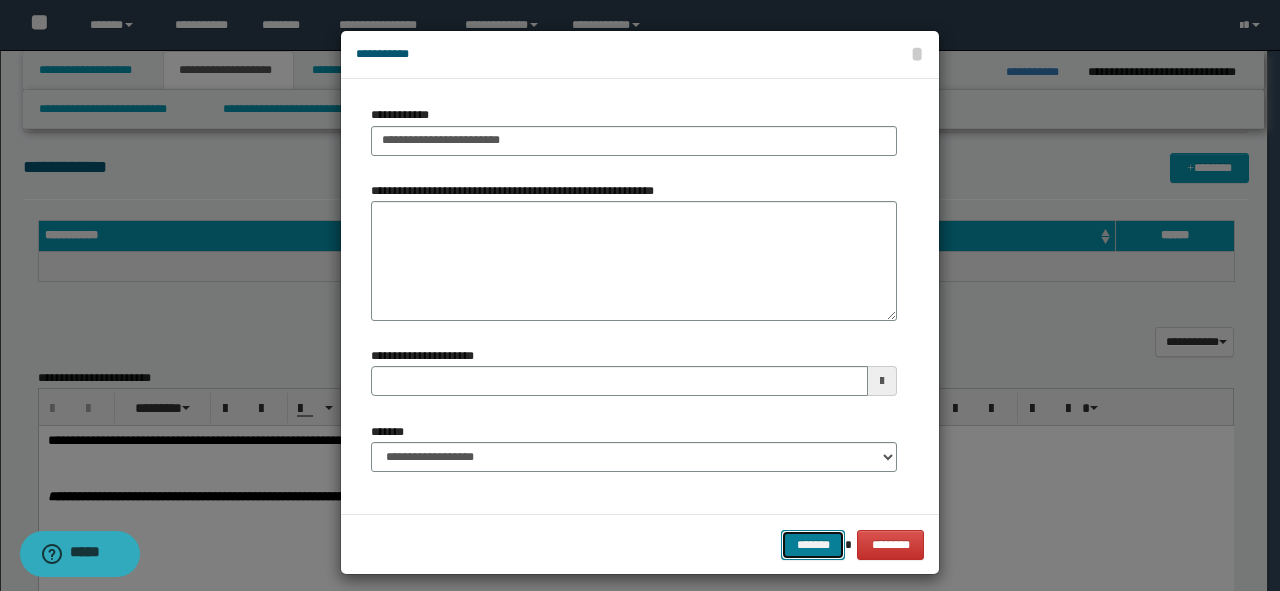 click on "*******" at bounding box center (813, 545) 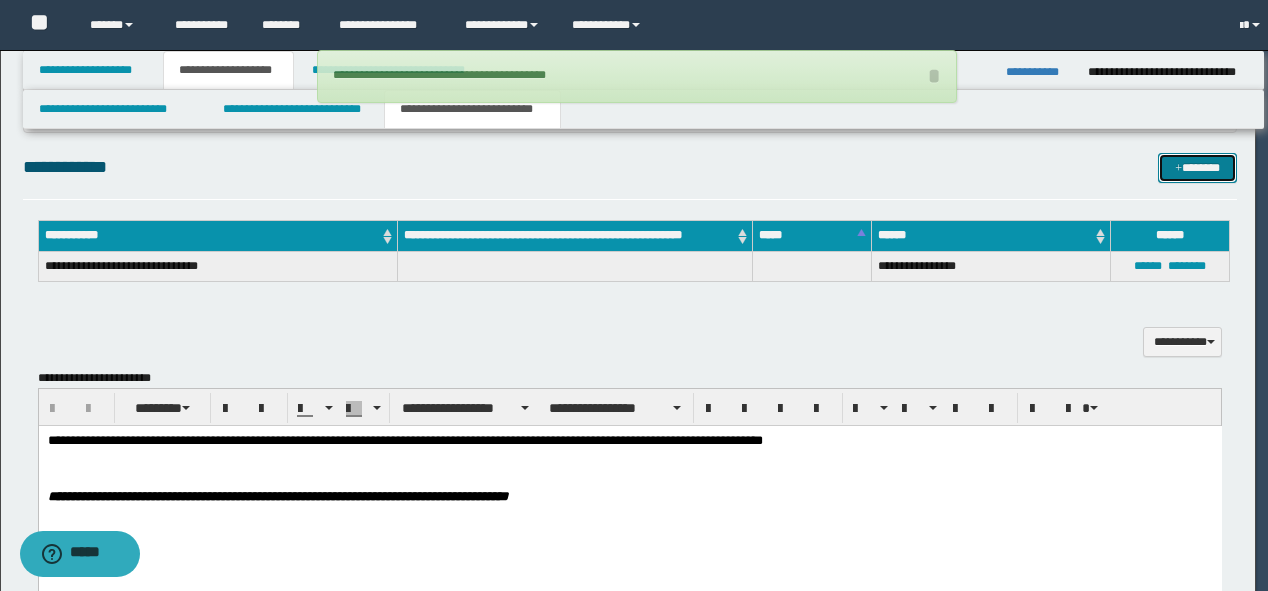 type 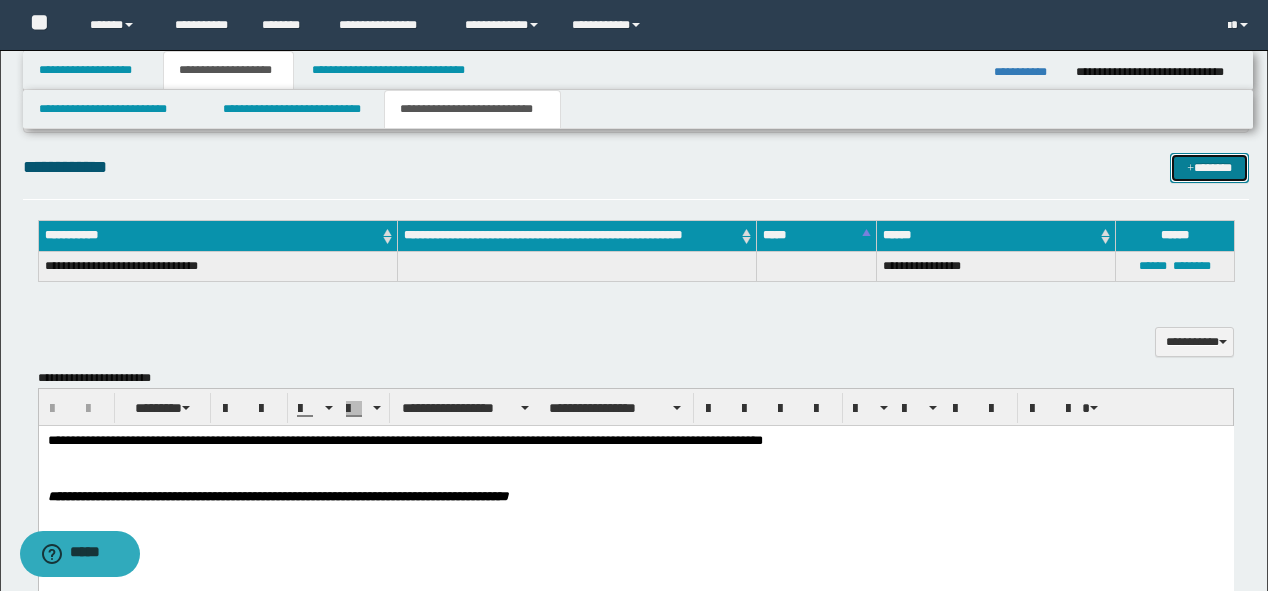 click on "*******" at bounding box center [1209, 168] 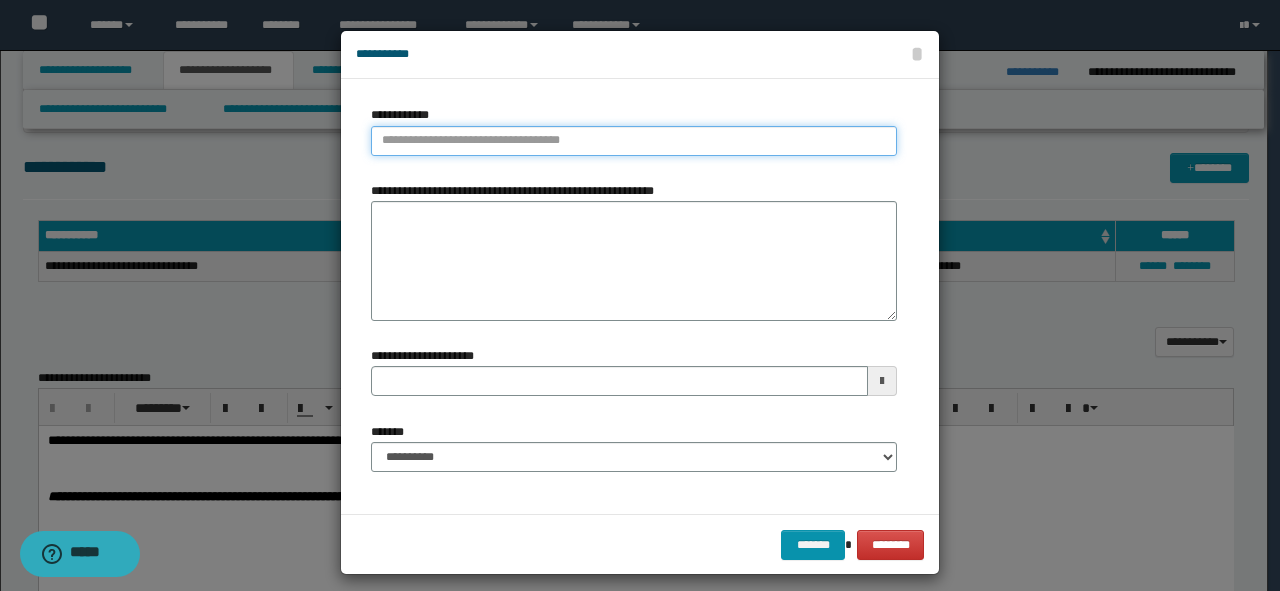 type on "**********" 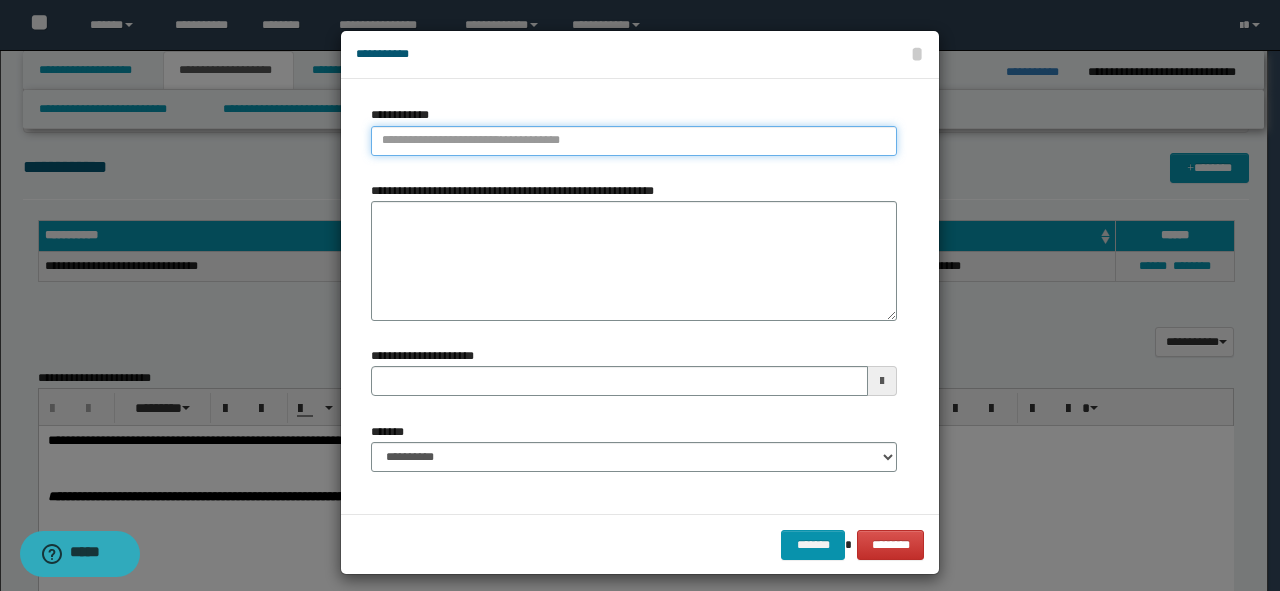 click on "**********" at bounding box center (634, 141) 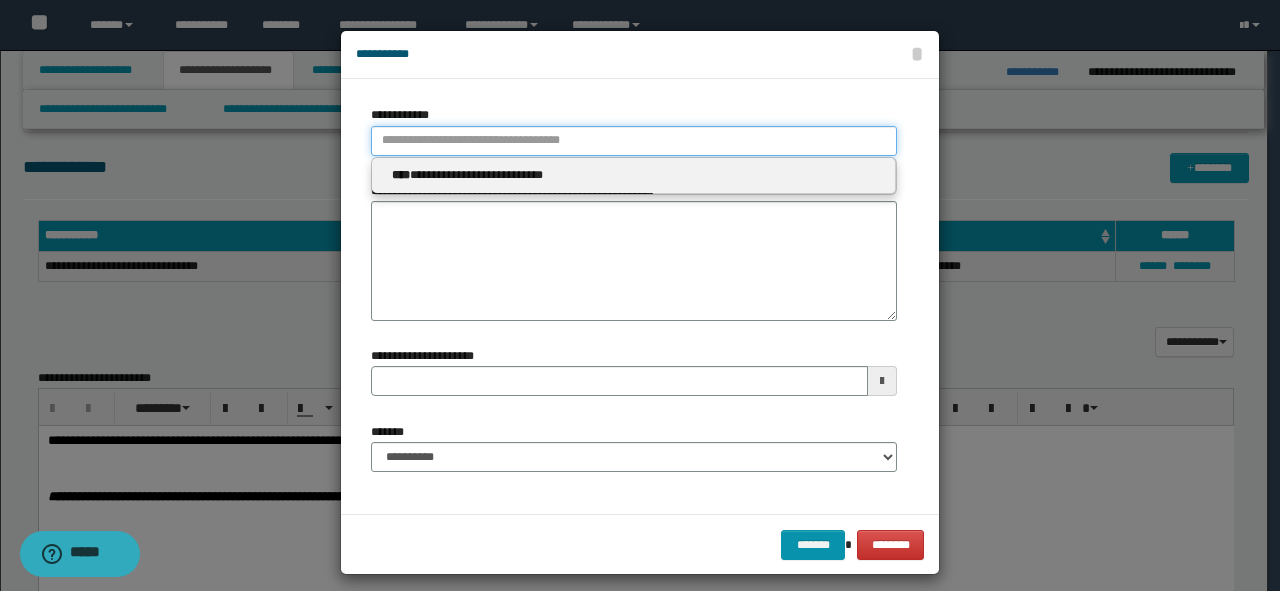 type 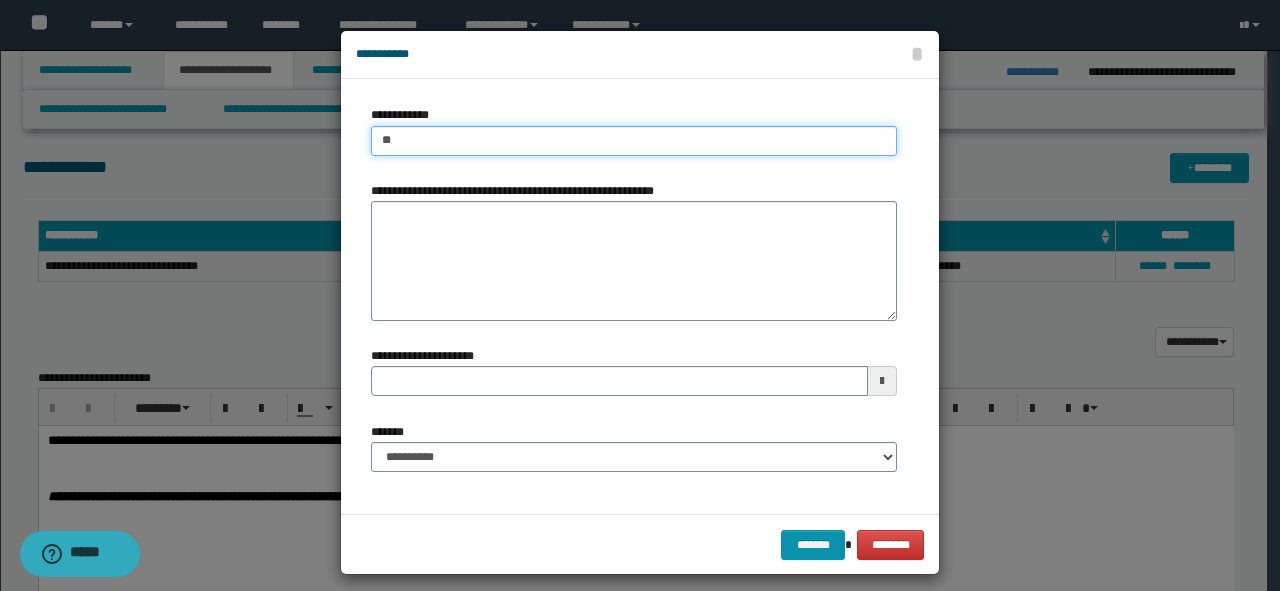 type on "***" 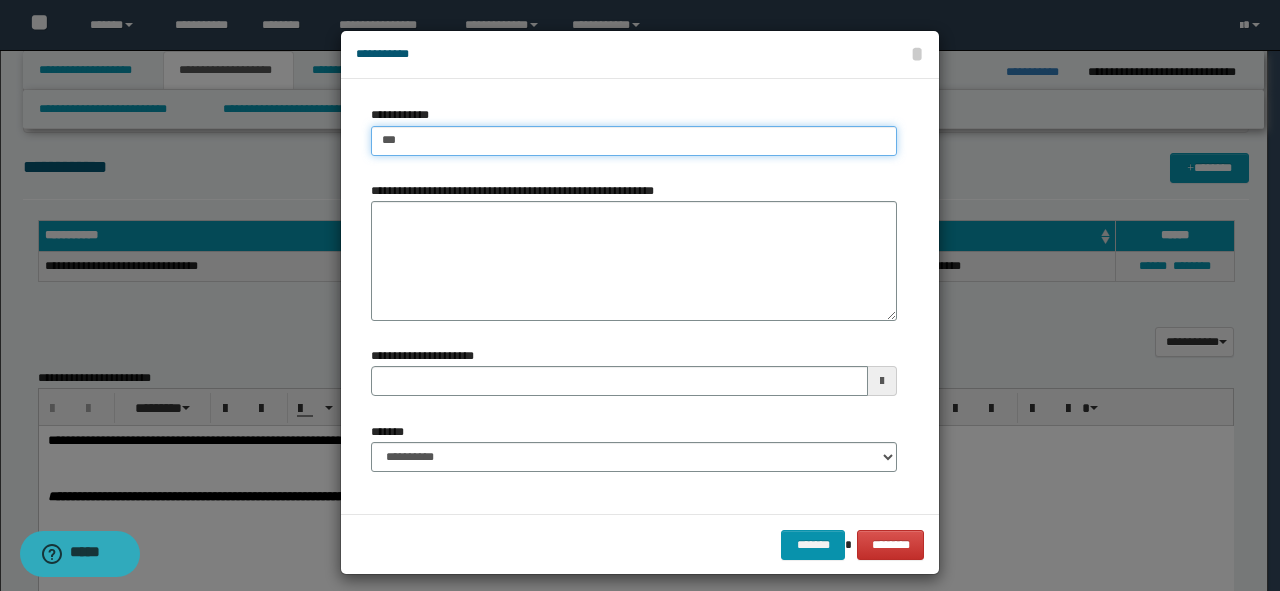 type on "***" 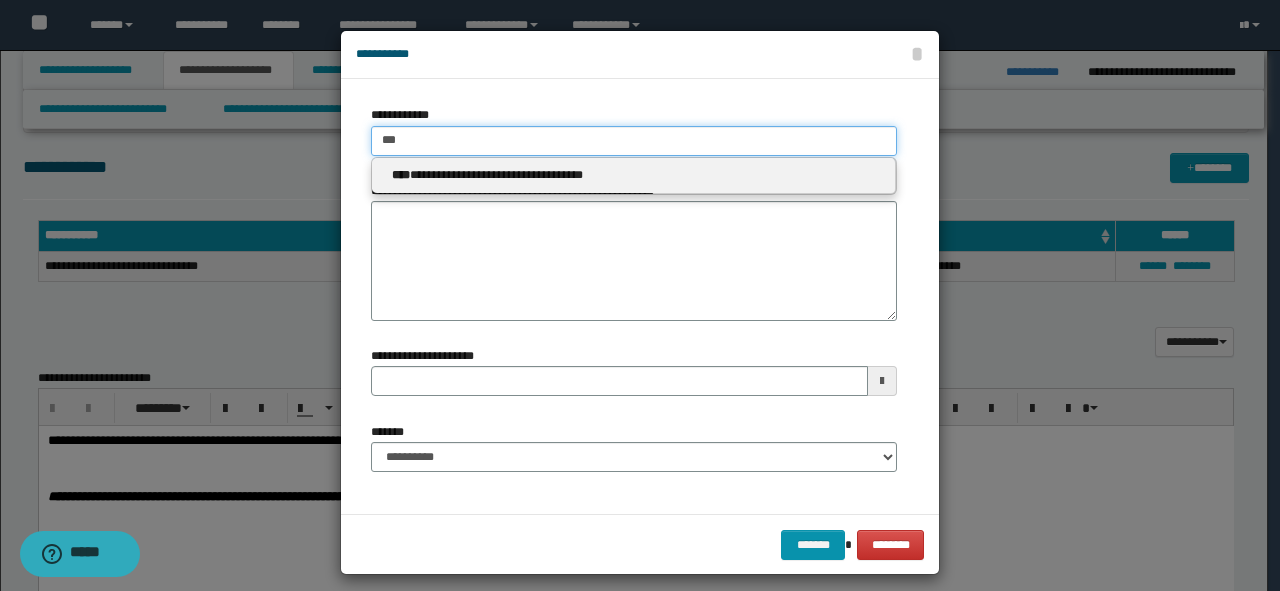 type 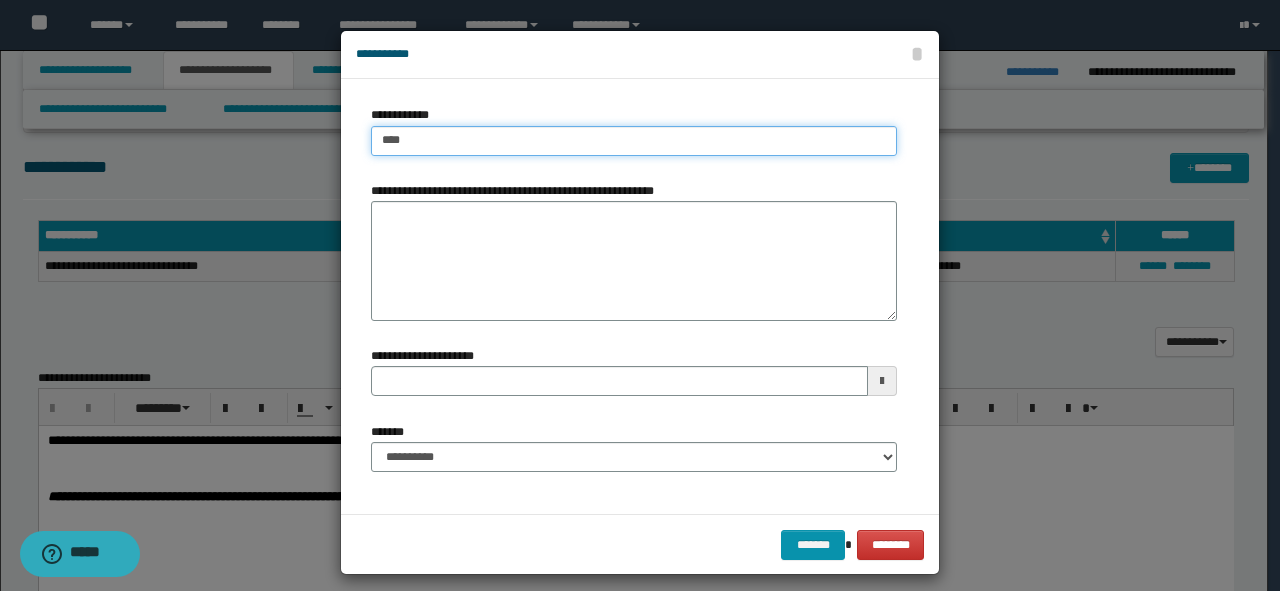 type on "****" 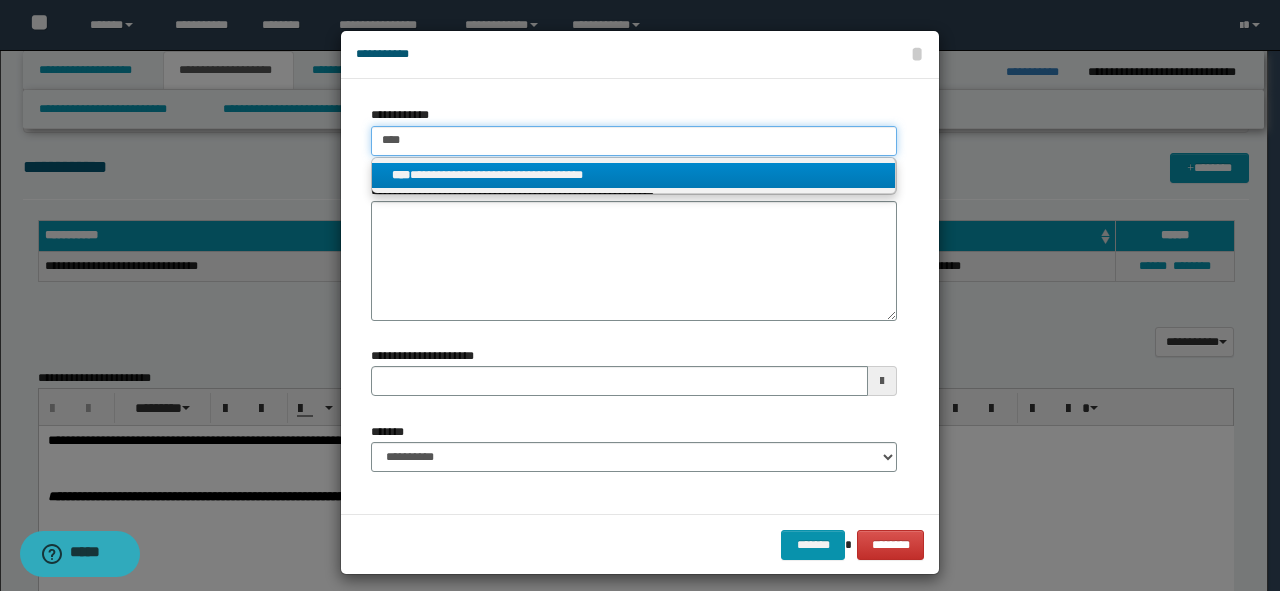 type on "****" 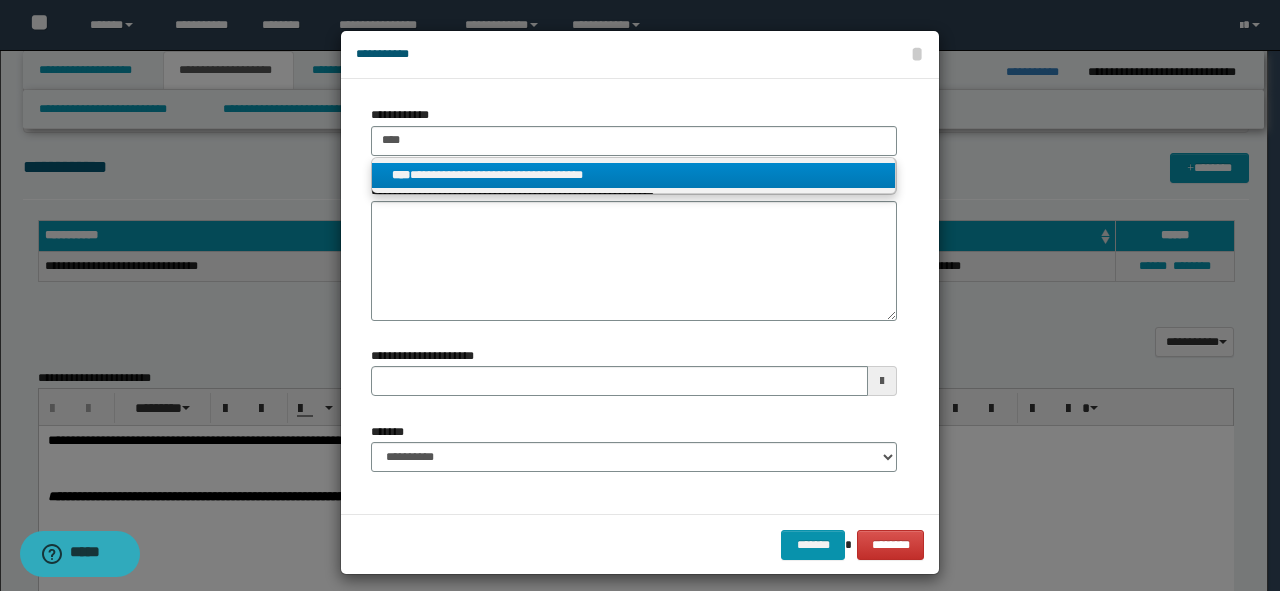 click on "**********" at bounding box center (634, 175) 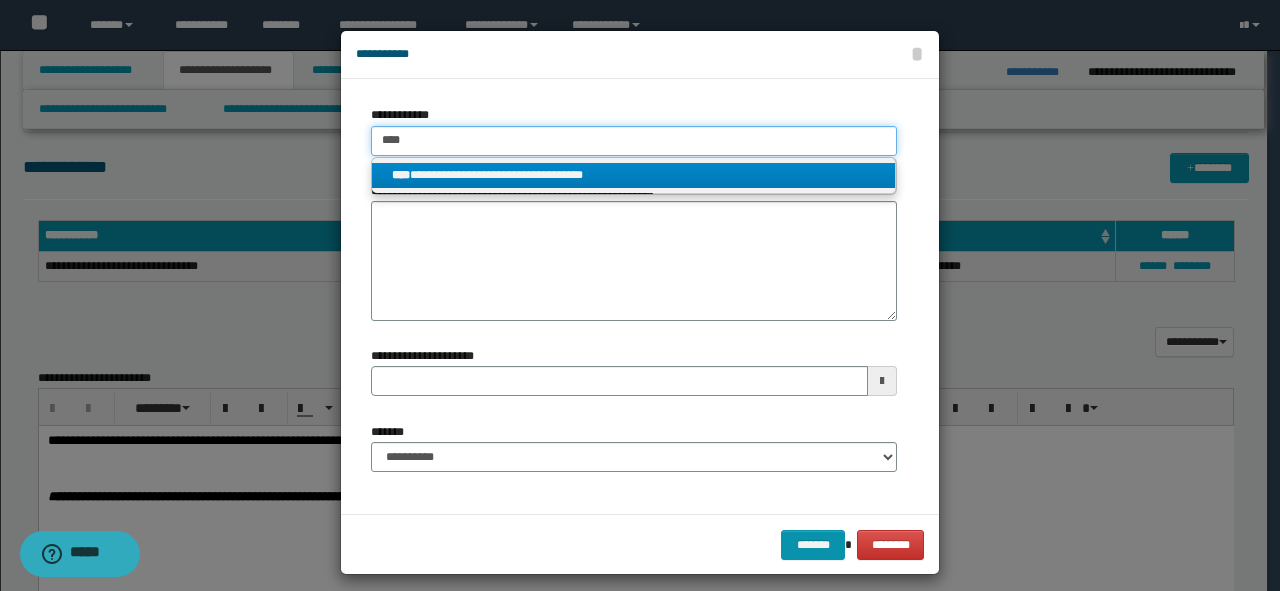 type 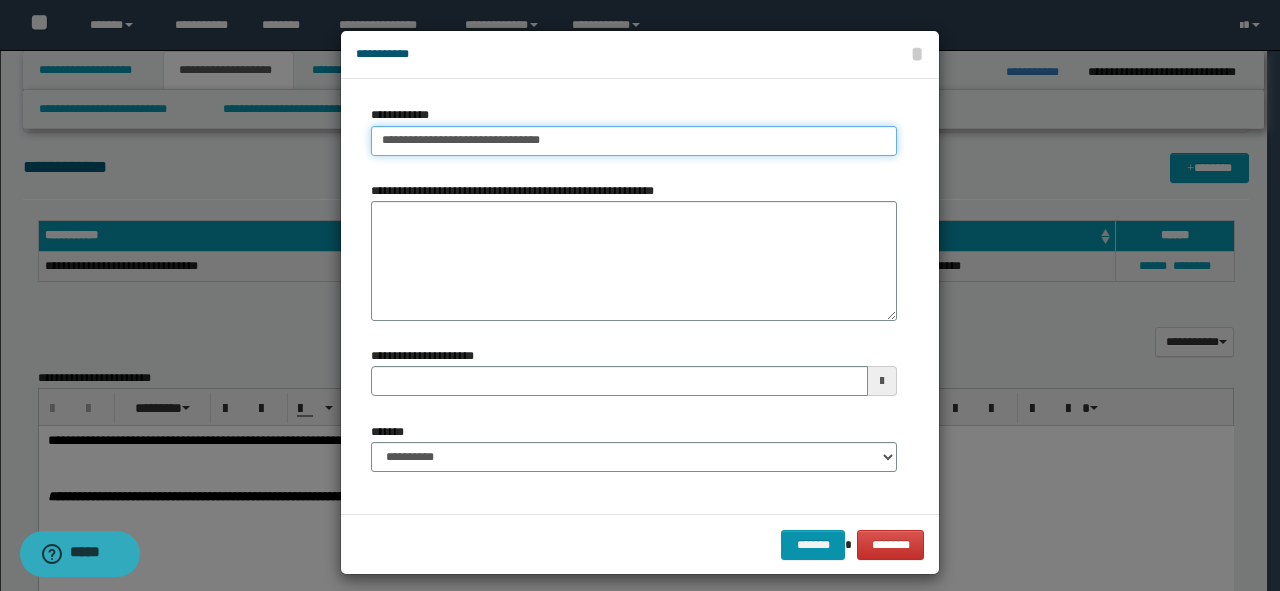 type 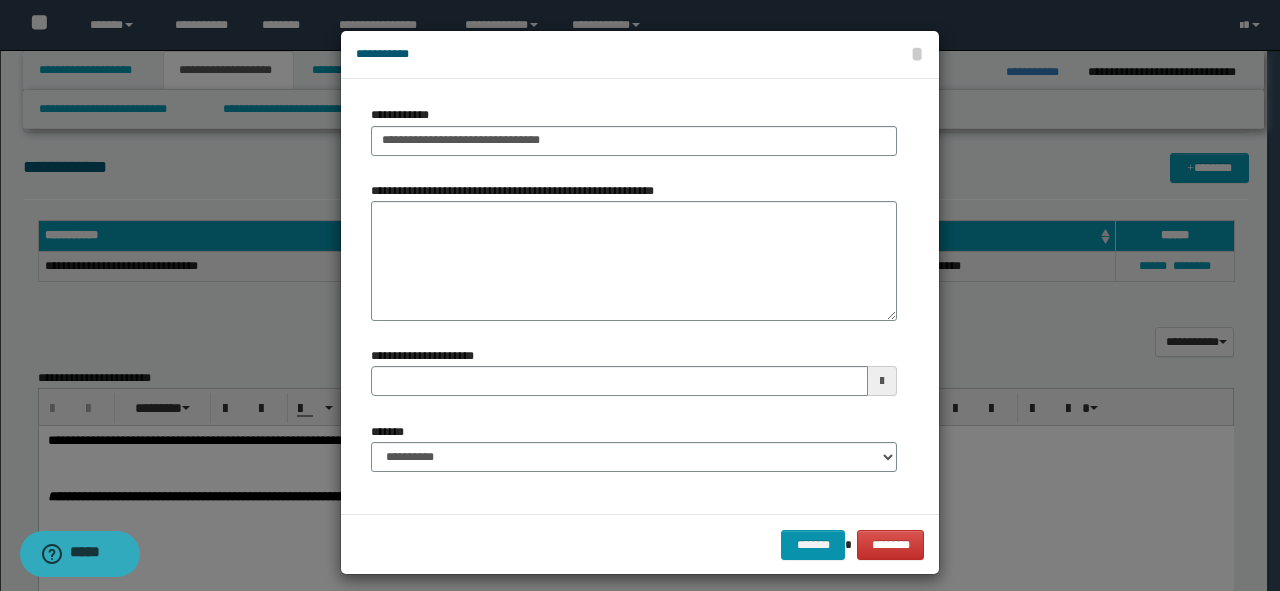 click on "**********" at bounding box center (634, 447) 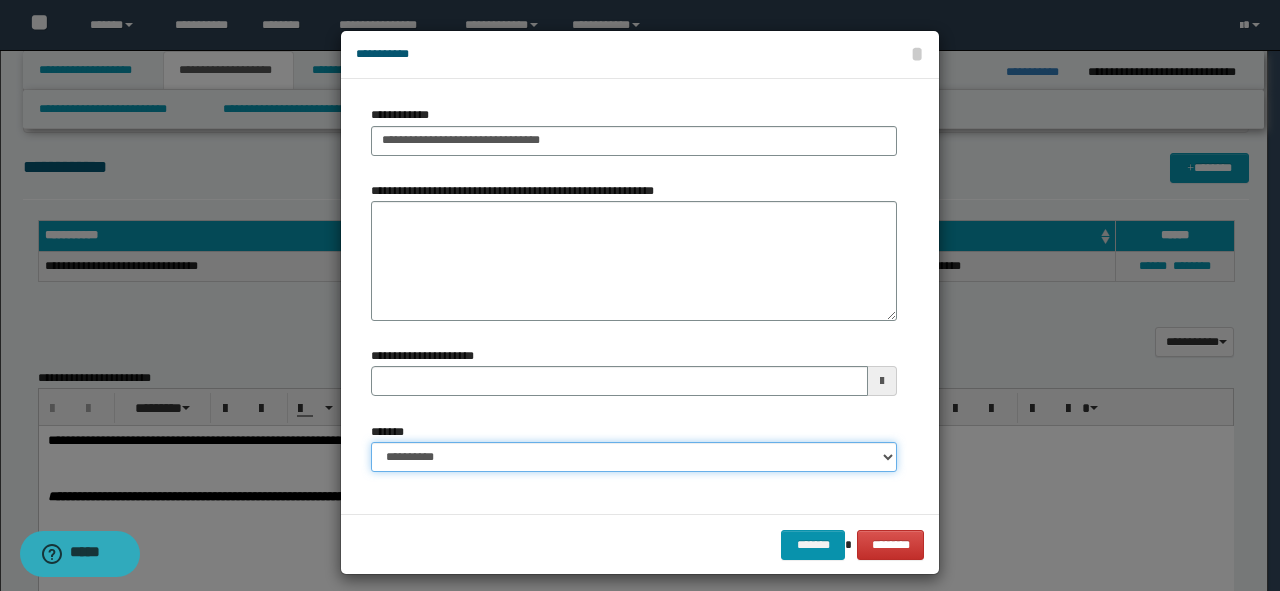 click on "**********" at bounding box center [634, 457] 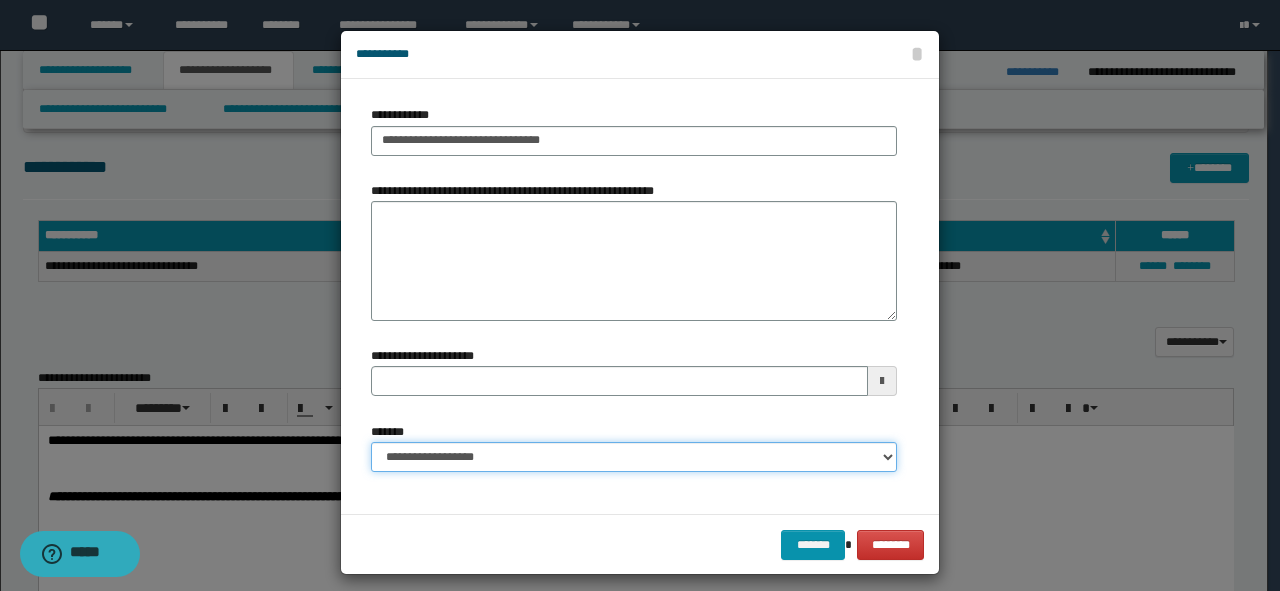 click on "**********" at bounding box center [634, 457] 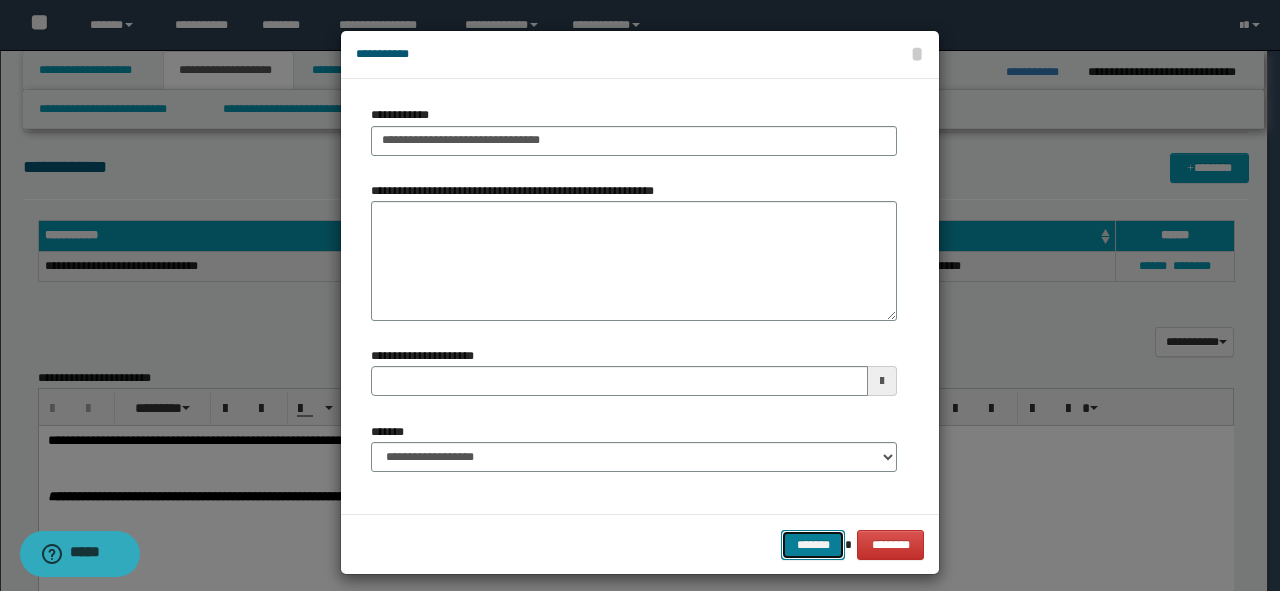 click on "*******" at bounding box center (813, 545) 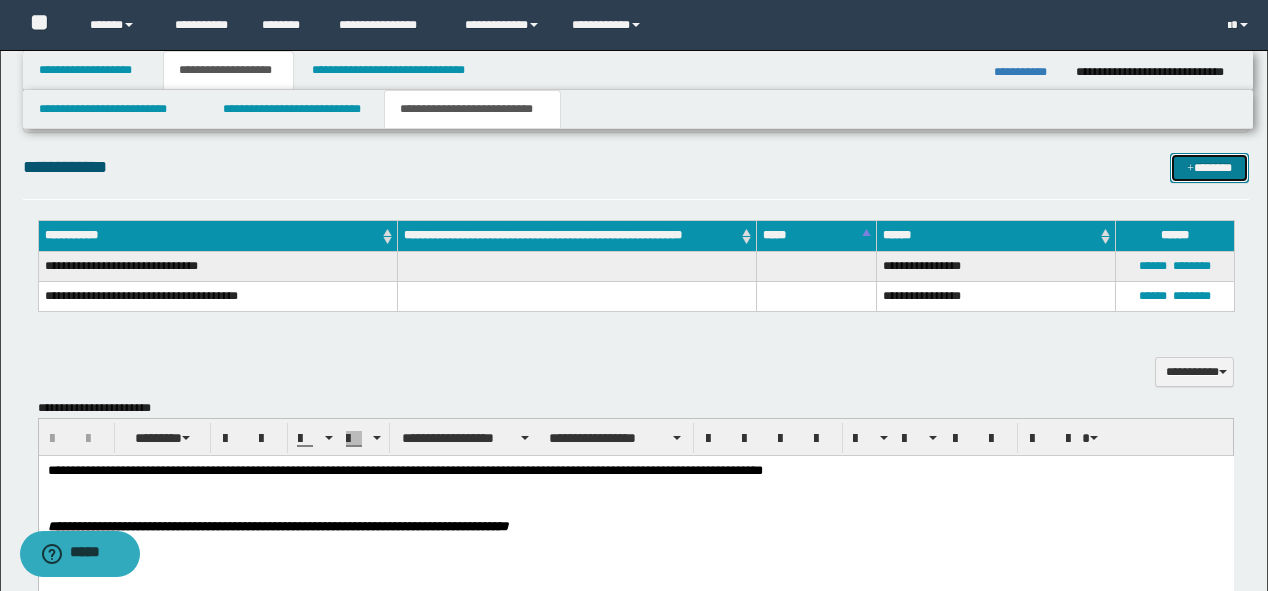 click on "*******" at bounding box center (1209, 168) 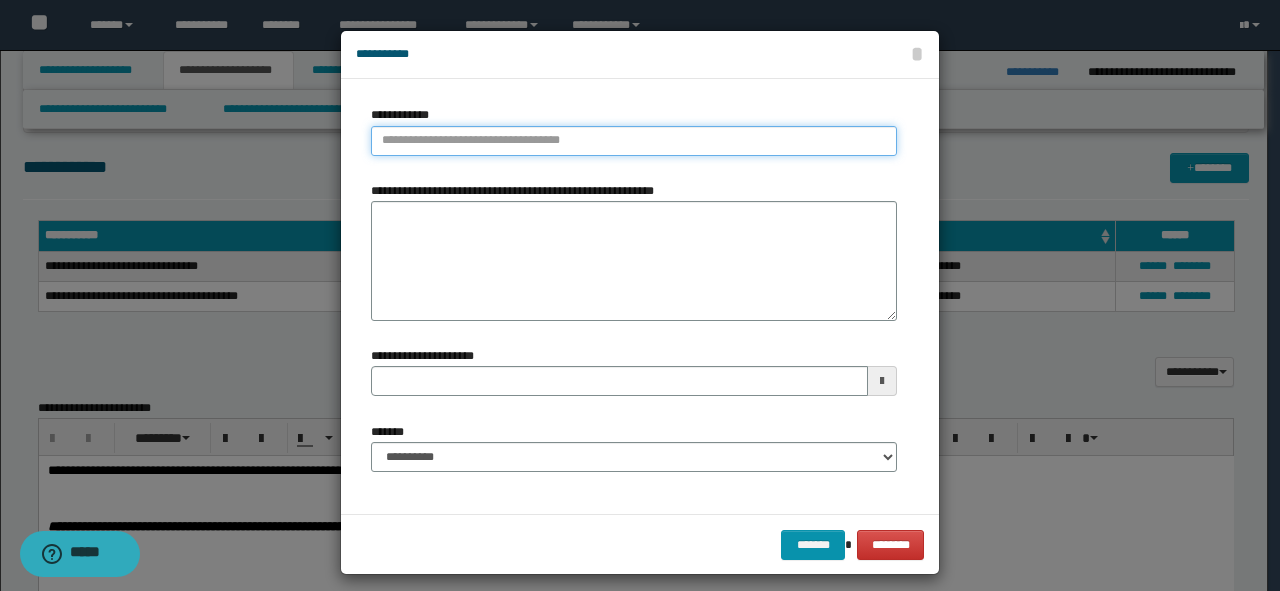 type on "**********" 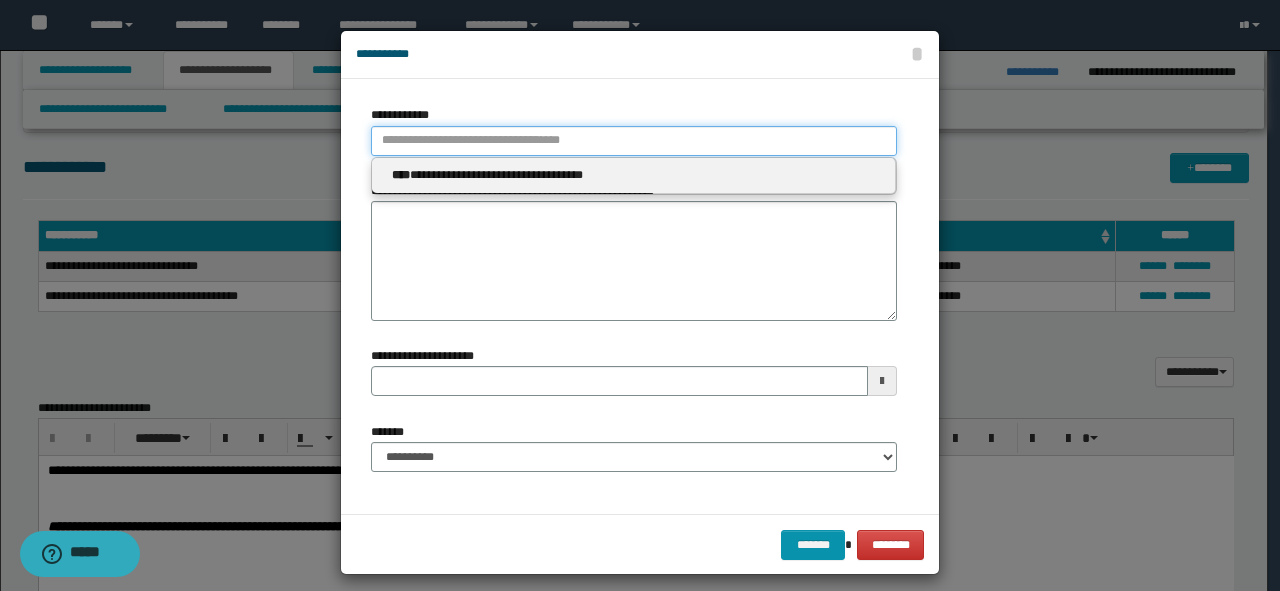 click on "**********" at bounding box center (634, 141) 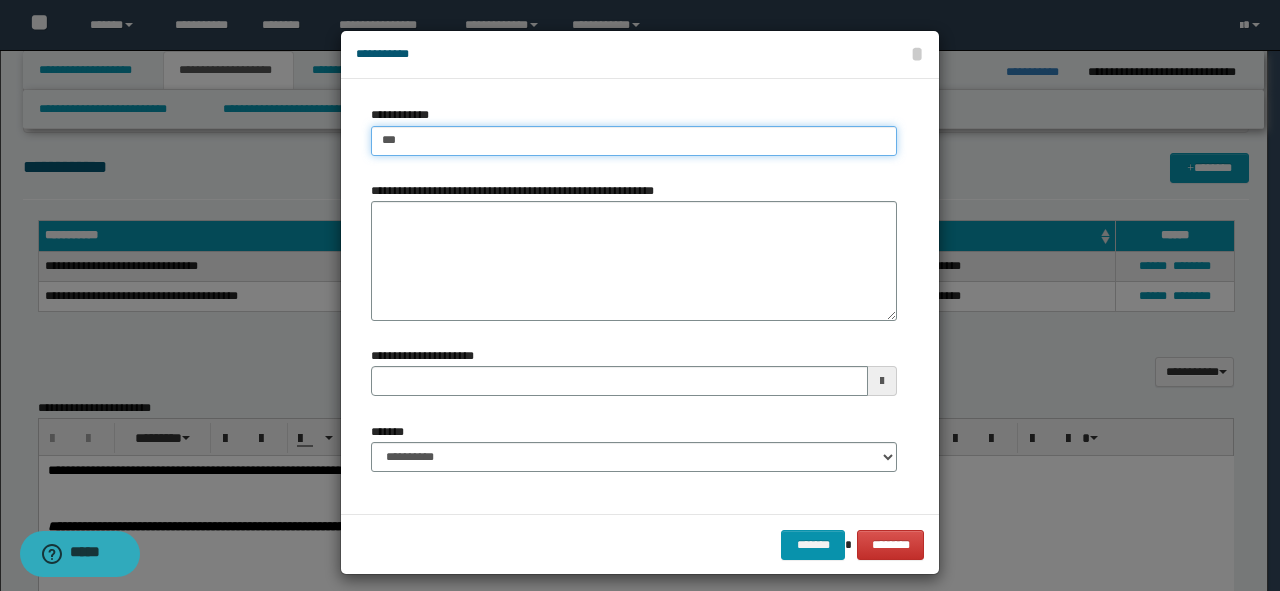 type on "****" 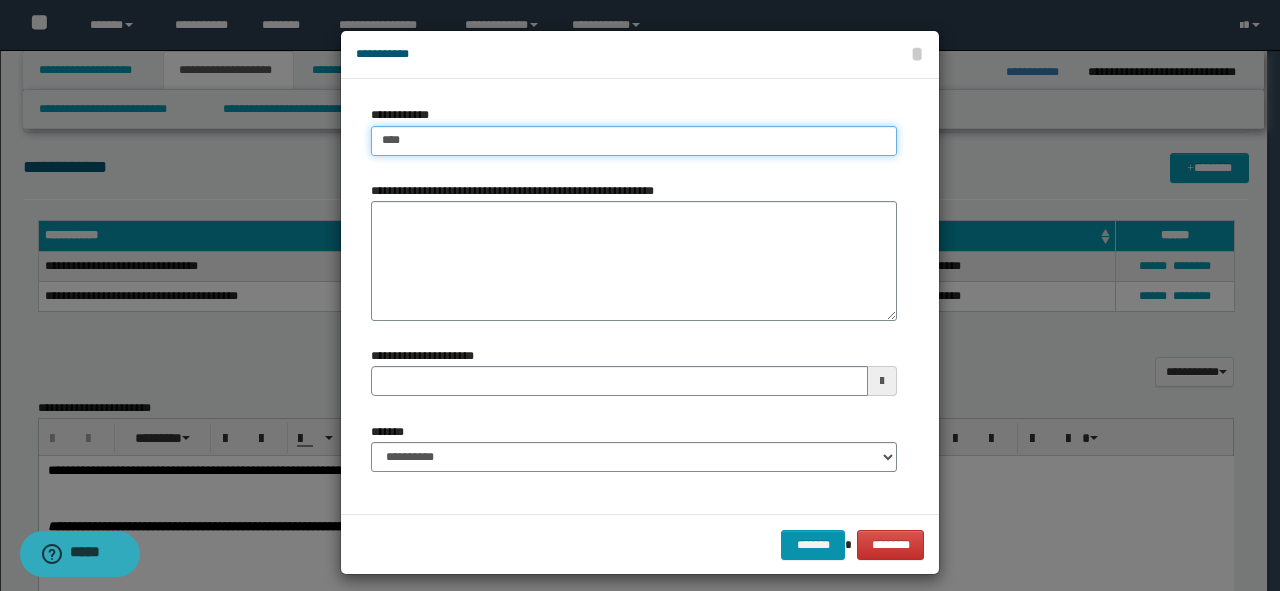 type on "****" 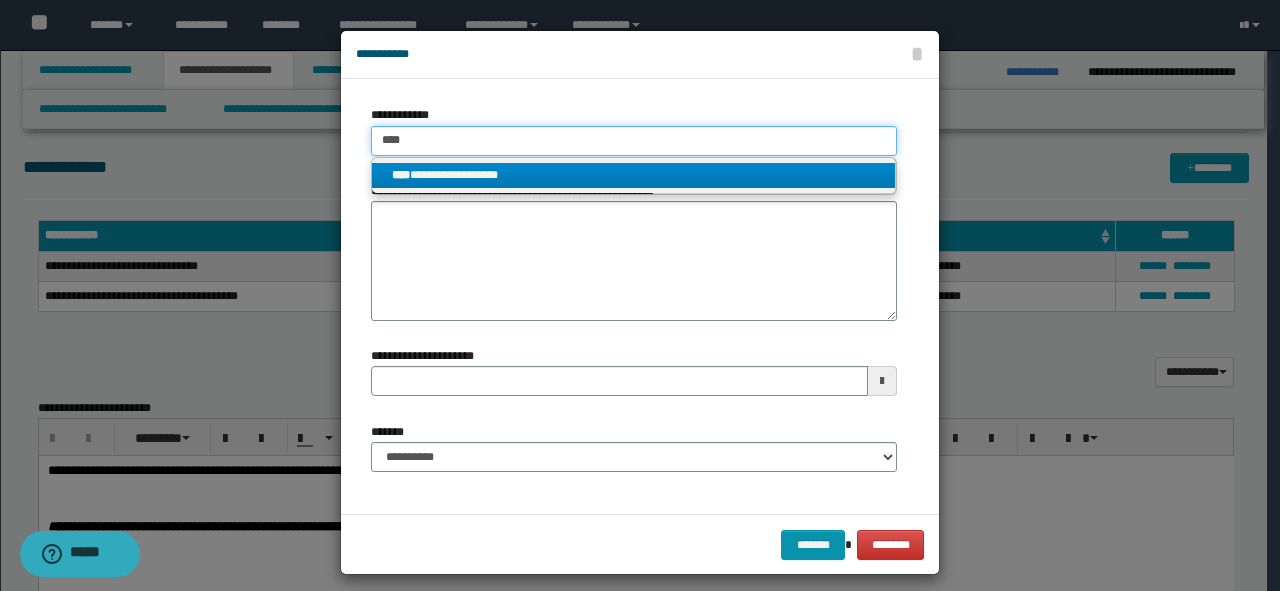 type on "****" 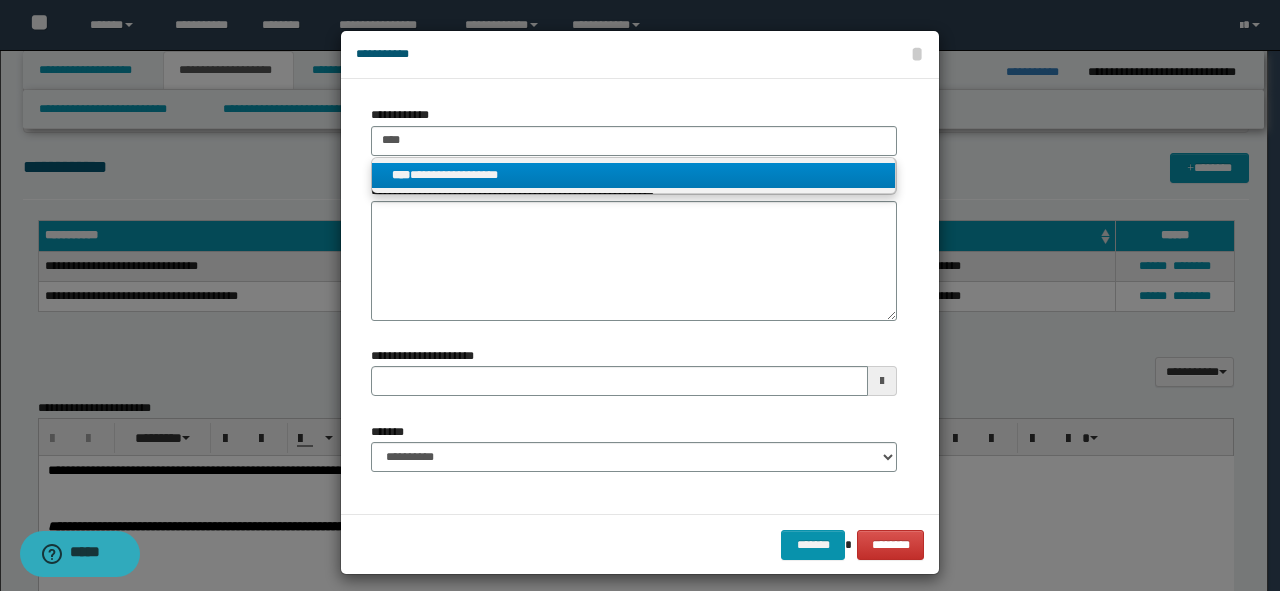 click on "**********" at bounding box center [634, 175] 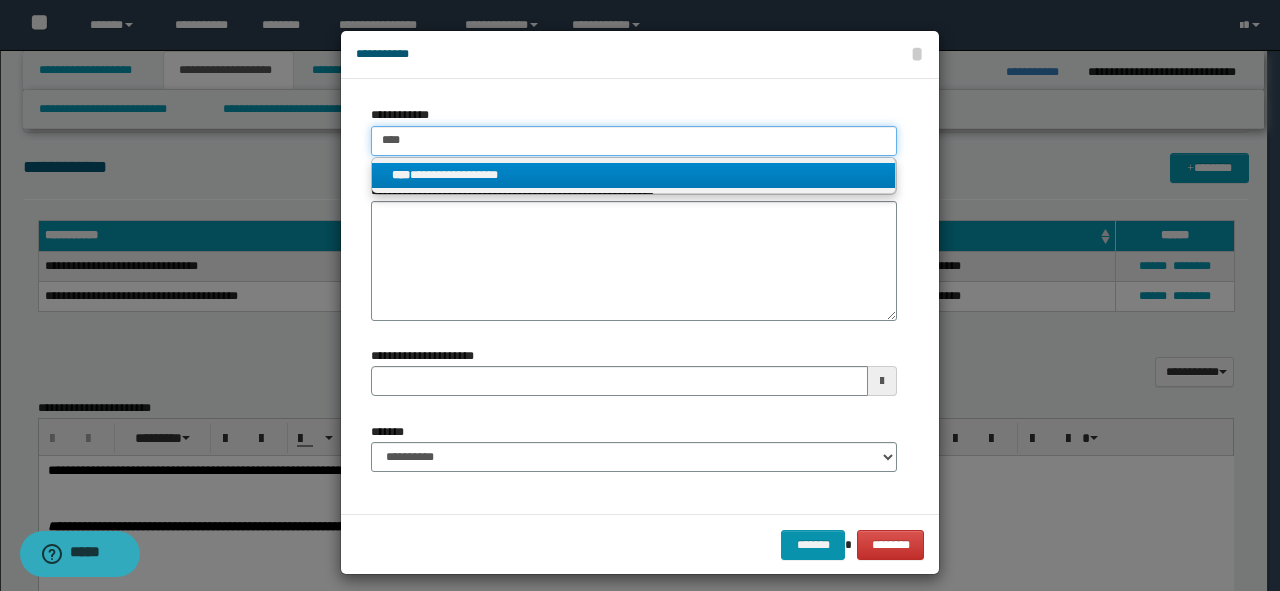 type 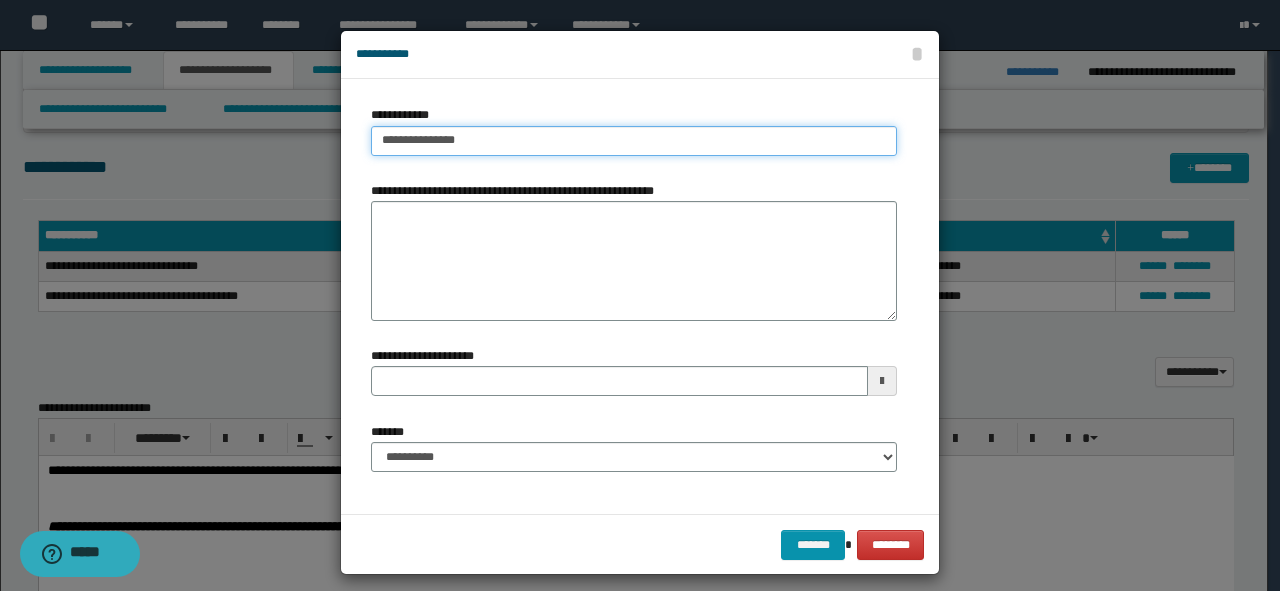 type 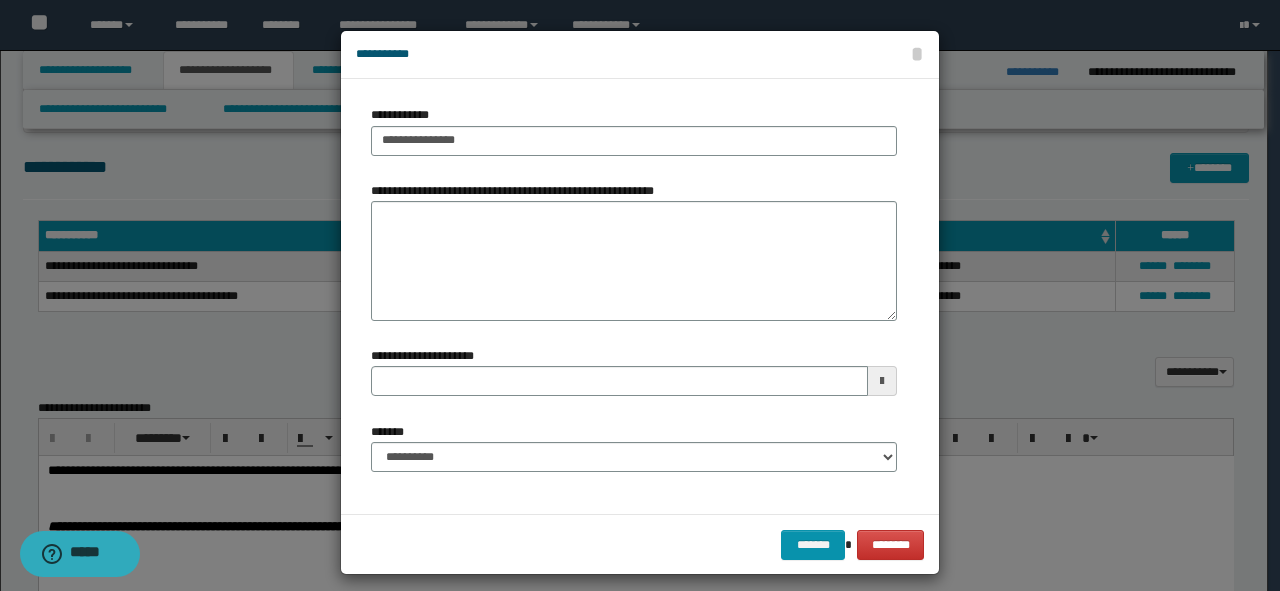 click on "**********" at bounding box center (634, 447) 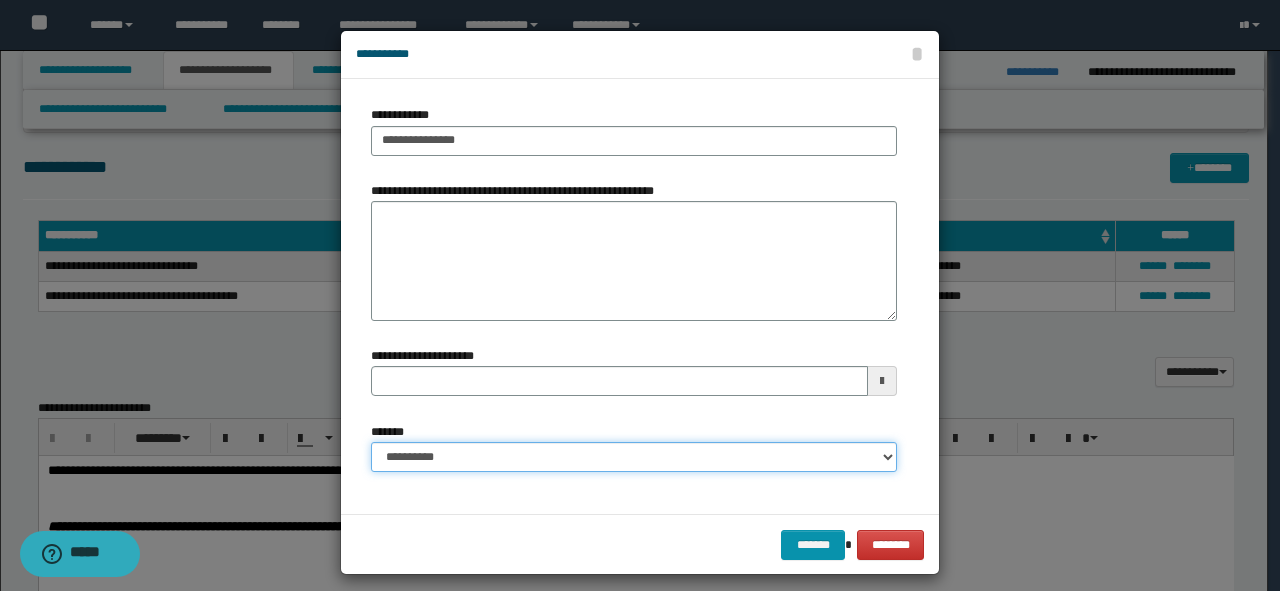 click on "**********" at bounding box center (634, 457) 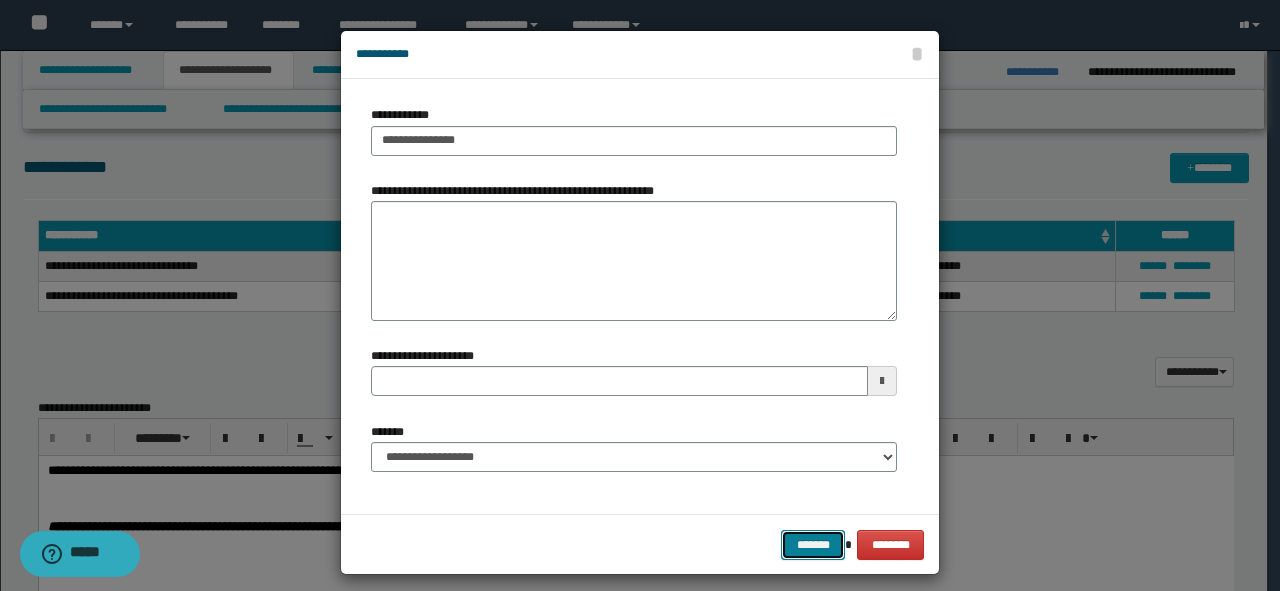 click on "*******" at bounding box center [813, 545] 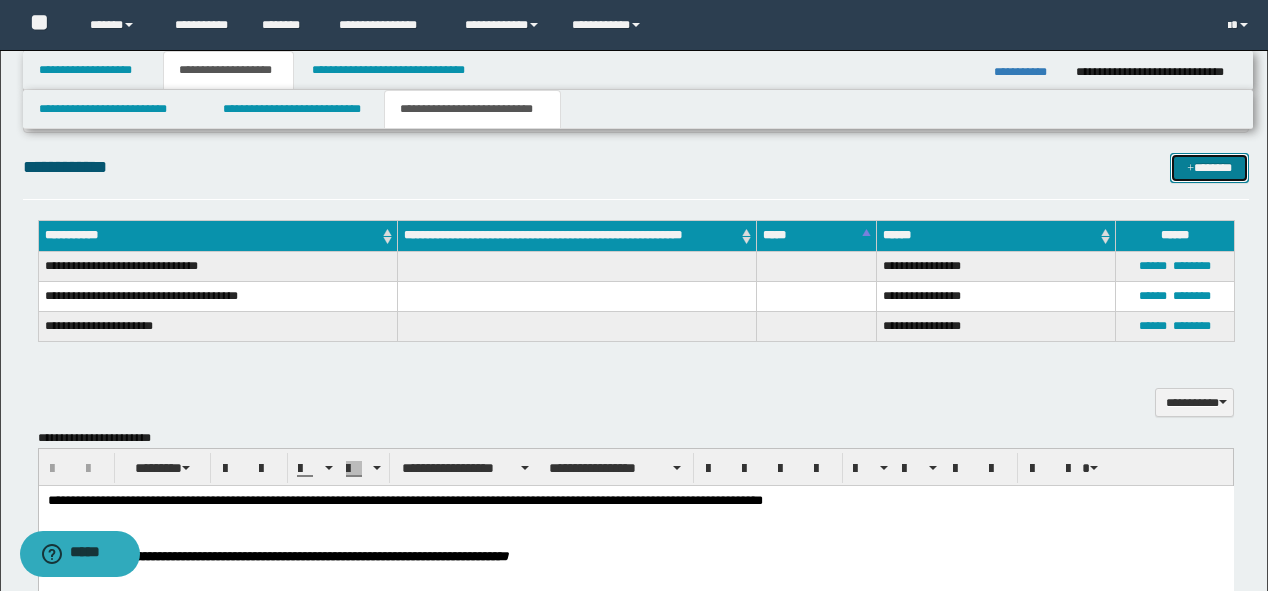 click on "*******" at bounding box center (1209, 168) 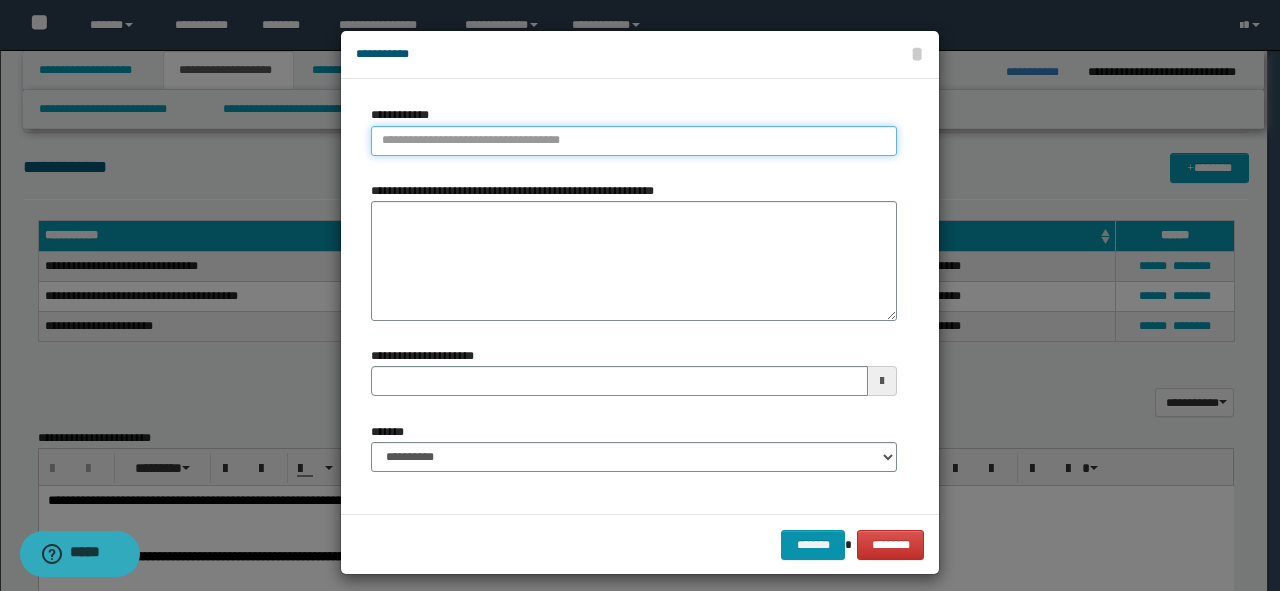 type on "**********" 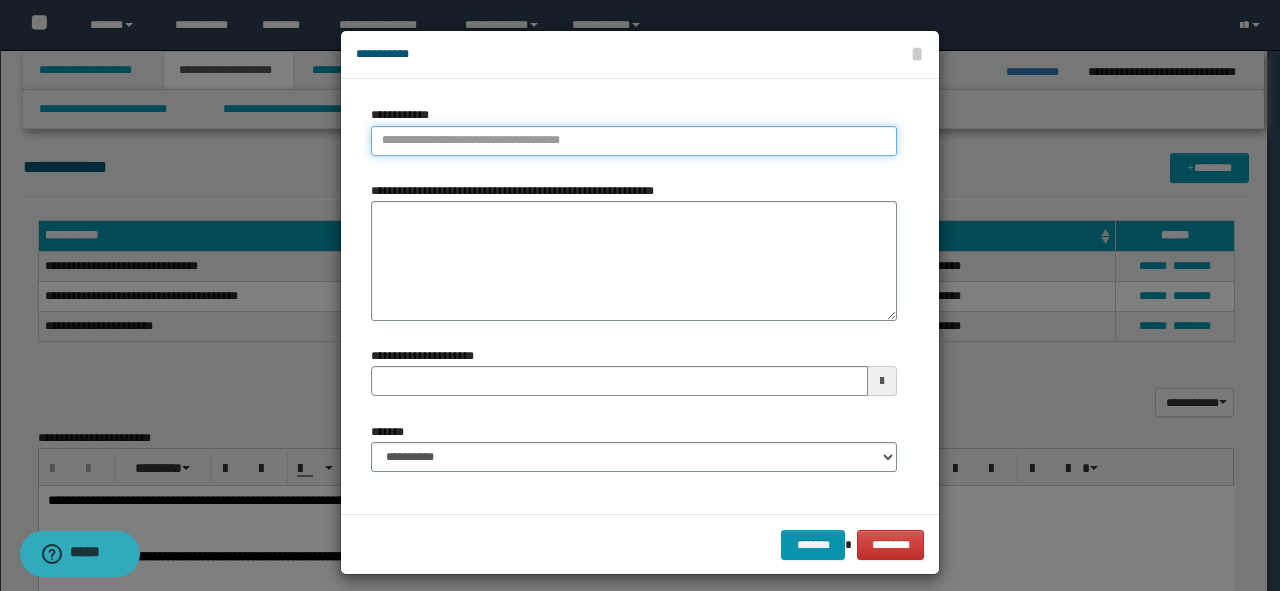 click on "**********" at bounding box center [634, 141] 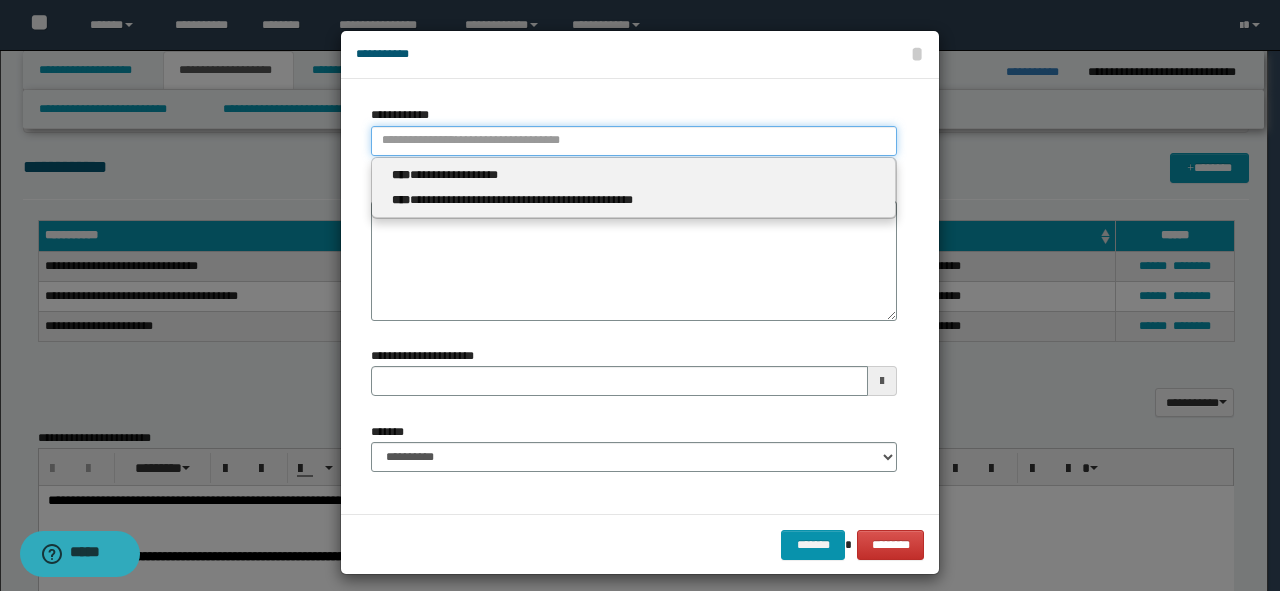 type 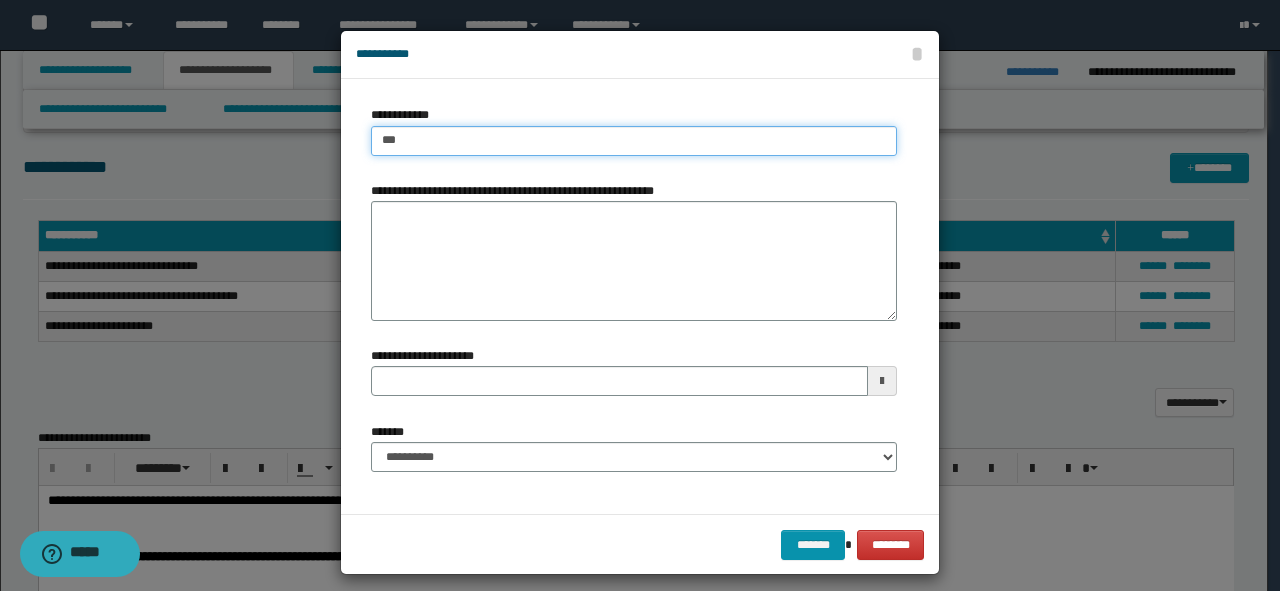 type on "****" 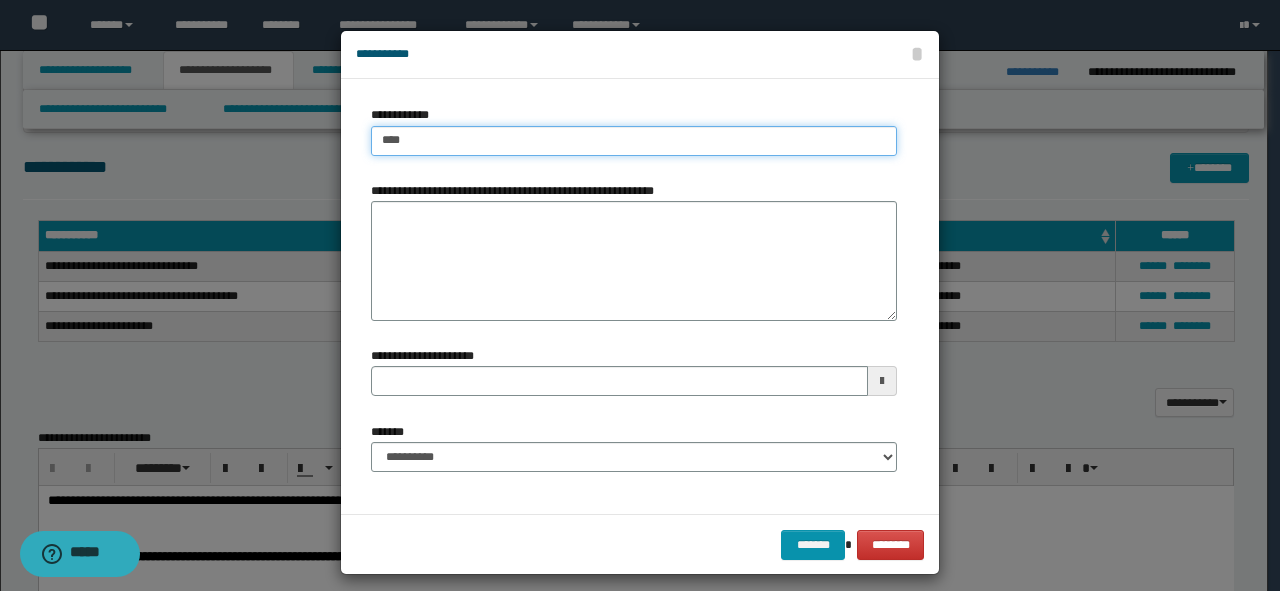 type on "****" 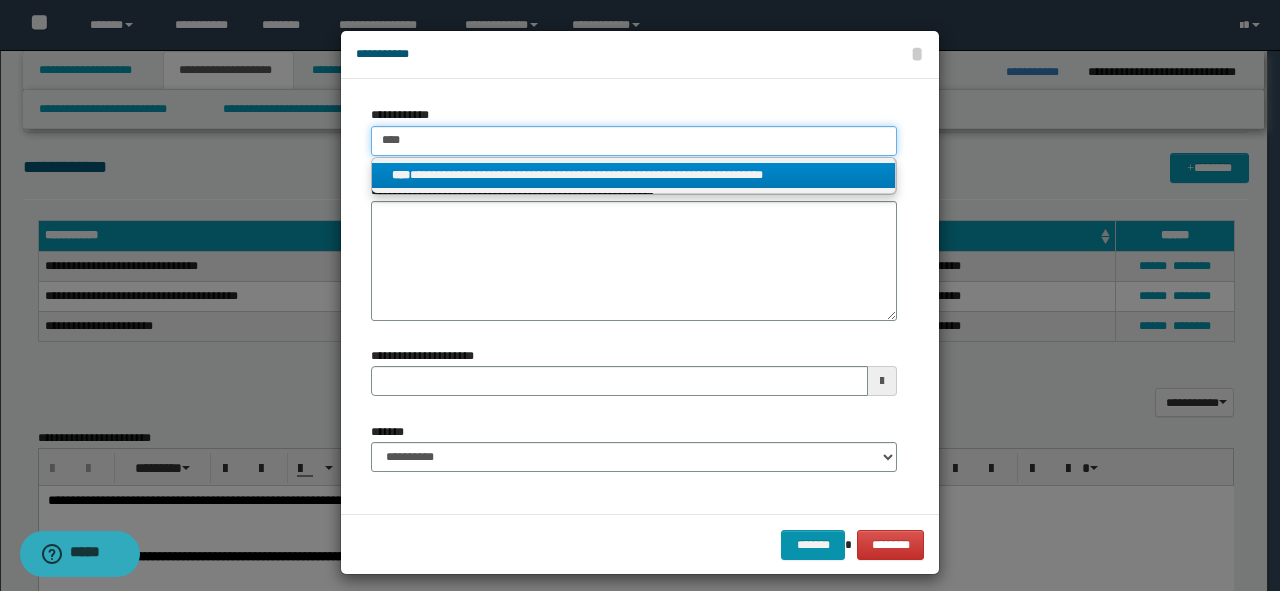 type on "****" 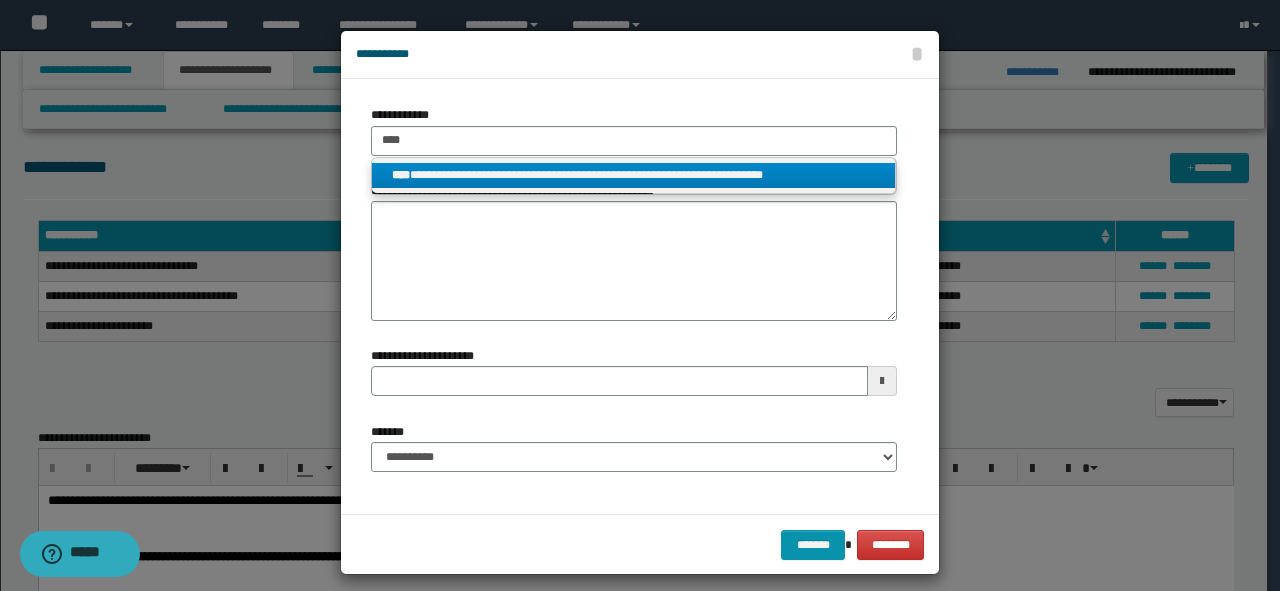 click on "**********" at bounding box center (634, 175) 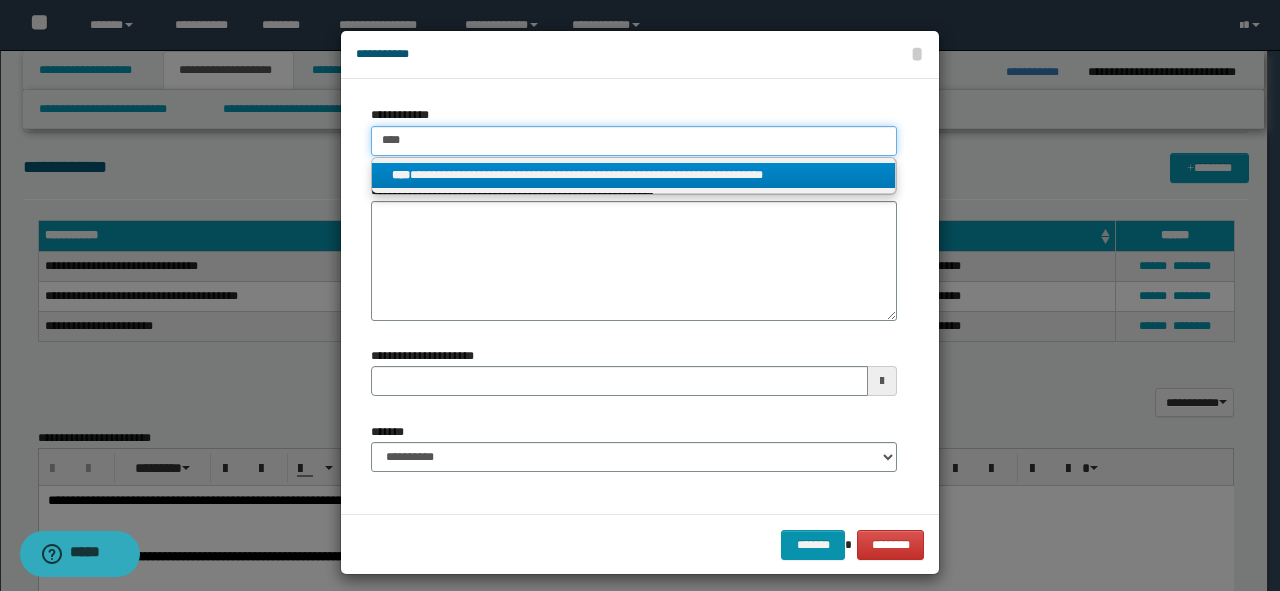 type 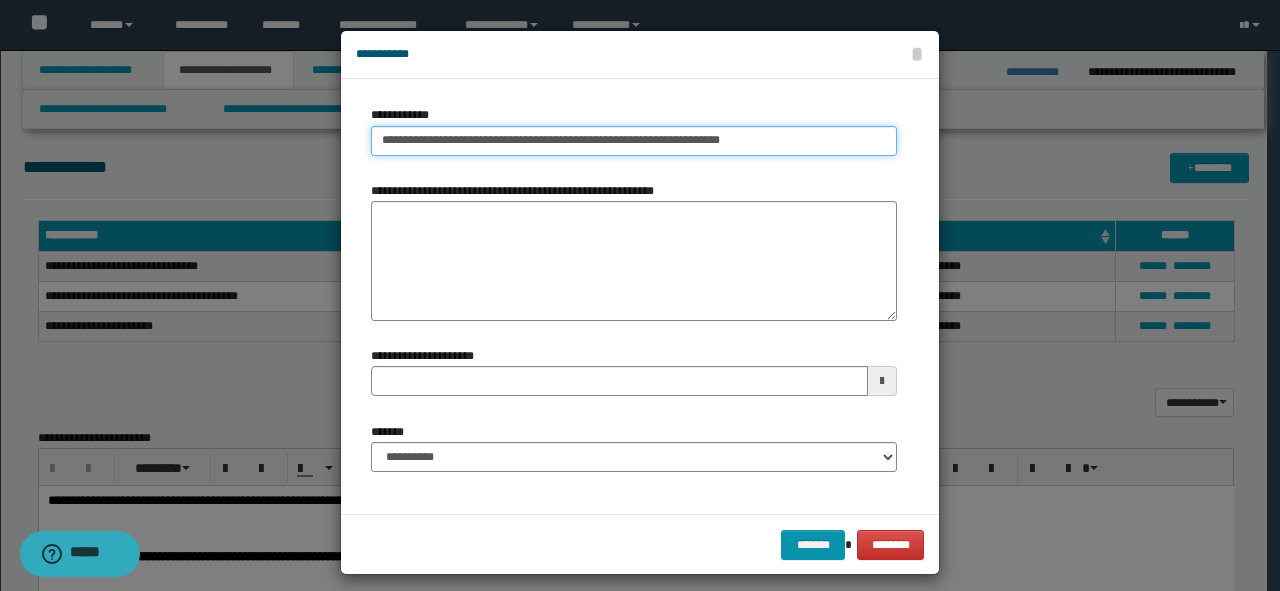 type 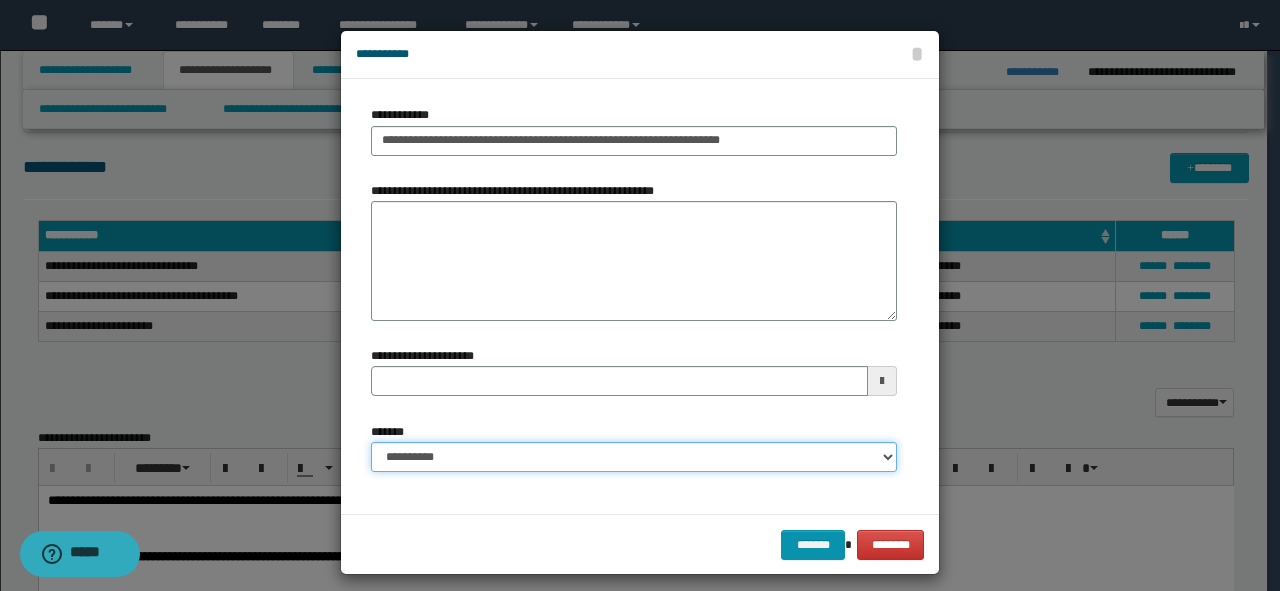 click on "**********" at bounding box center (634, 457) 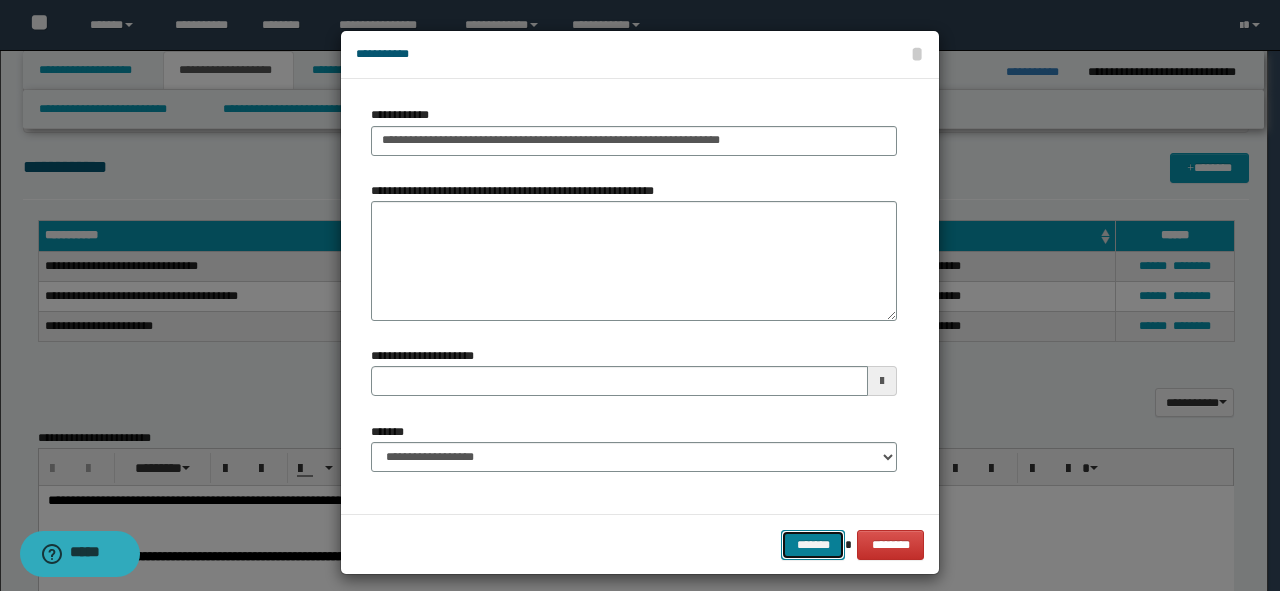 click on "*******" at bounding box center (813, 545) 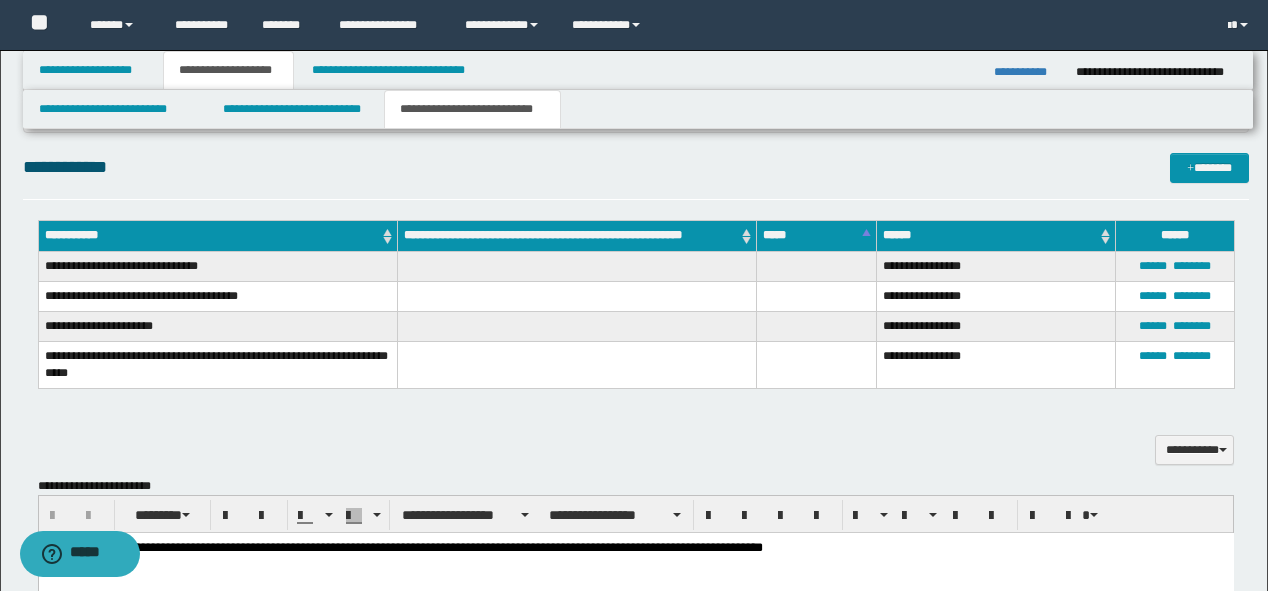 click on "**********" at bounding box center (1027, 72) 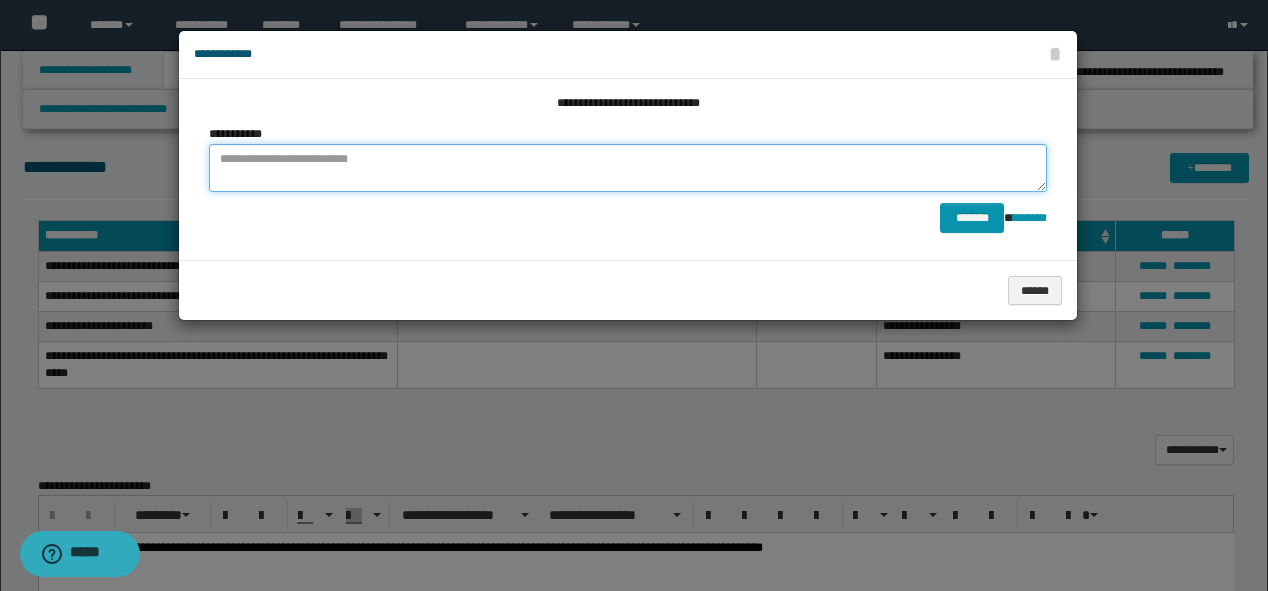 click at bounding box center (628, 168) 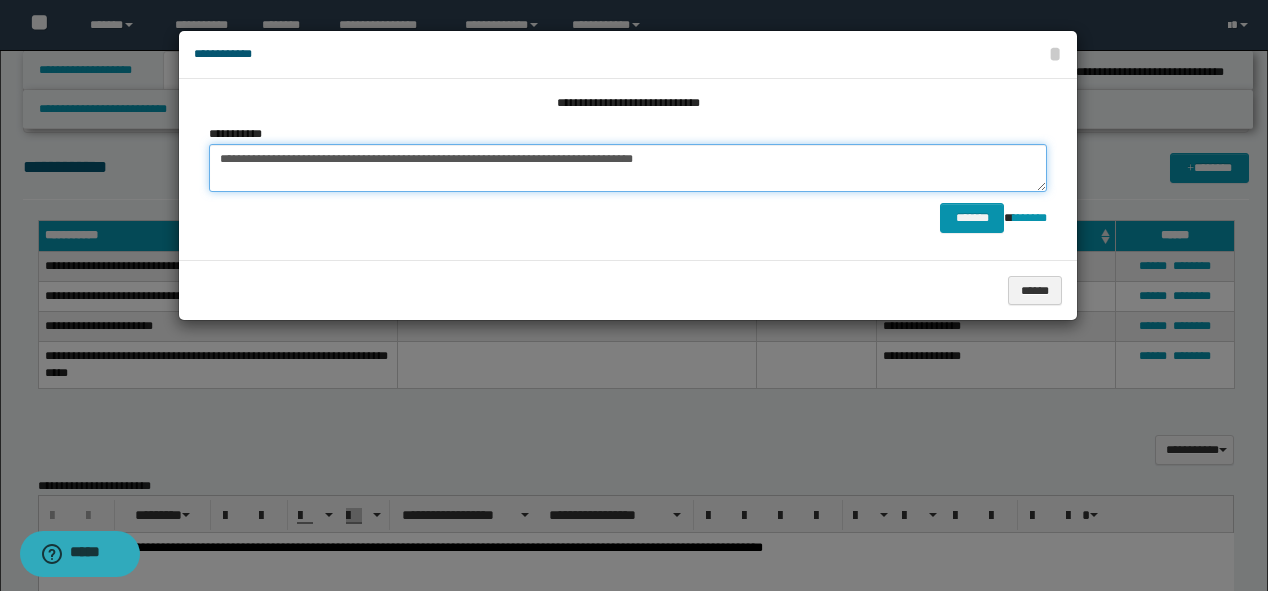 click on "**********" at bounding box center (628, 168) 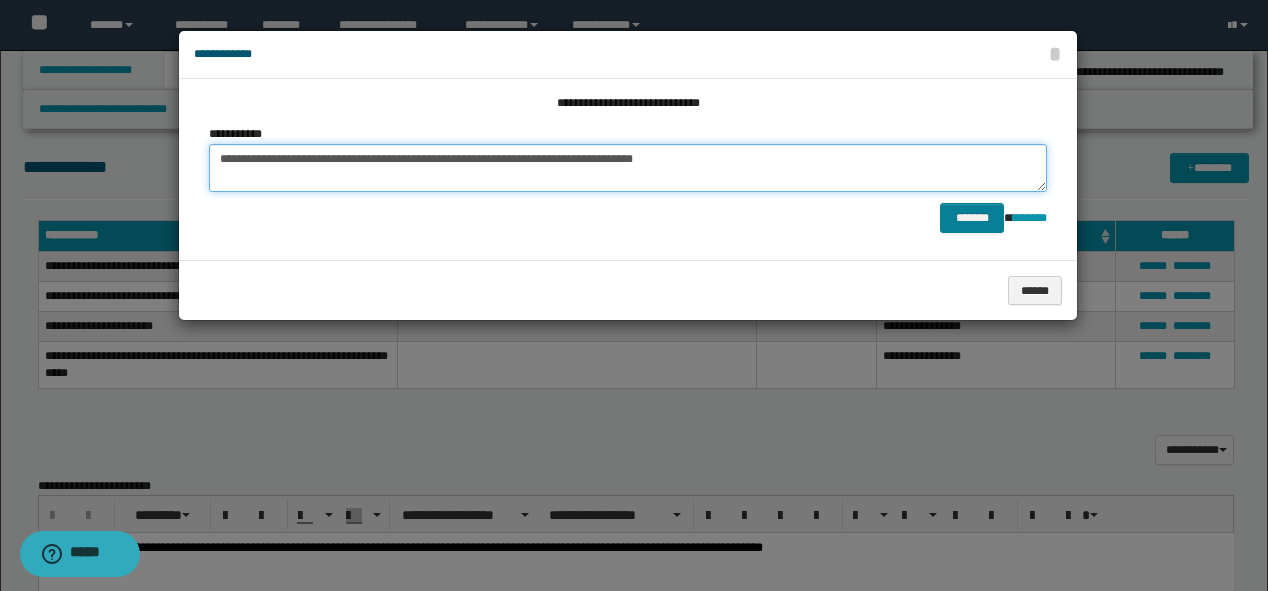 type on "**********" 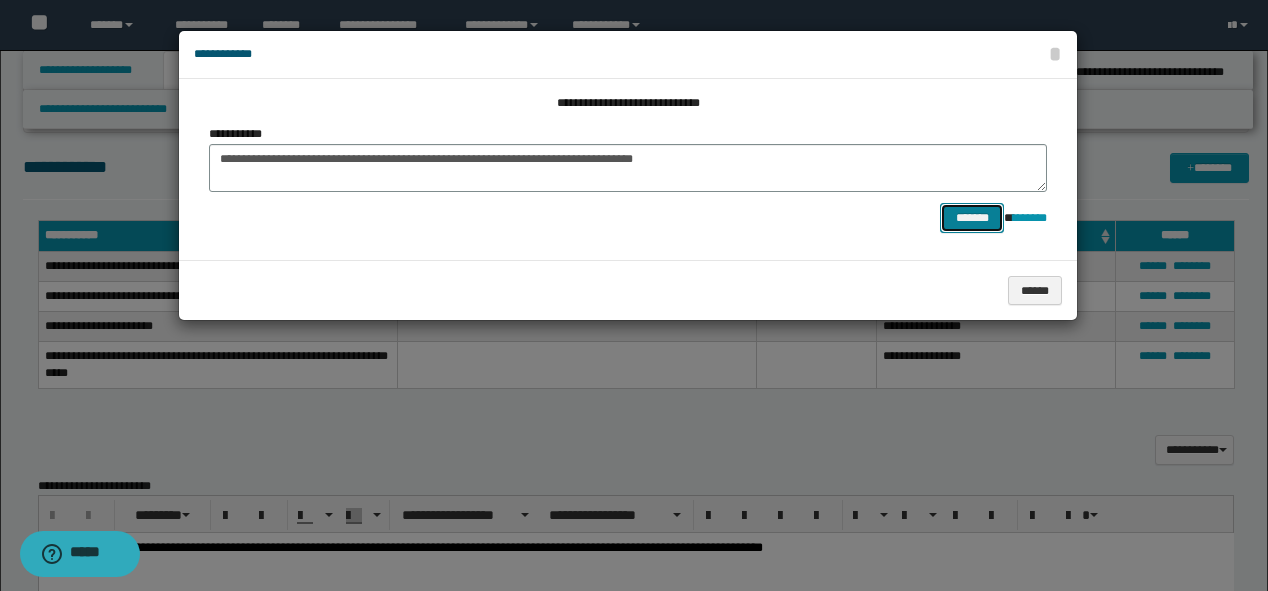 click on "*******" at bounding box center [972, 218] 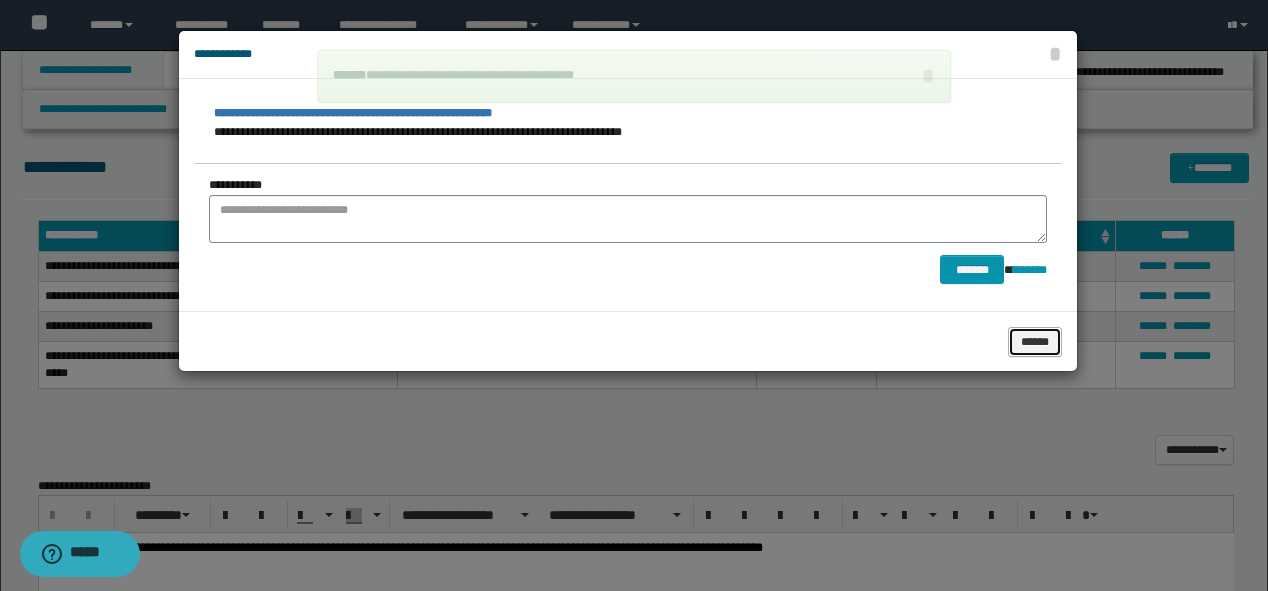 click on "******" at bounding box center [1035, 342] 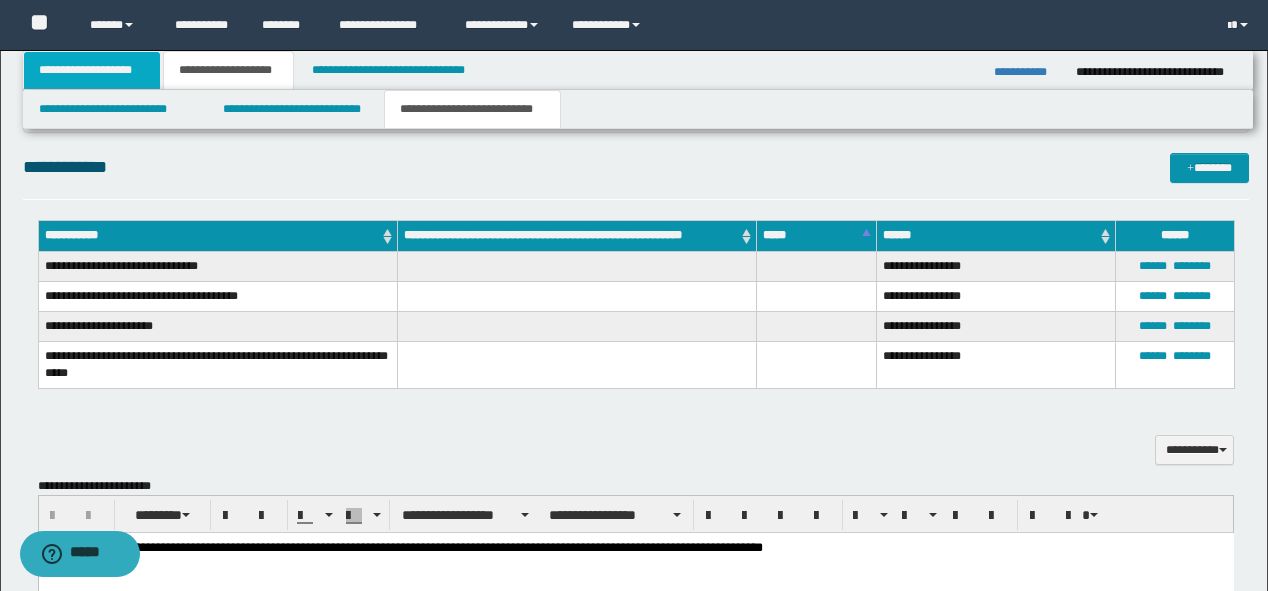 click on "**********" at bounding box center [92, 70] 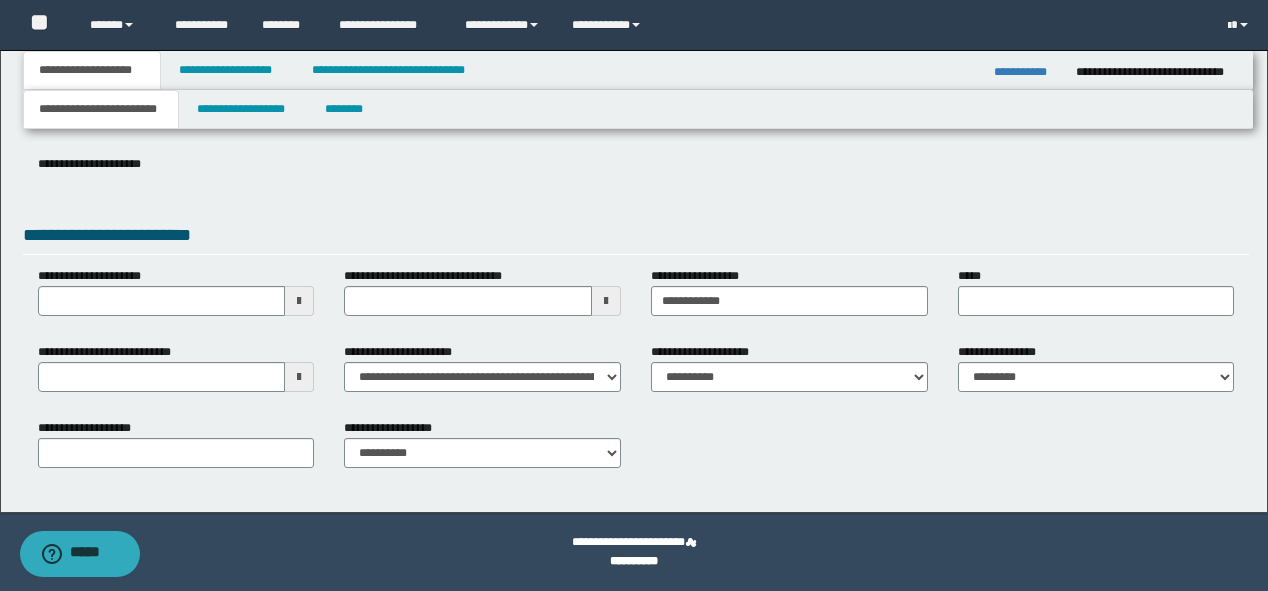 scroll, scrollTop: 292, scrollLeft: 0, axis: vertical 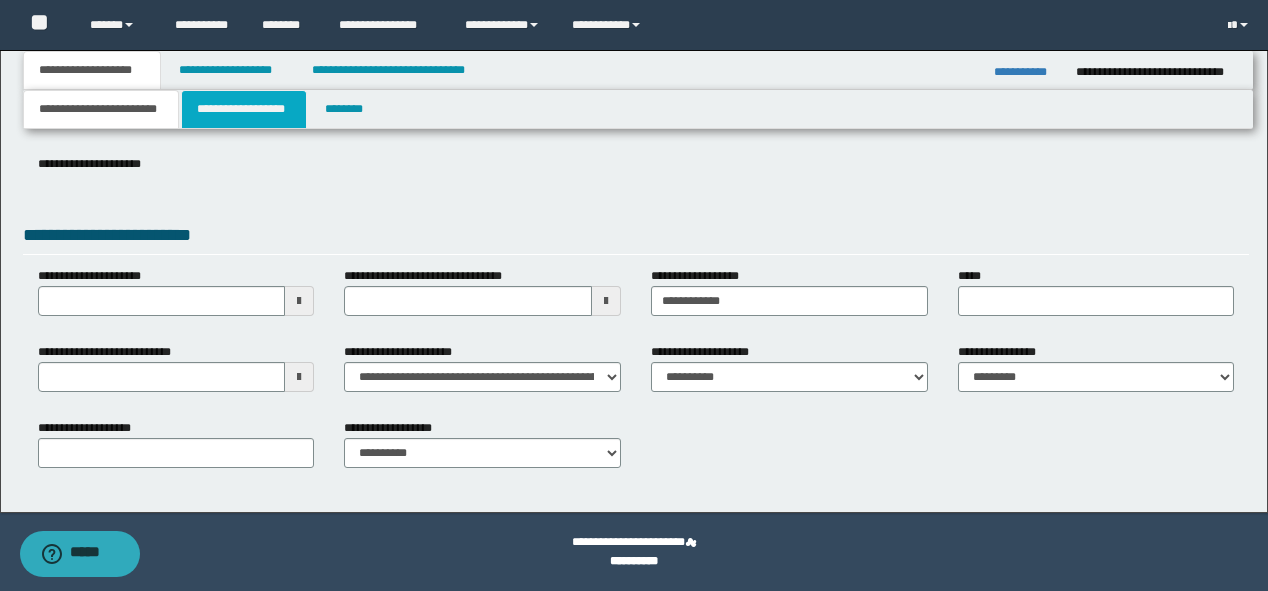 click on "**********" at bounding box center [244, 109] 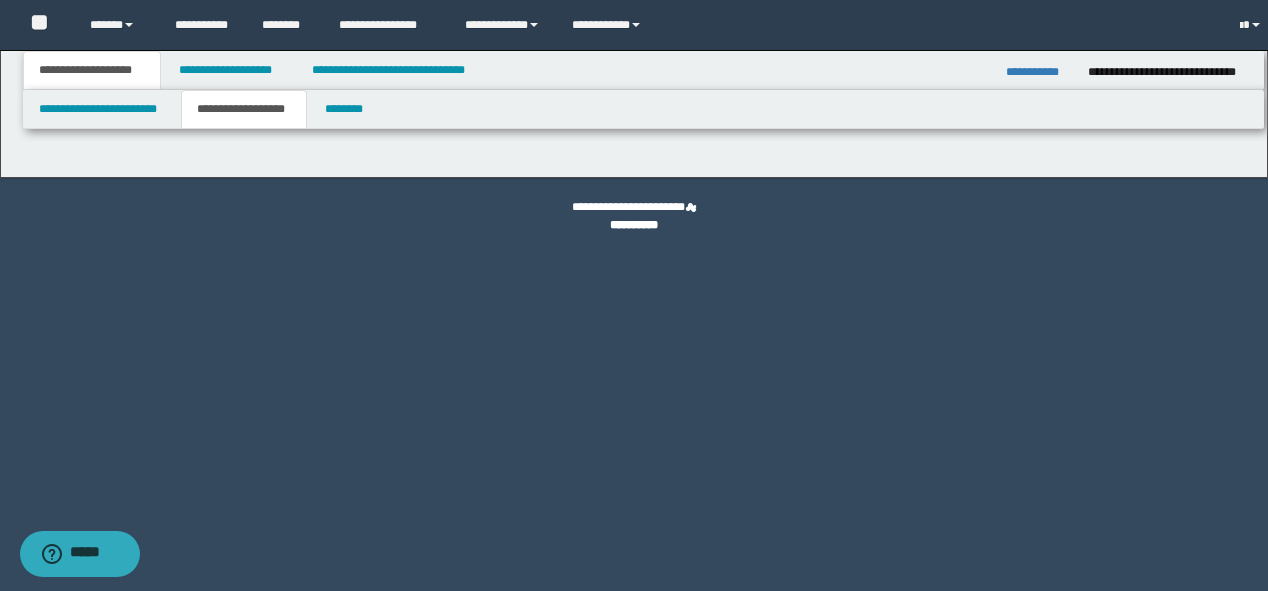 scroll, scrollTop: 0, scrollLeft: 0, axis: both 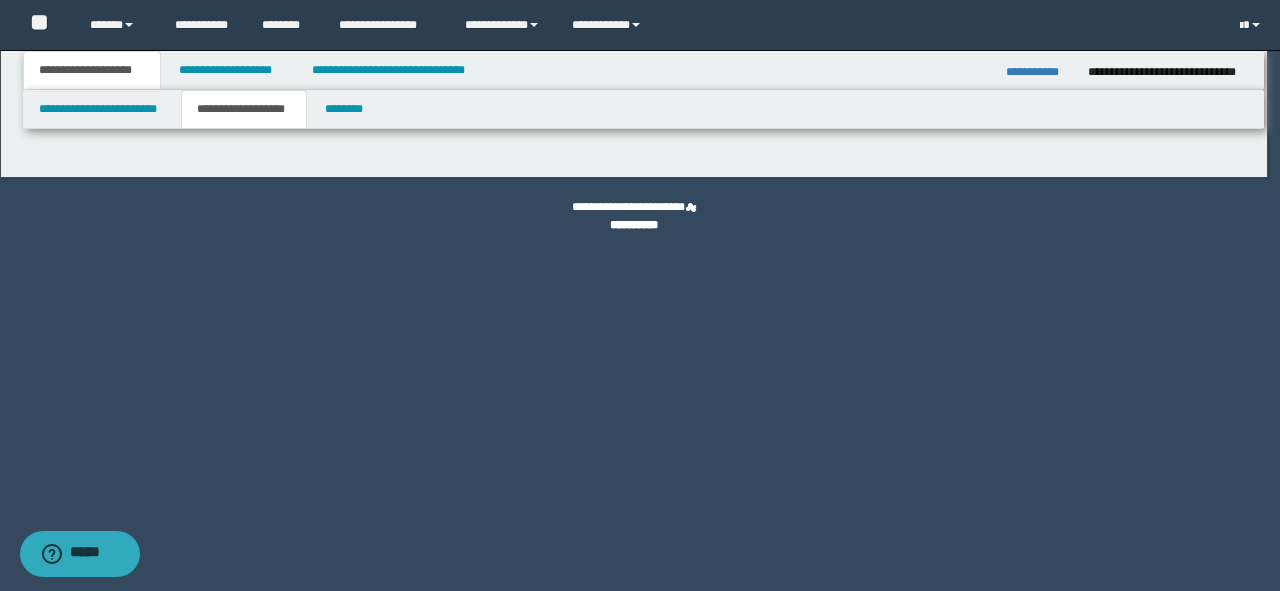 type on "********" 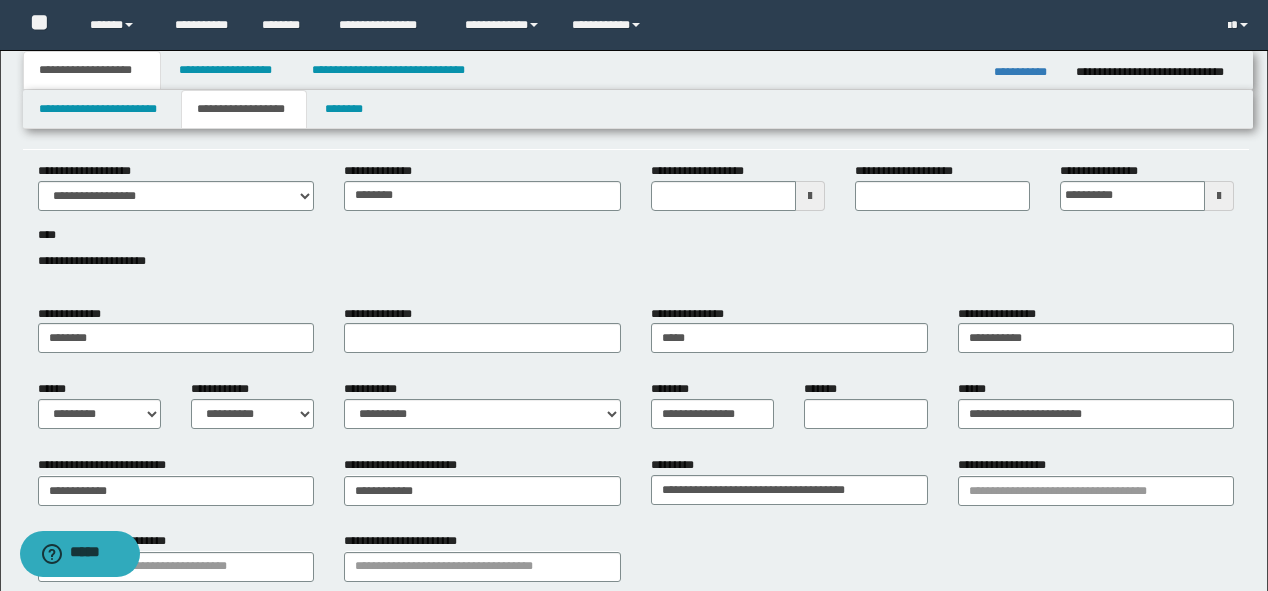 scroll, scrollTop: 80, scrollLeft: 0, axis: vertical 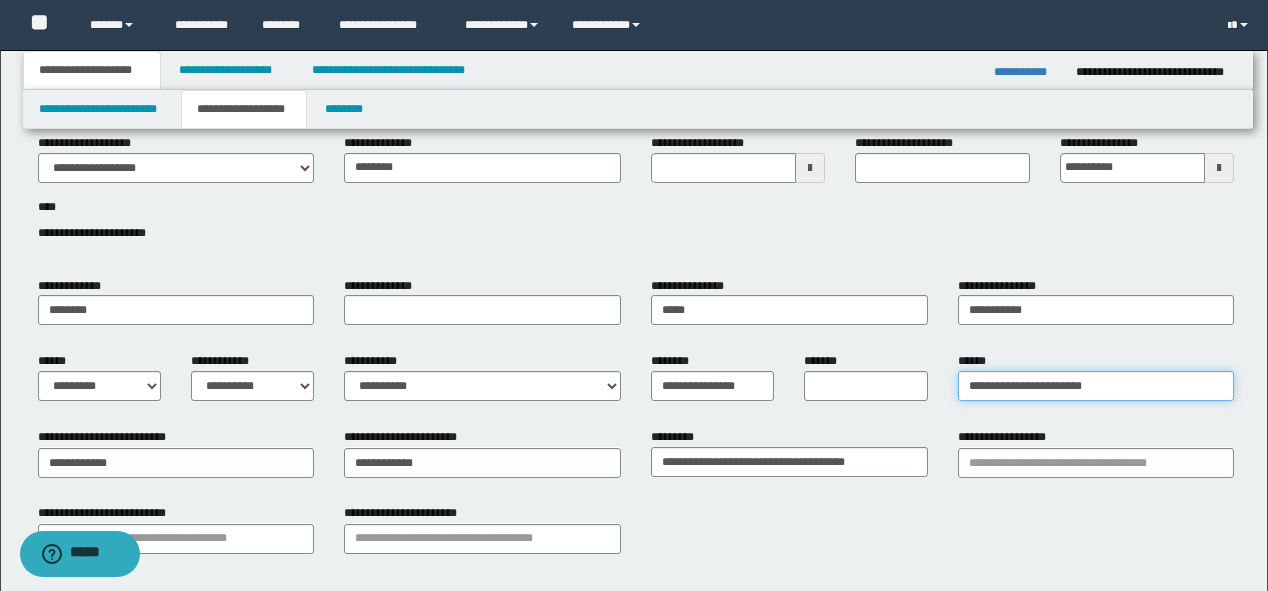 drag, startPoint x: 1124, startPoint y: 394, endPoint x: 783, endPoint y: 379, distance: 341.32974 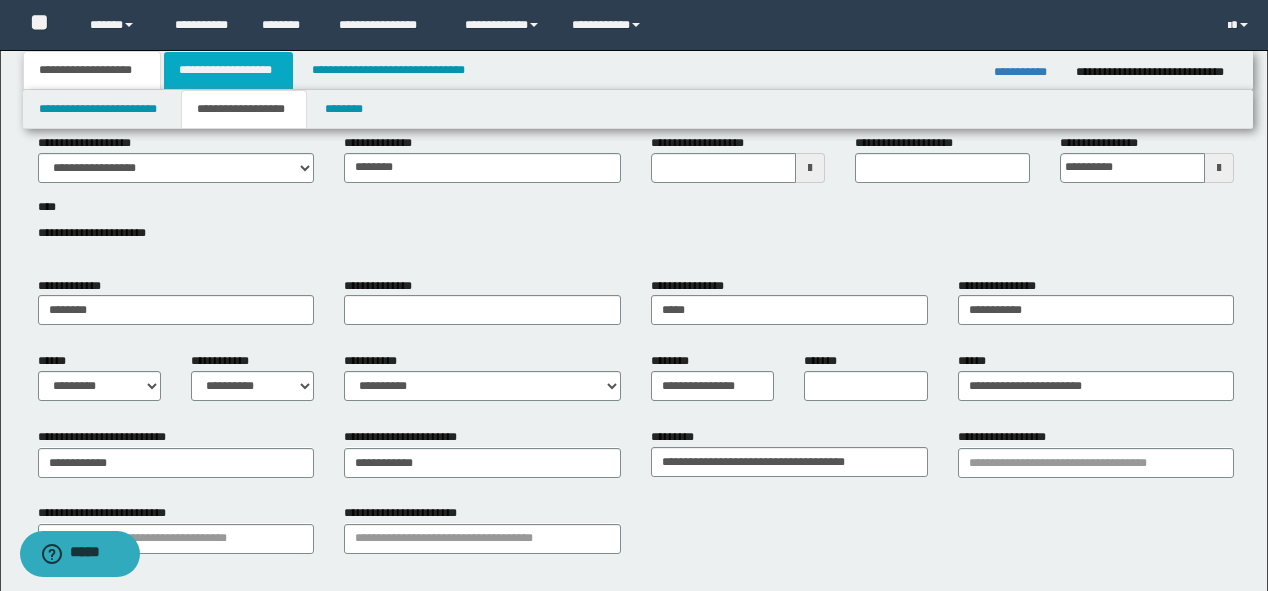 click on "**********" at bounding box center (228, 70) 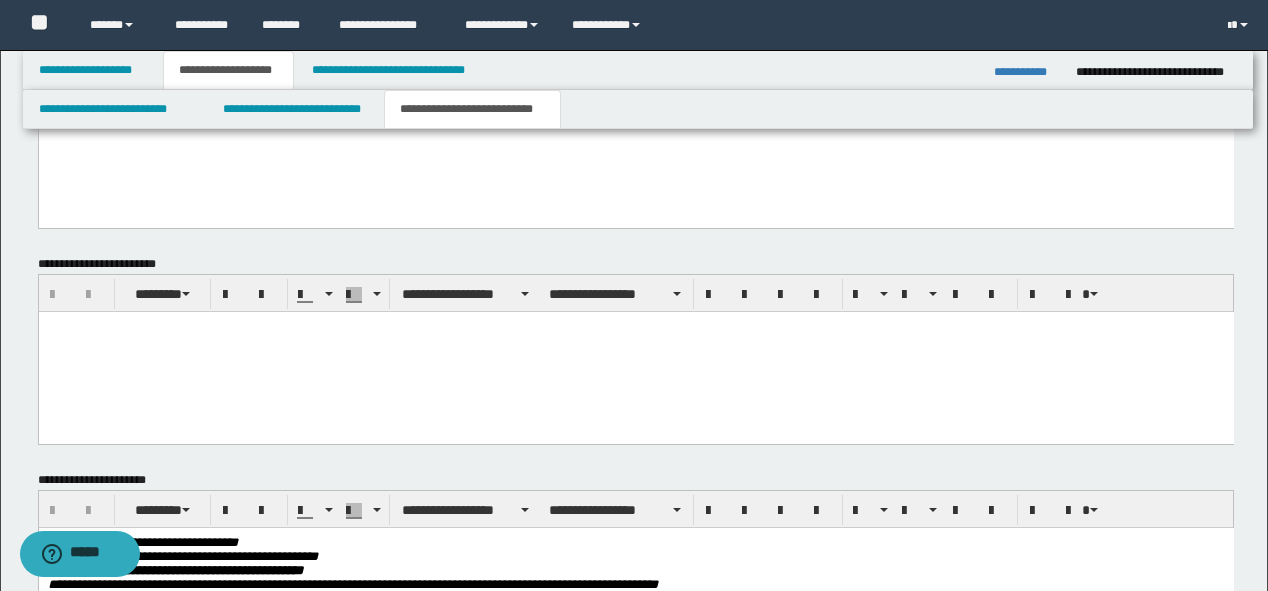 scroll, scrollTop: 1120, scrollLeft: 0, axis: vertical 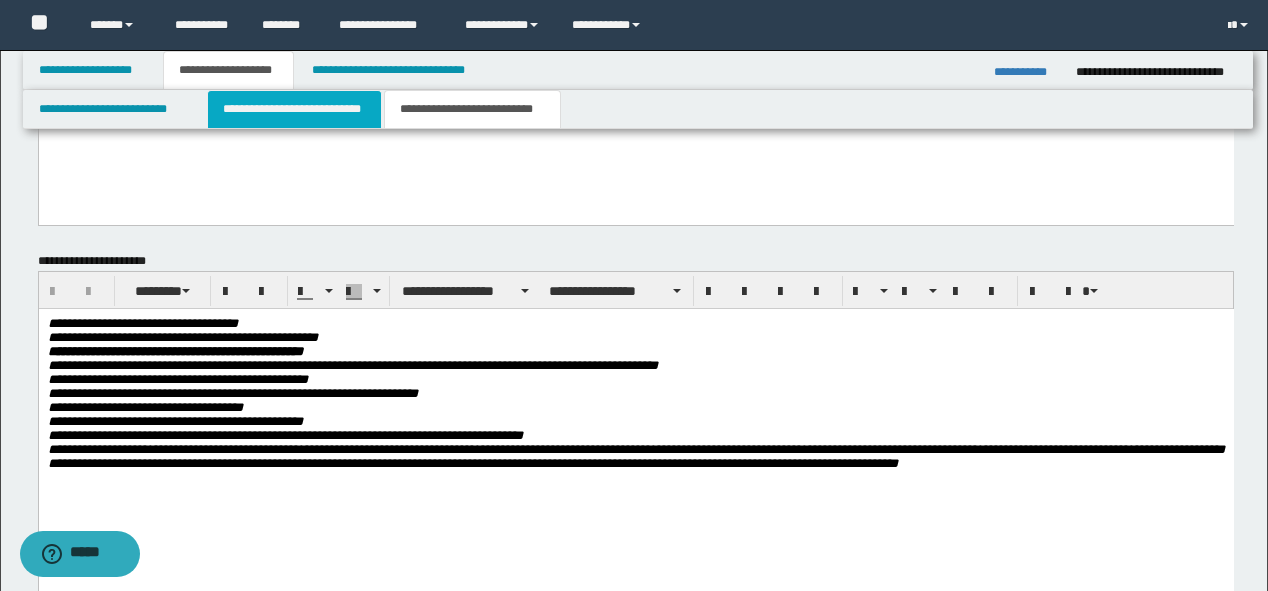 click on "**********" at bounding box center (294, 109) 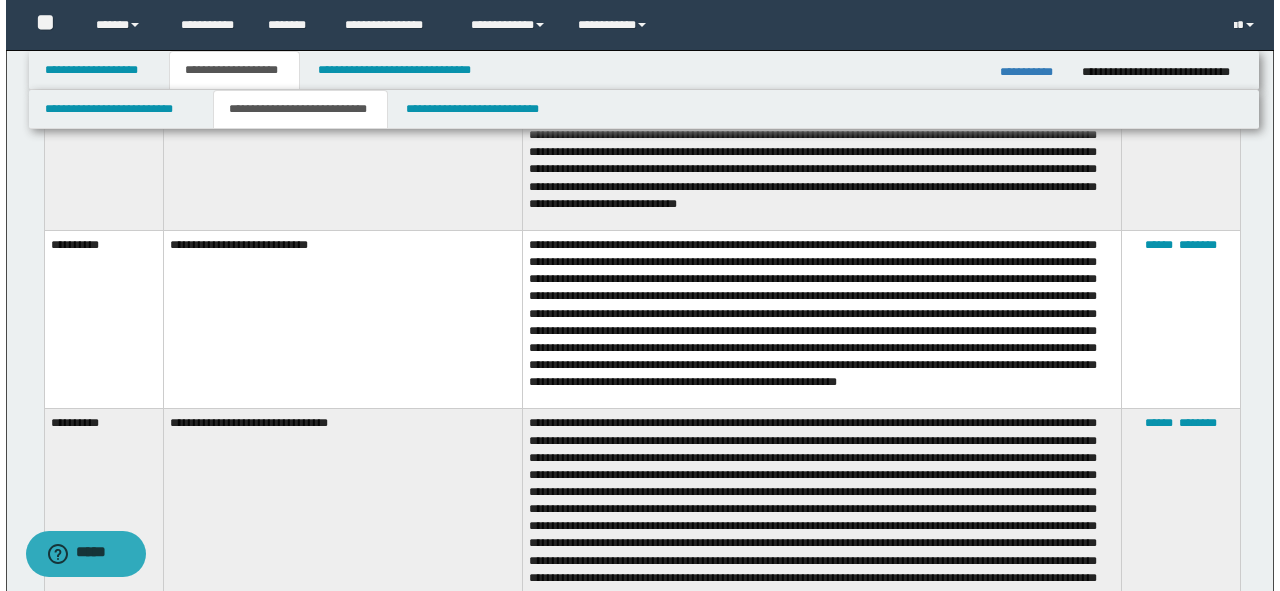 scroll, scrollTop: 1840, scrollLeft: 0, axis: vertical 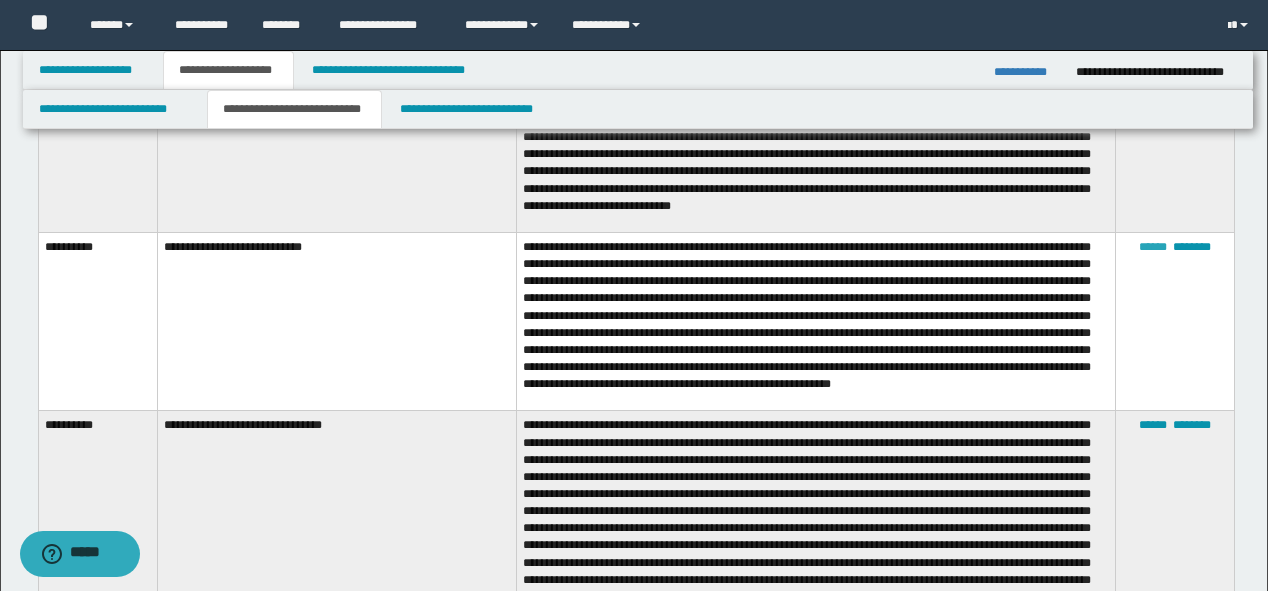 click on "******" at bounding box center [1153, 247] 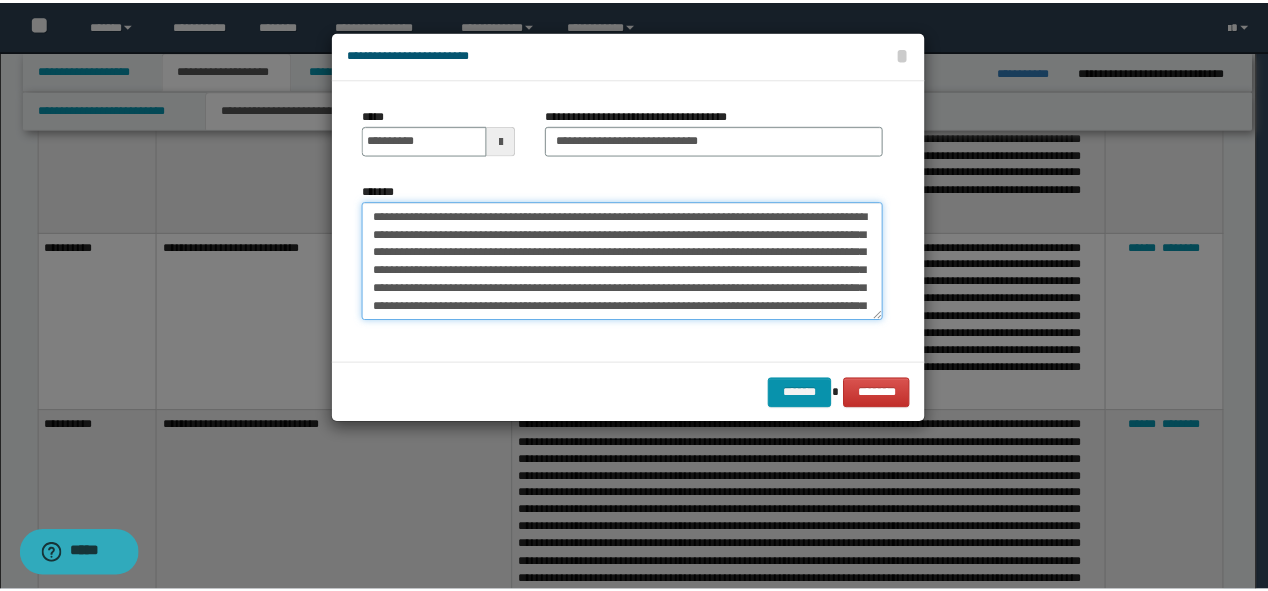 scroll, scrollTop: 89, scrollLeft: 0, axis: vertical 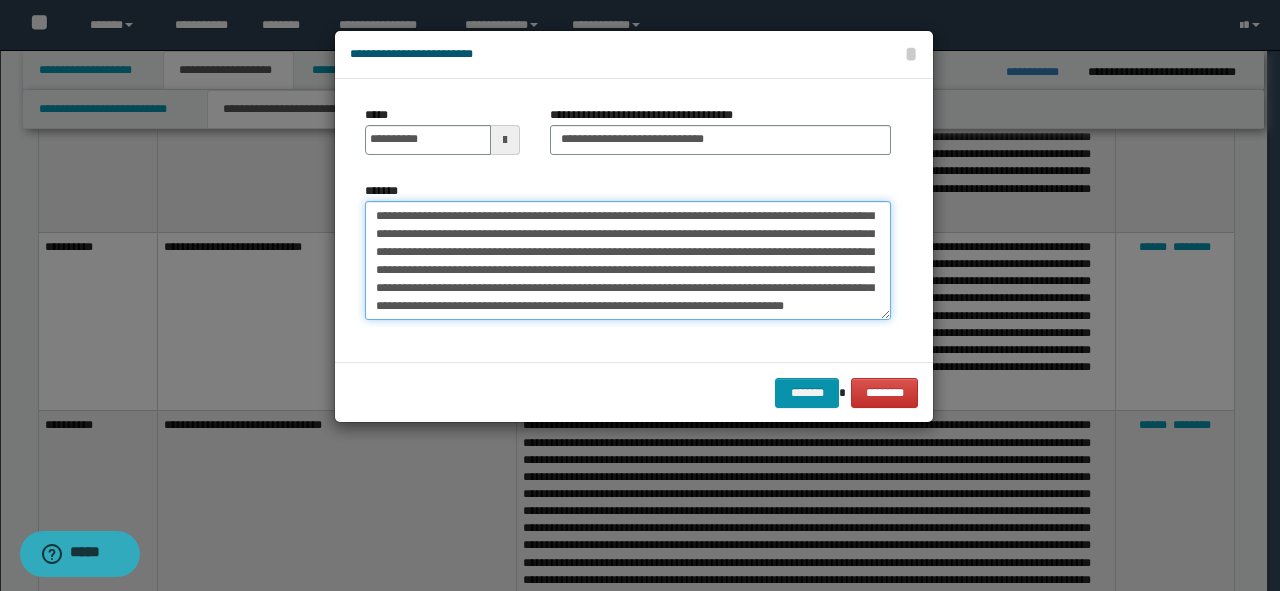 drag, startPoint x: 369, startPoint y: 216, endPoint x: 803, endPoint y: 325, distance: 447.4785 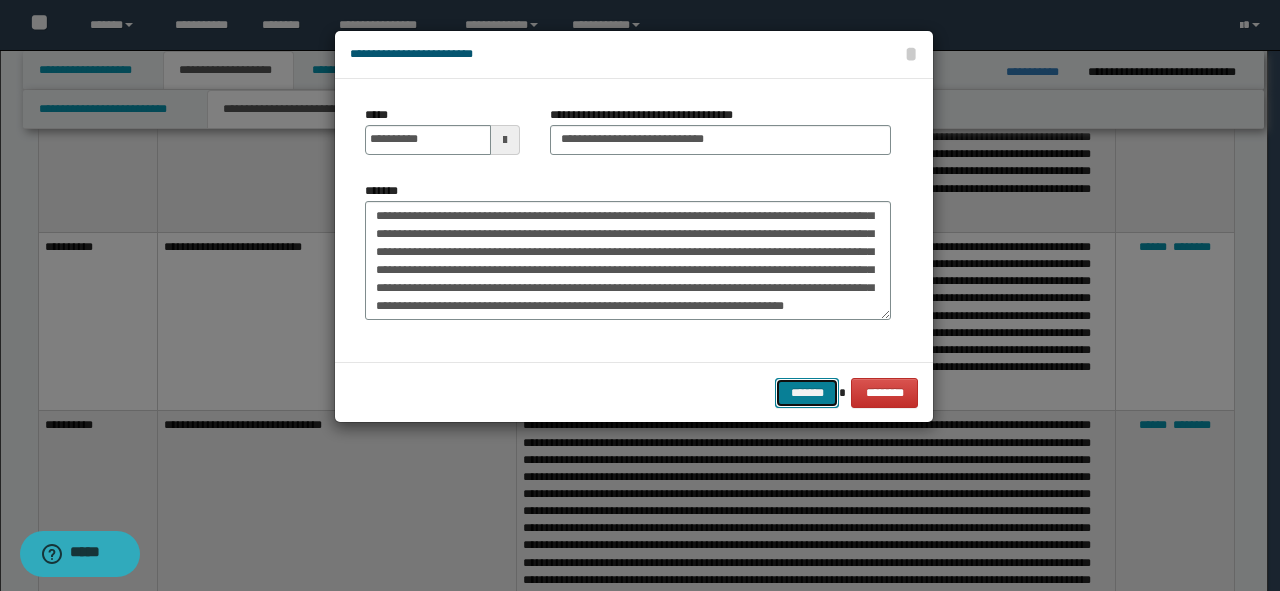 click on "*******" at bounding box center [807, 393] 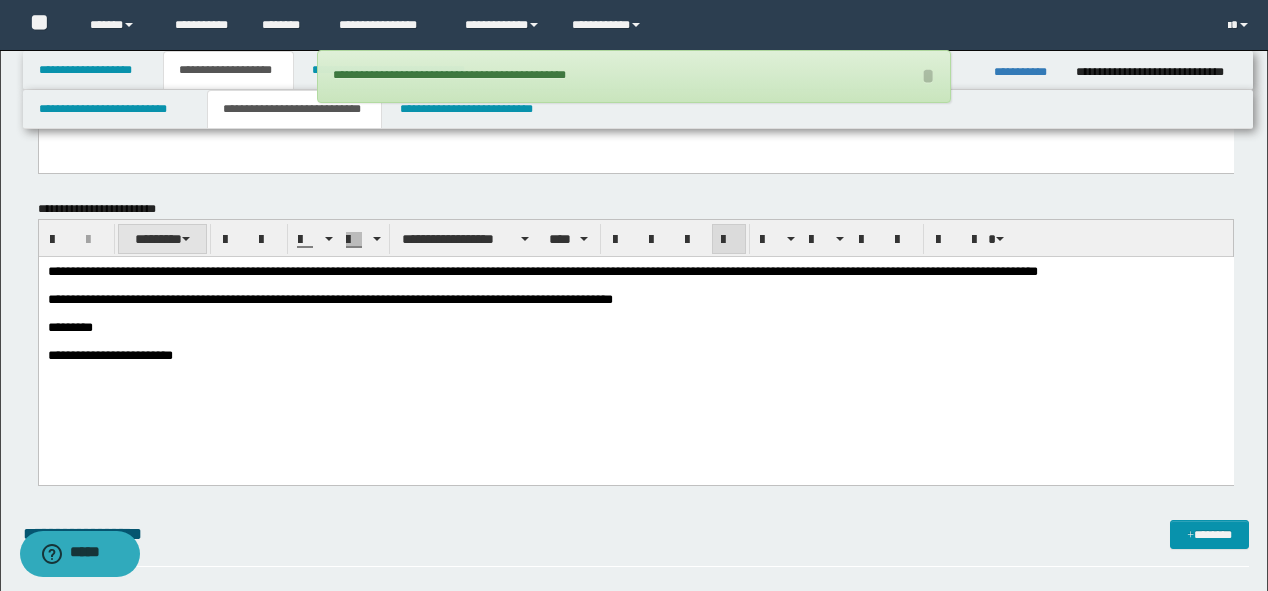 scroll, scrollTop: 880, scrollLeft: 0, axis: vertical 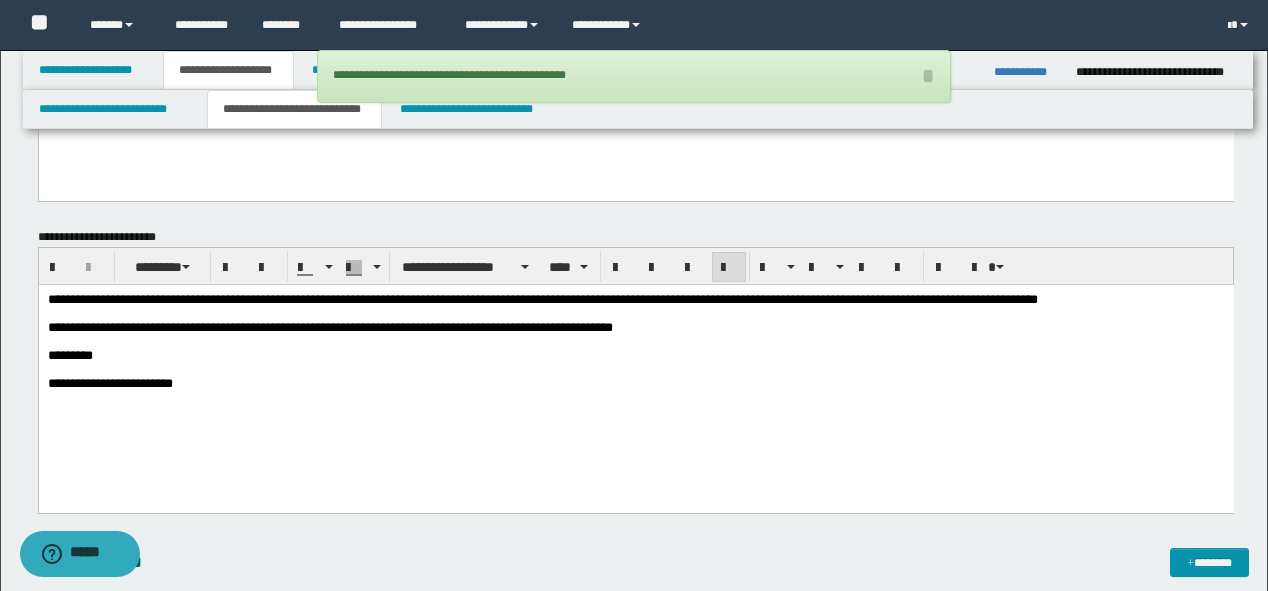 click on "*********" at bounding box center [635, 355] 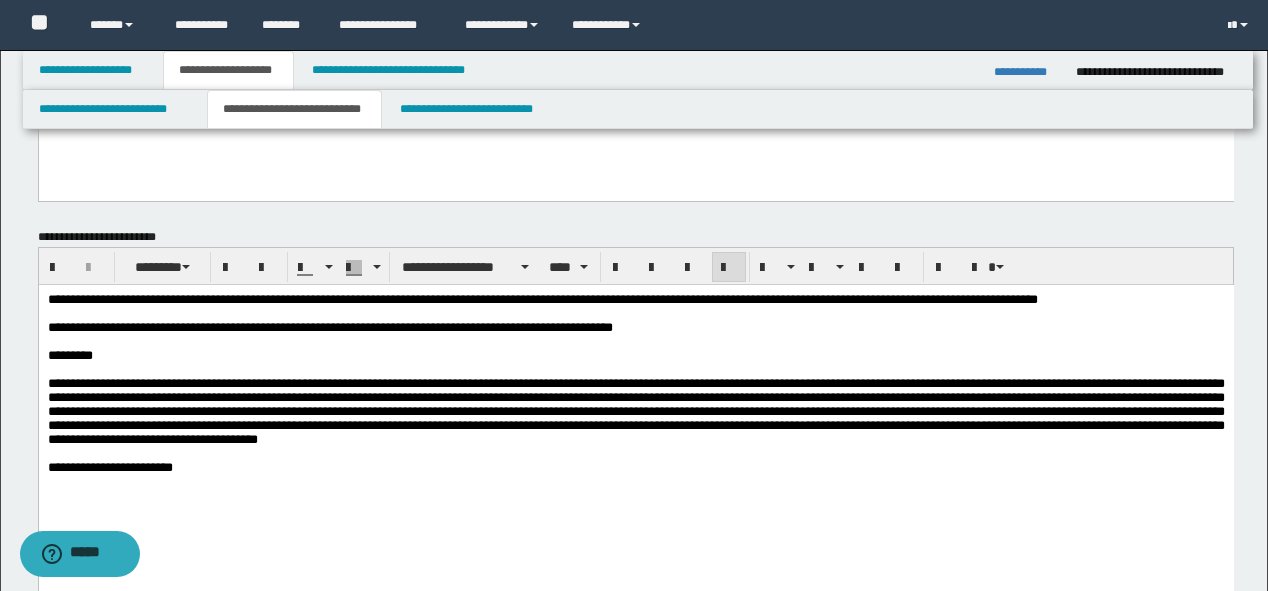 click at bounding box center [635, 369] 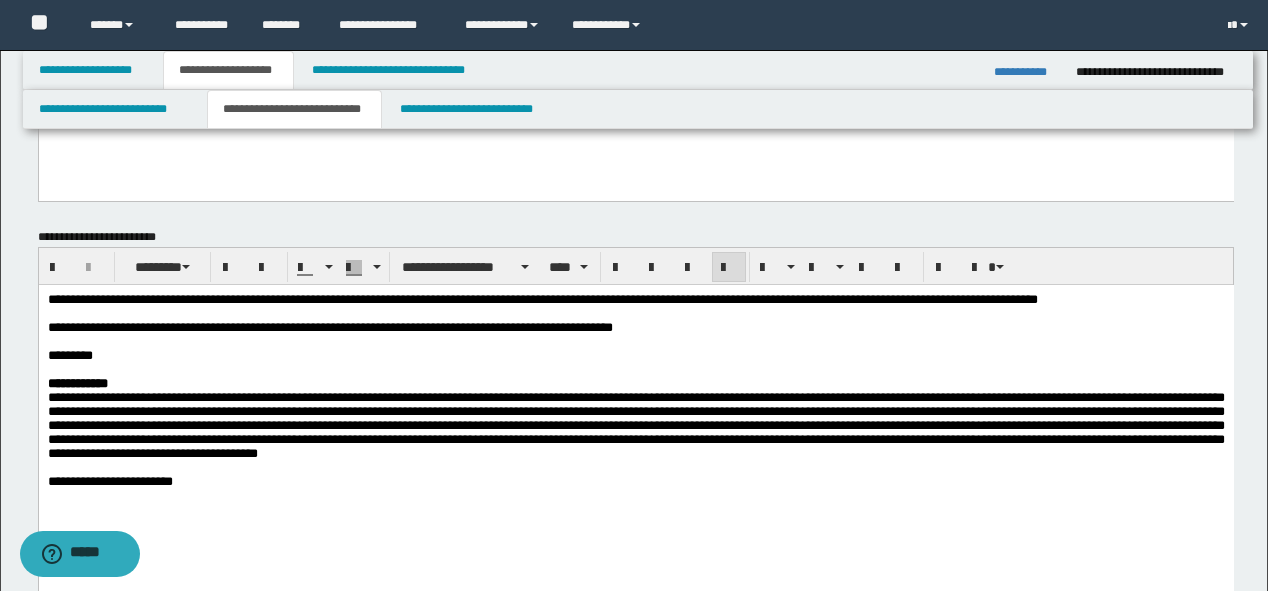 drag, startPoint x: 161, startPoint y: 341, endPoint x: 105, endPoint y: 386, distance: 71.8401 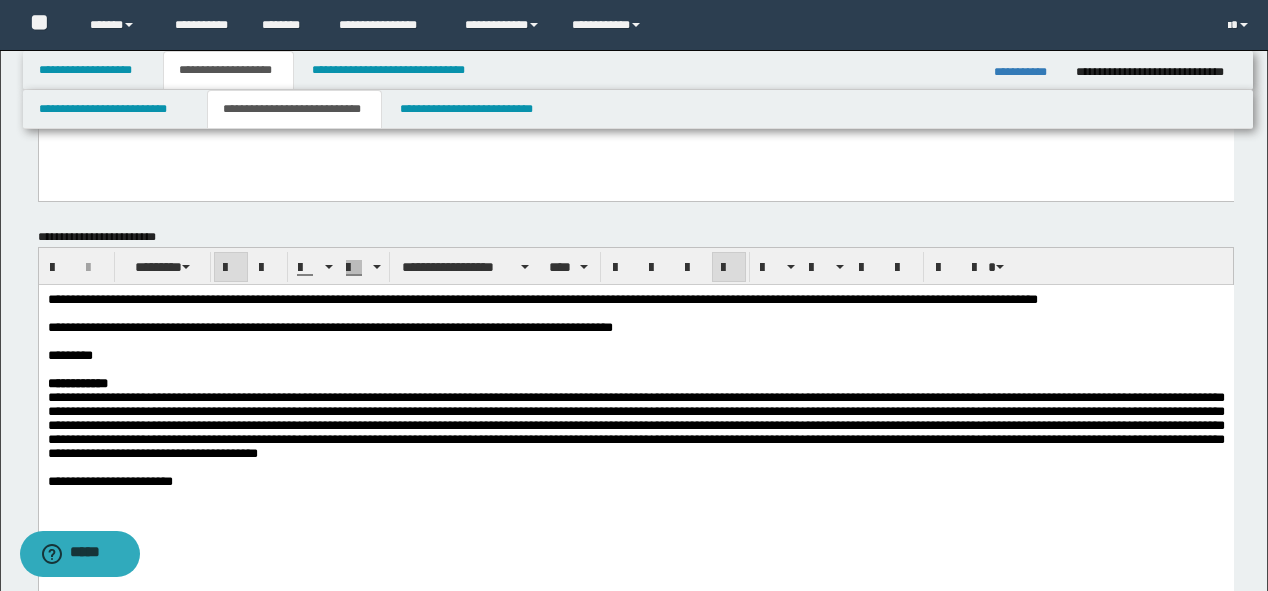 click on "**********" at bounding box center (77, 382) 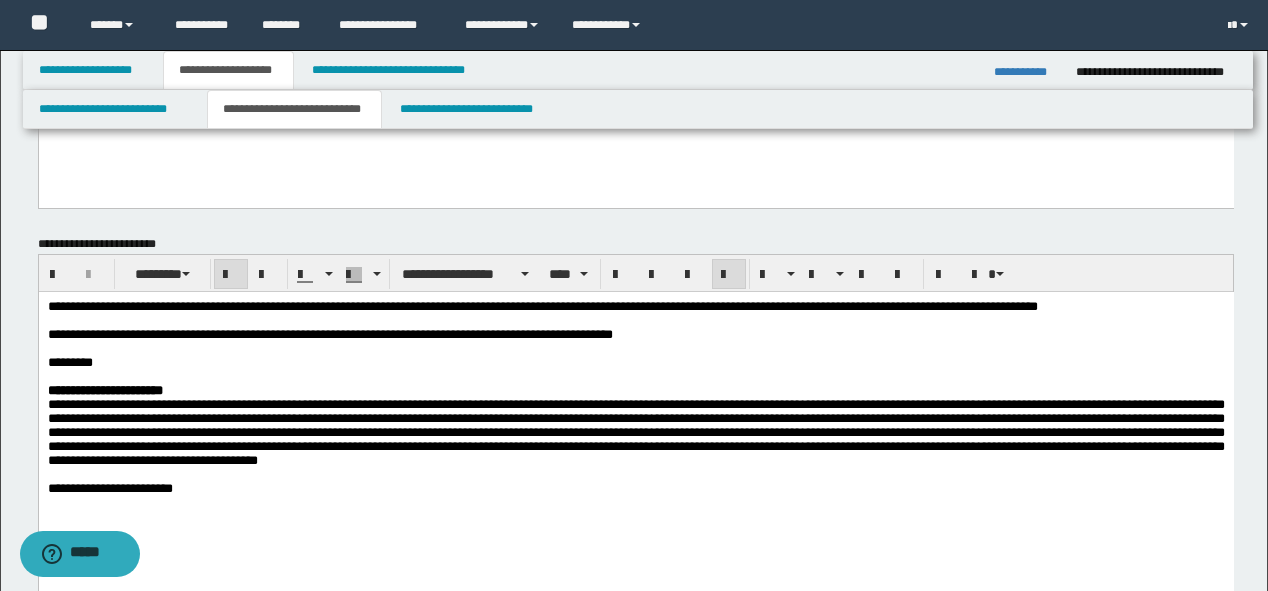 scroll, scrollTop: 960, scrollLeft: 0, axis: vertical 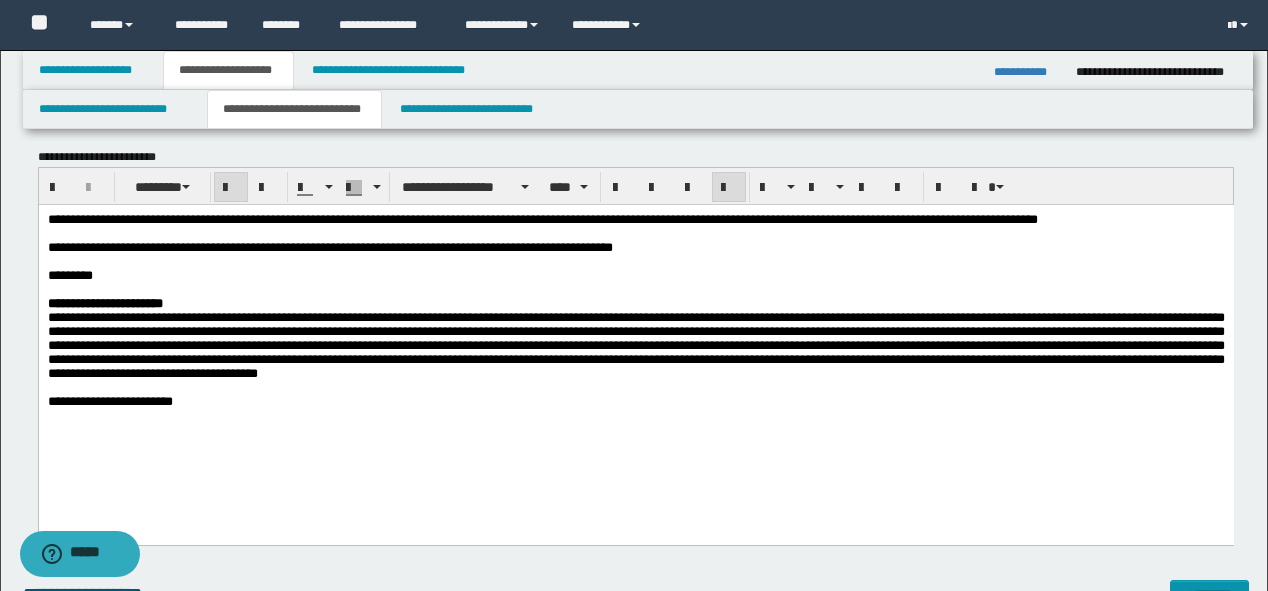 click on "**********" at bounding box center [635, 345] 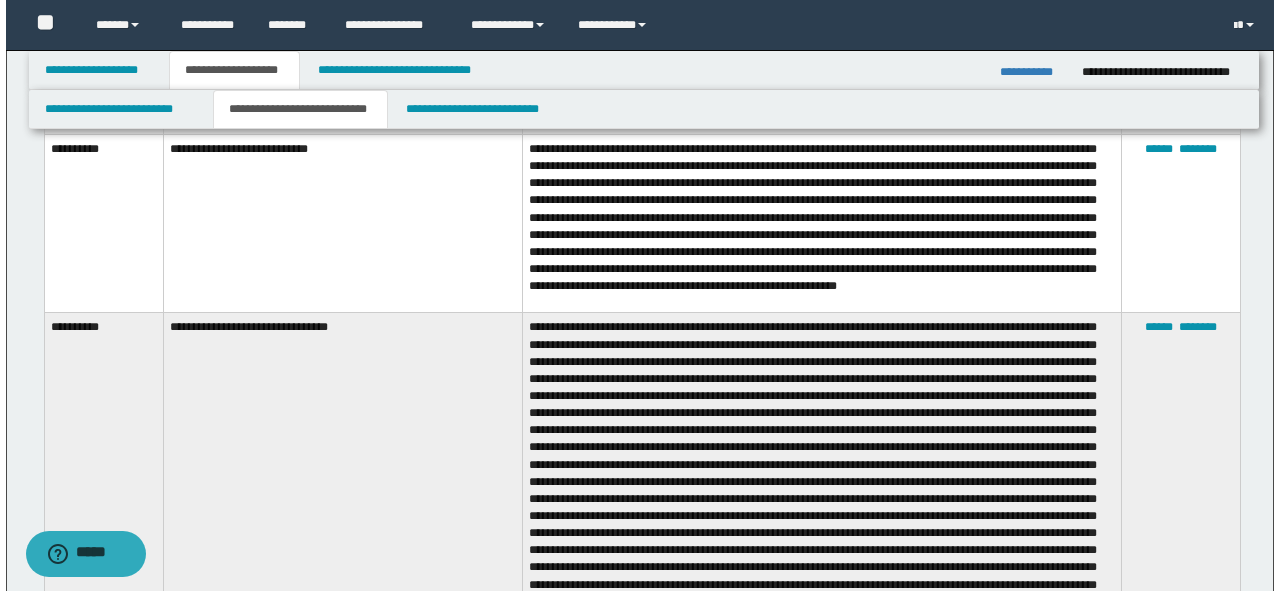 scroll, scrollTop: 2080, scrollLeft: 0, axis: vertical 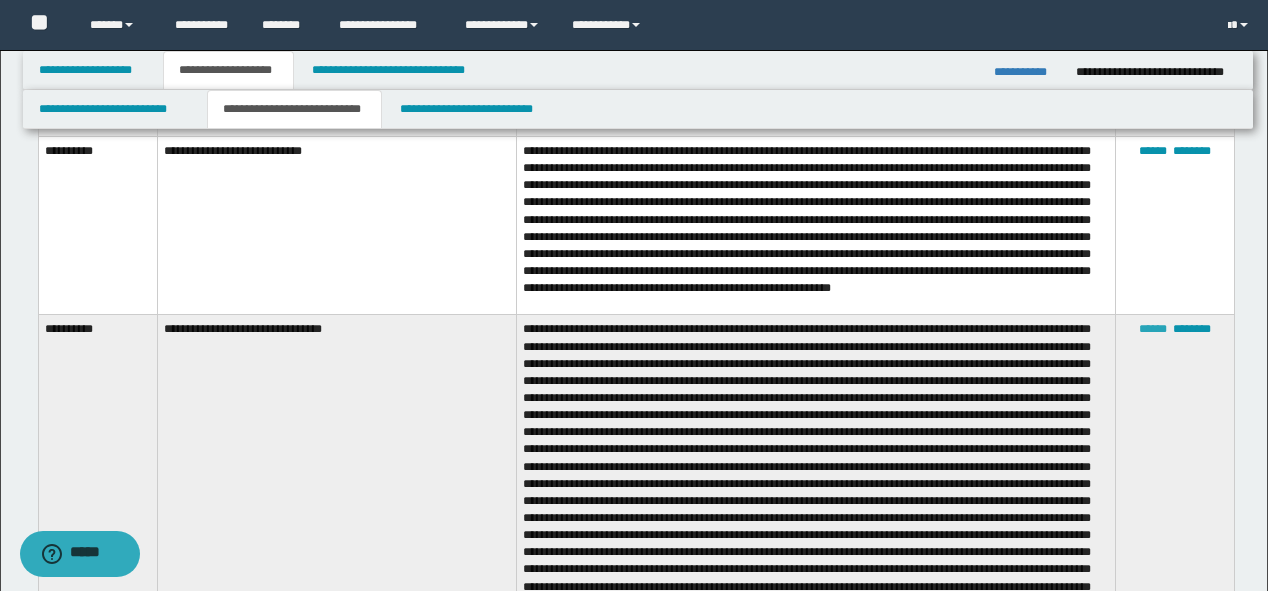 click on "******" at bounding box center [1153, 329] 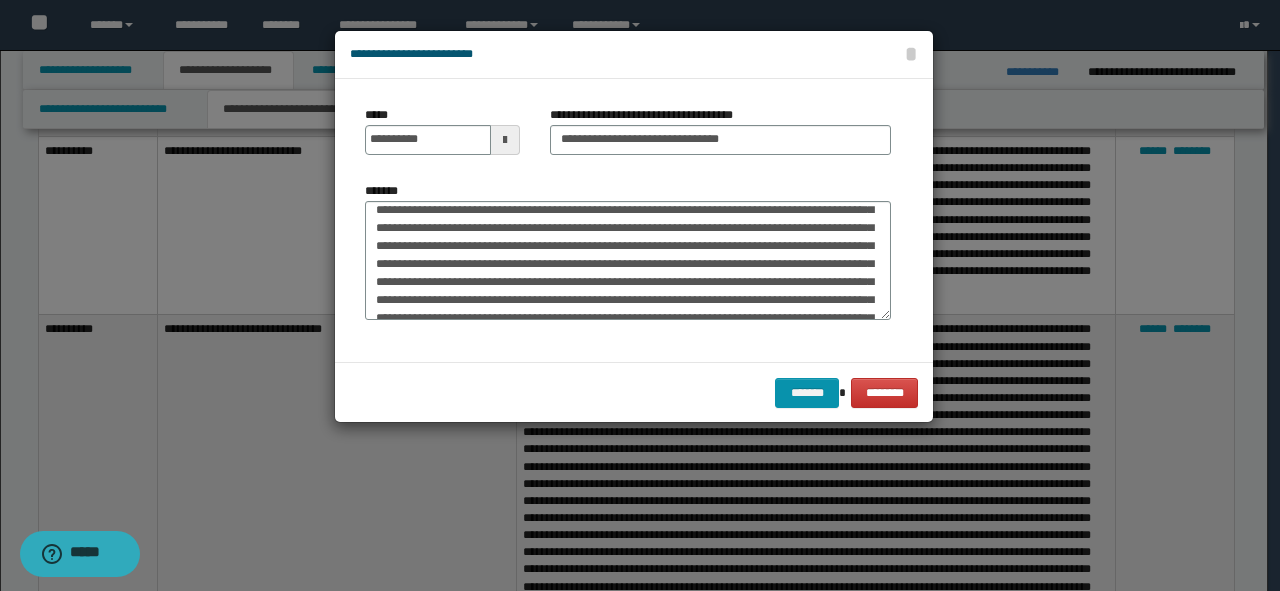 scroll, scrollTop: 0, scrollLeft: 0, axis: both 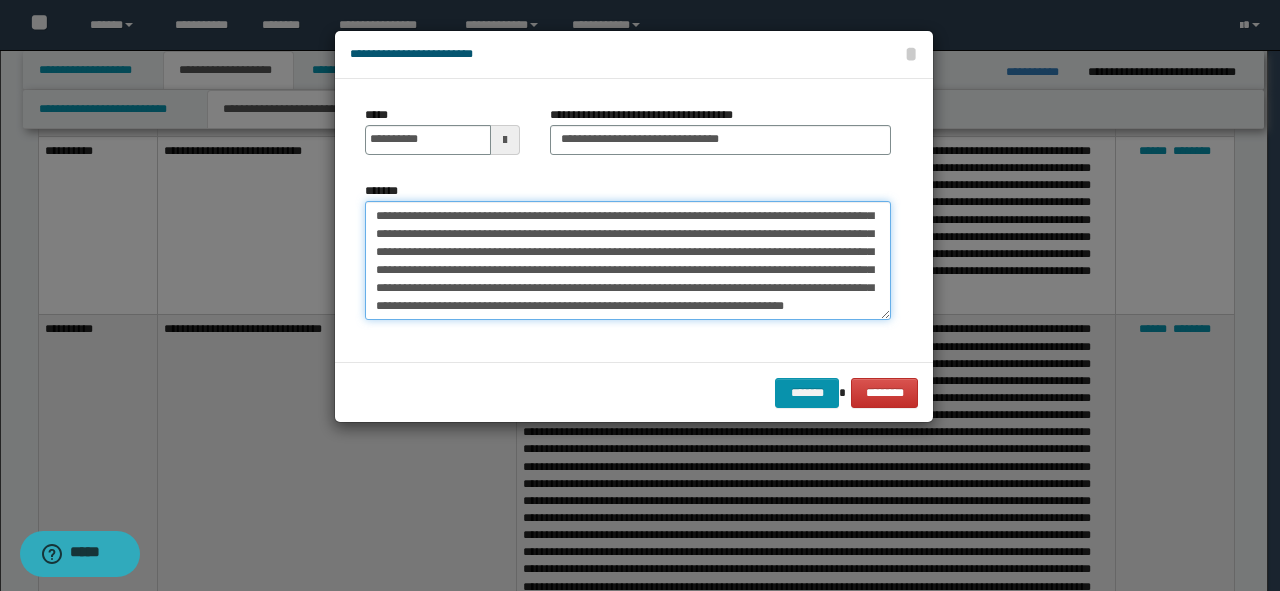 drag, startPoint x: 368, startPoint y: 212, endPoint x: 801, endPoint y: 334, distance: 449.85886 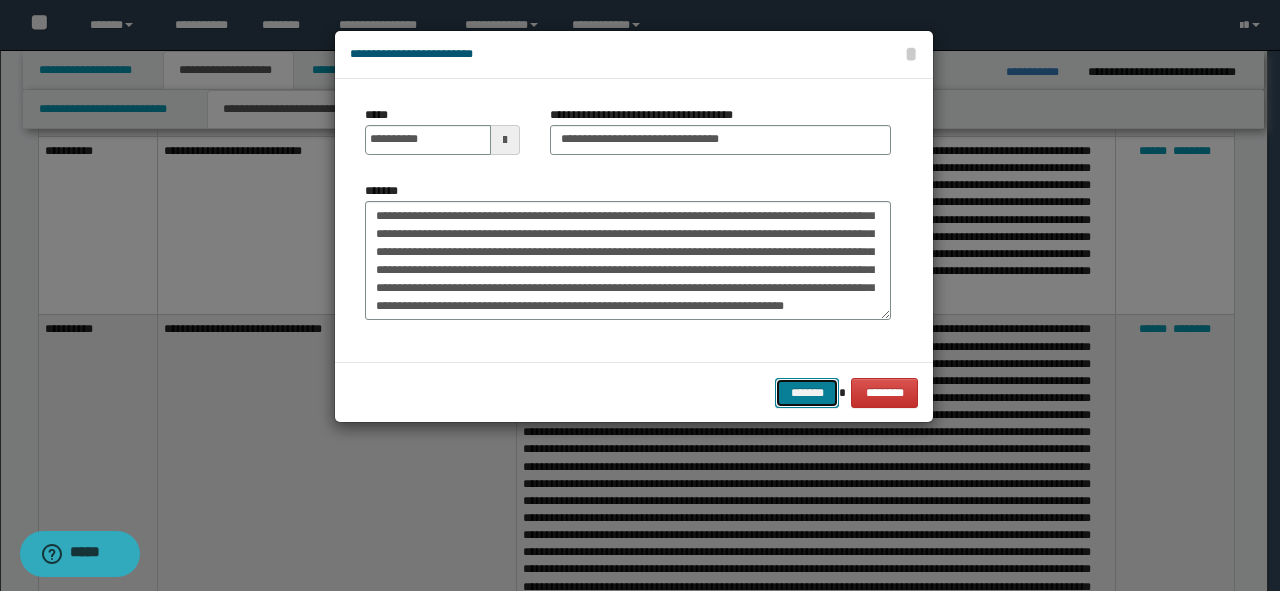 click on "*******" at bounding box center [807, 393] 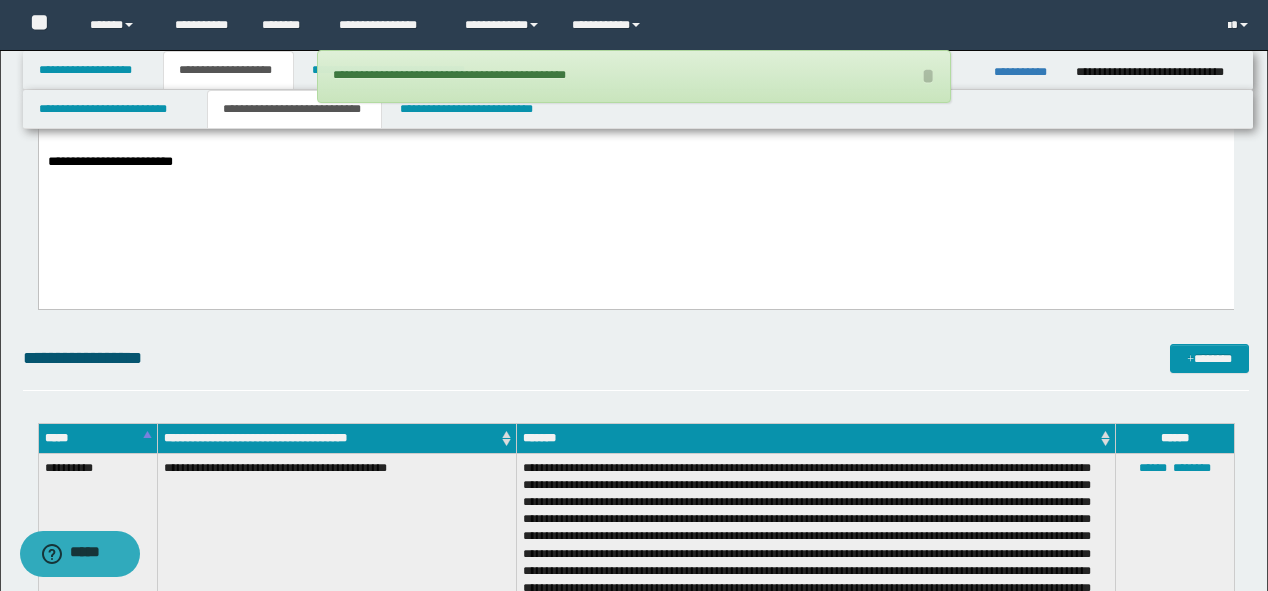 scroll, scrollTop: 1120, scrollLeft: 0, axis: vertical 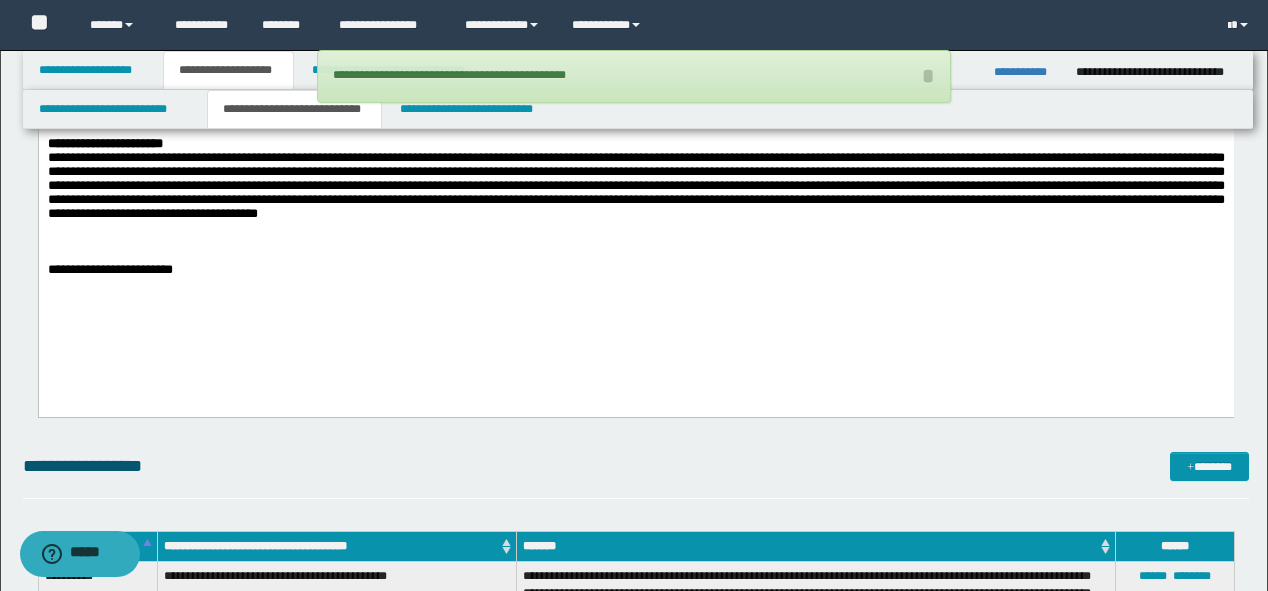 click on "**********" at bounding box center (635, 185) 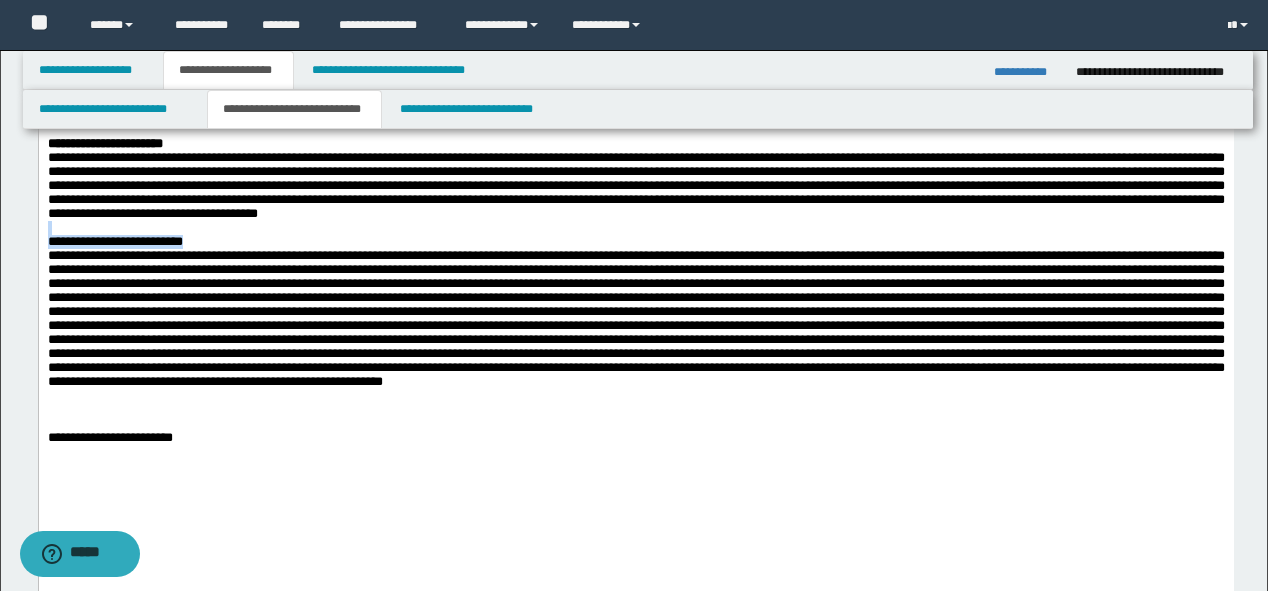 drag, startPoint x: 204, startPoint y: 265, endPoint x: 39, endPoint y: 258, distance: 165.14842 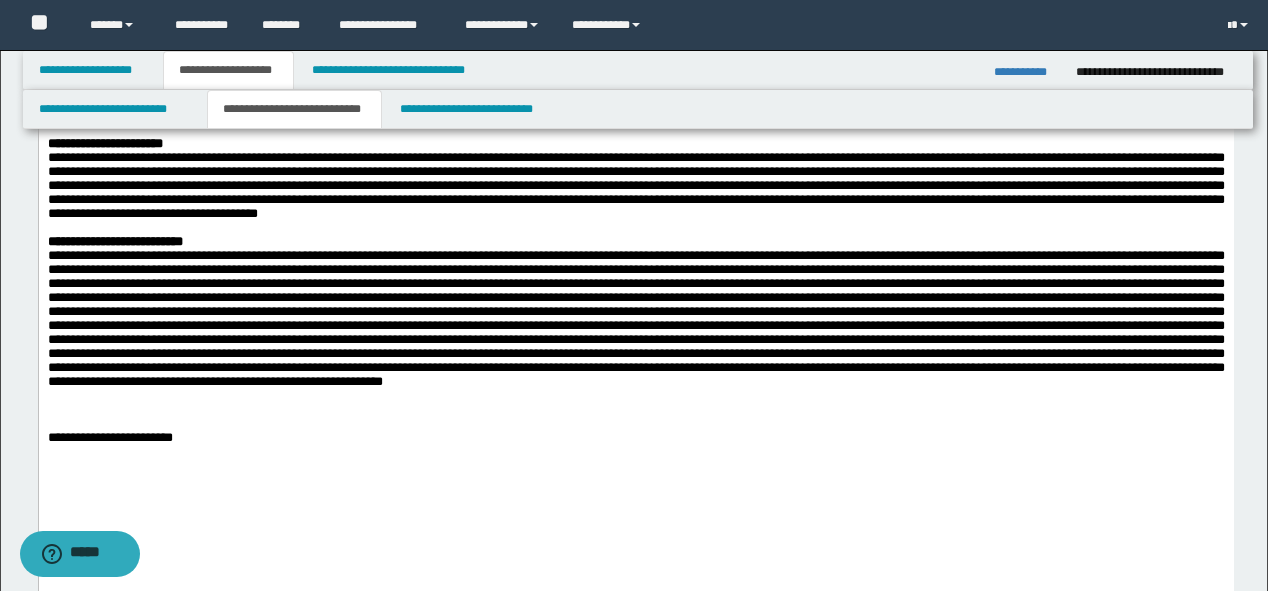 click at bounding box center (635, 317) 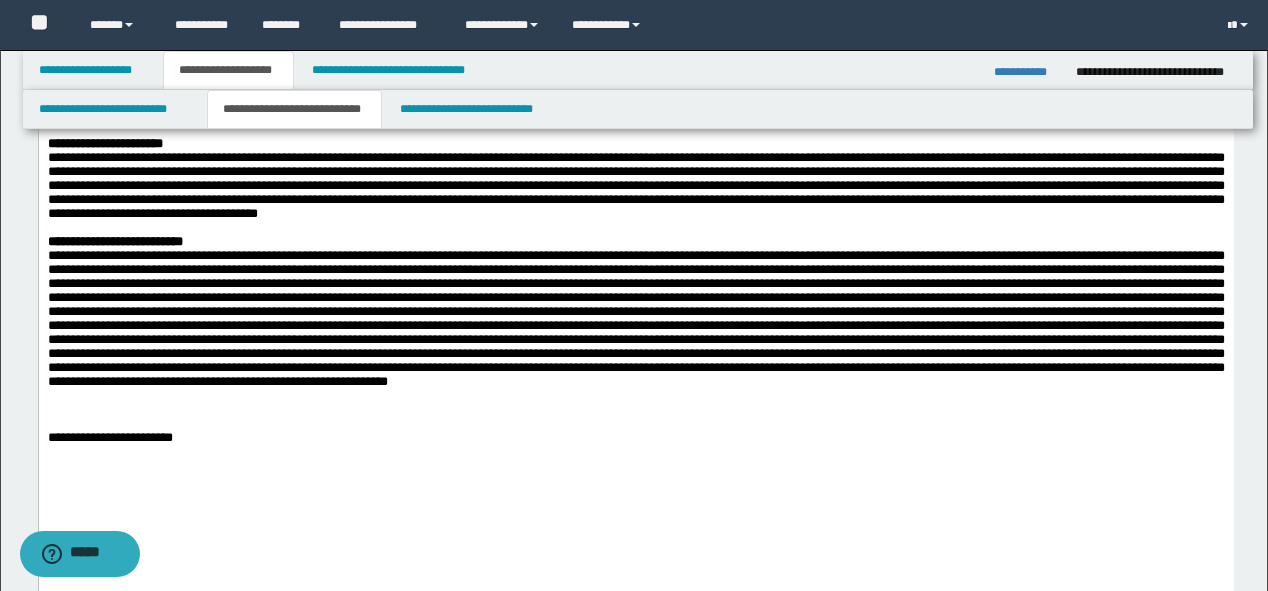 click at bounding box center (635, 317) 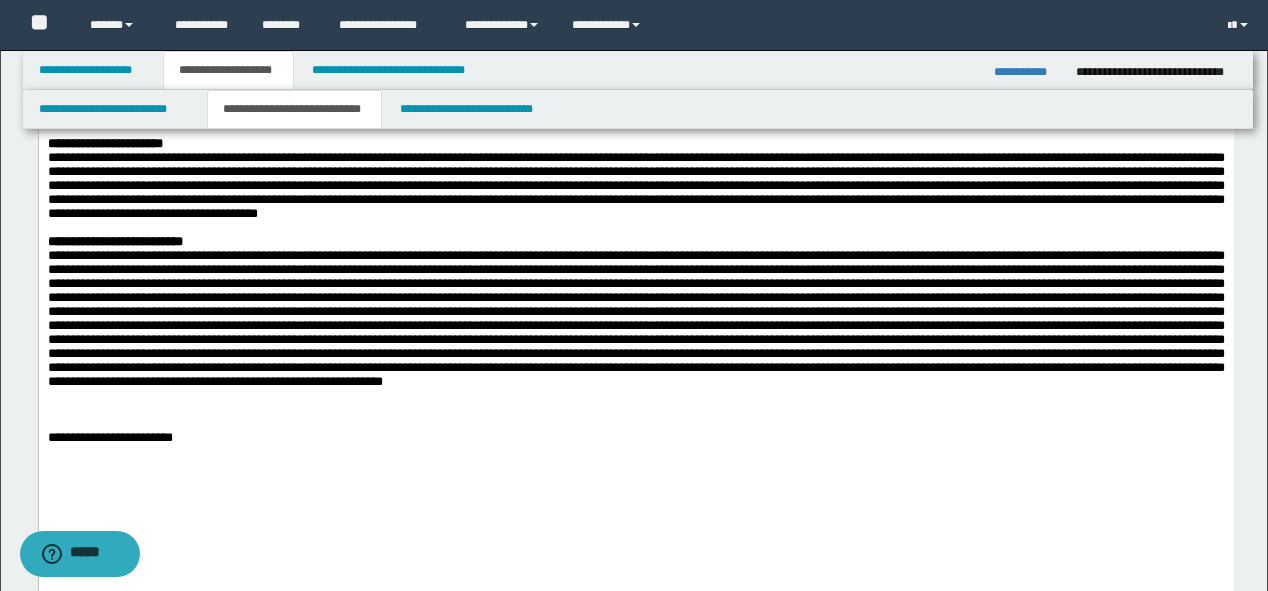 click at bounding box center (635, 317) 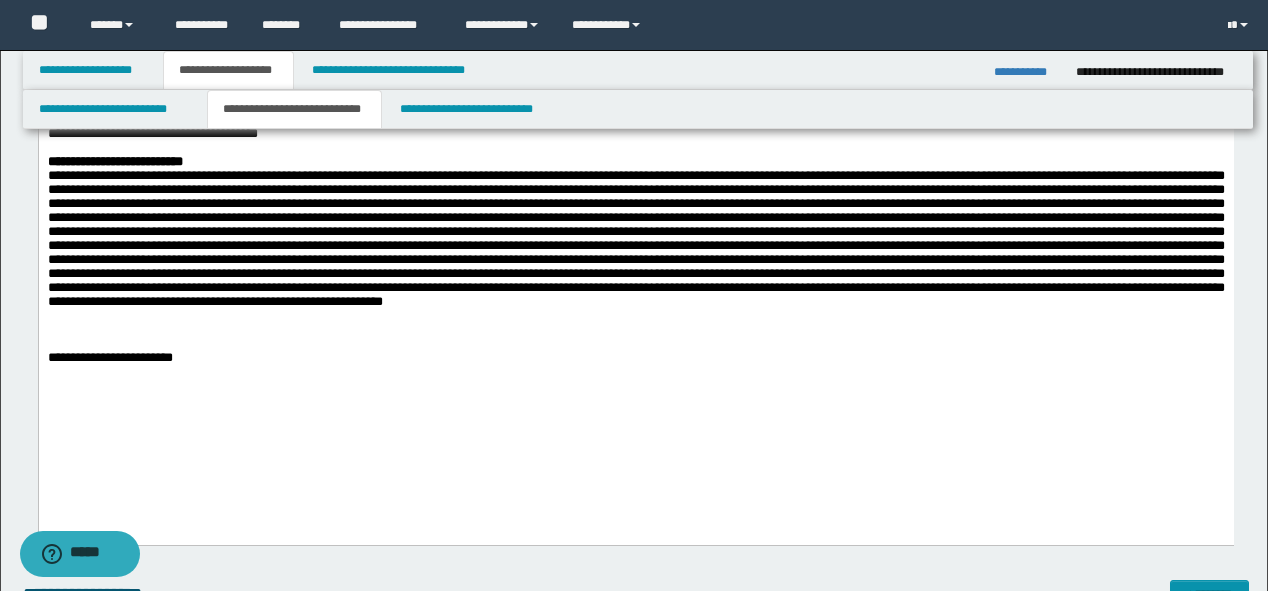 click at bounding box center [635, 238] 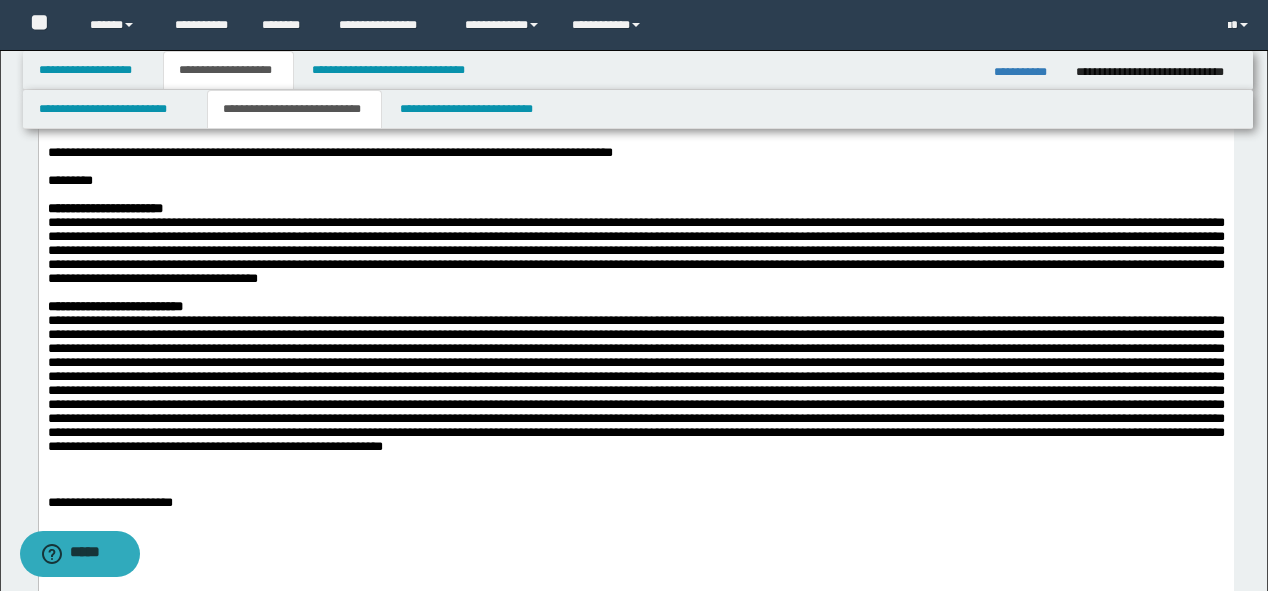 scroll, scrollTop: 960, scrollLeft: 0, axis: vertical 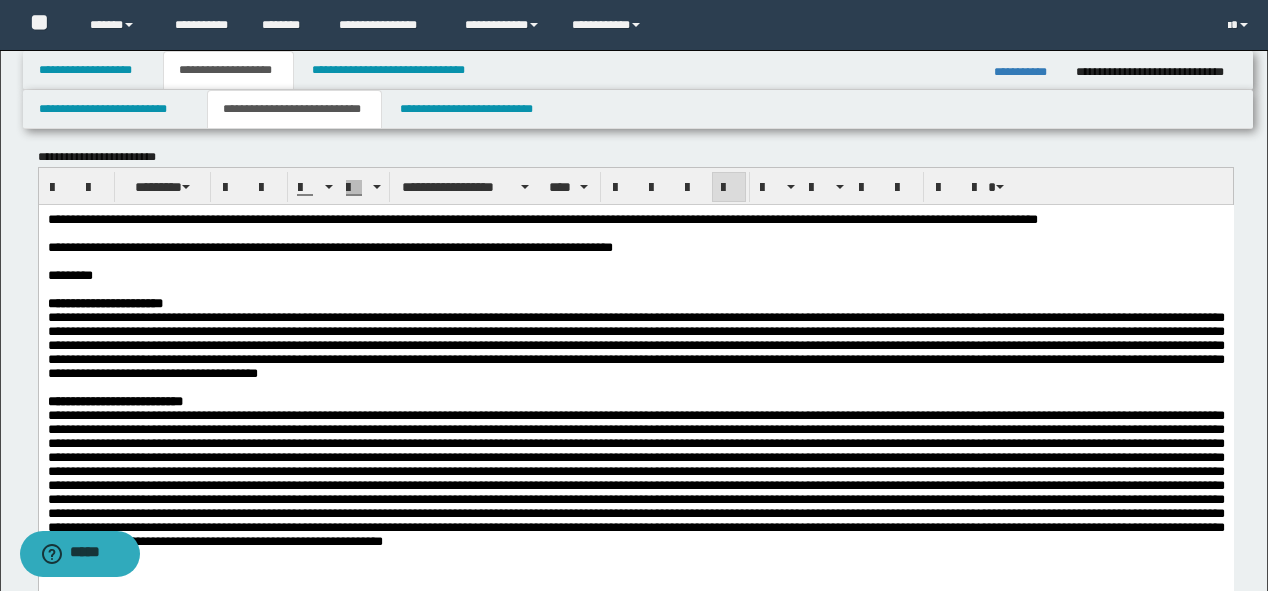 click on "*********" at bounding box center [635, 275] 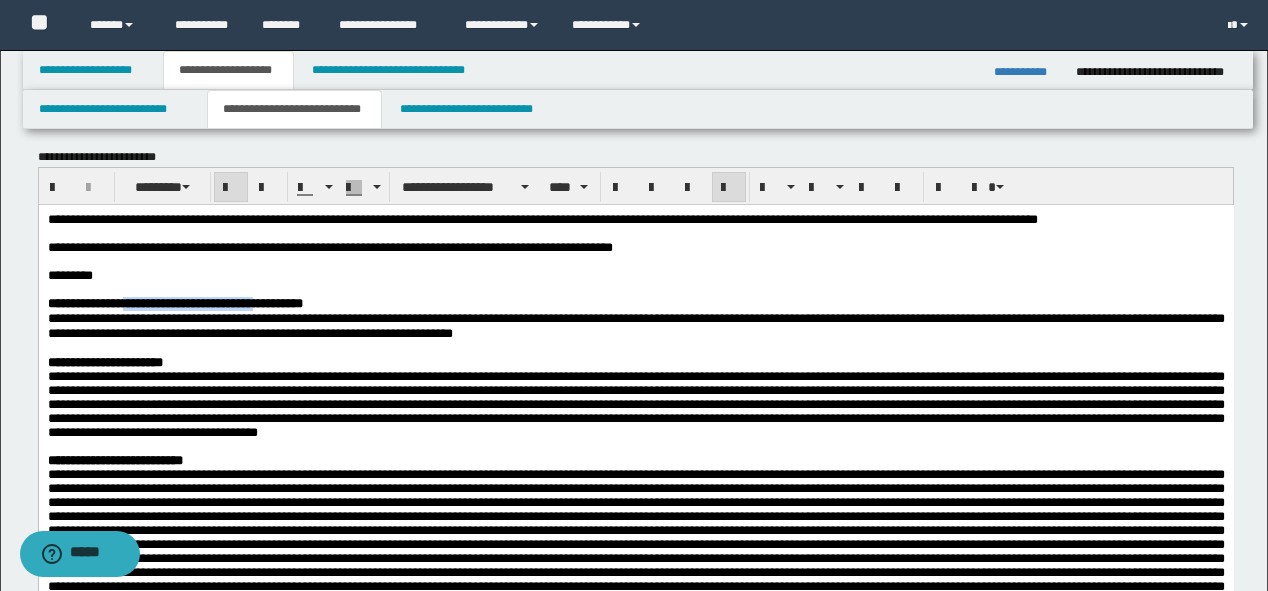 drag, startPoint x: 283, startPoint y: 314, endPoint x: 139, endPoint y: 318, distance: 144.05554 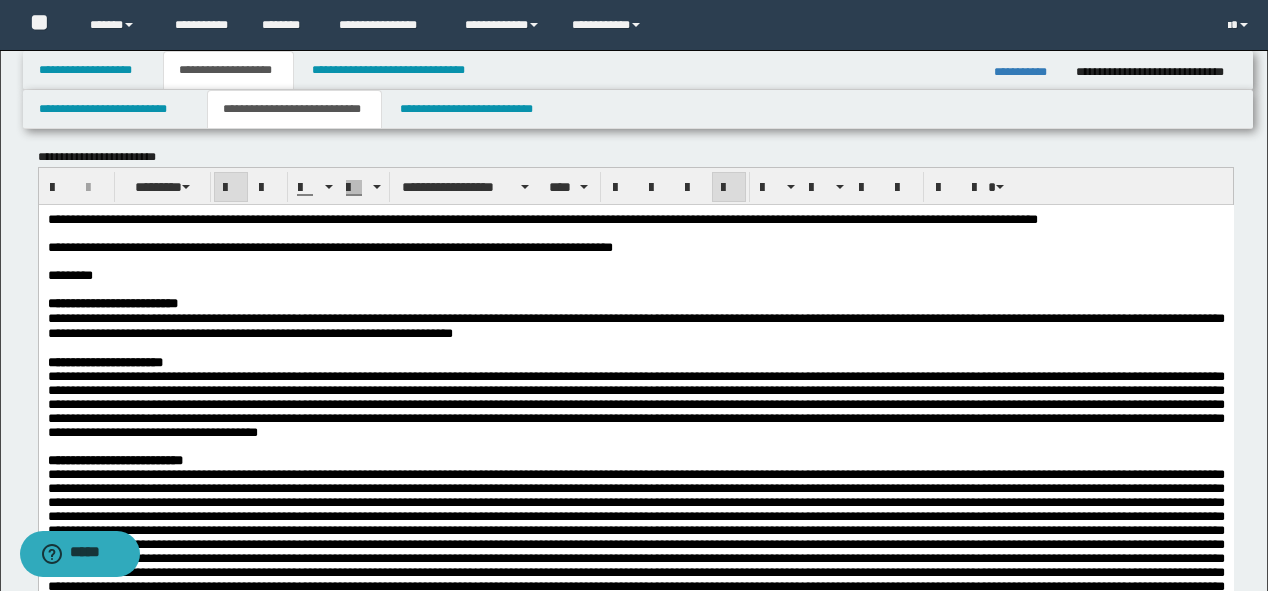 click on "**********" at bounding box center (635, 325) 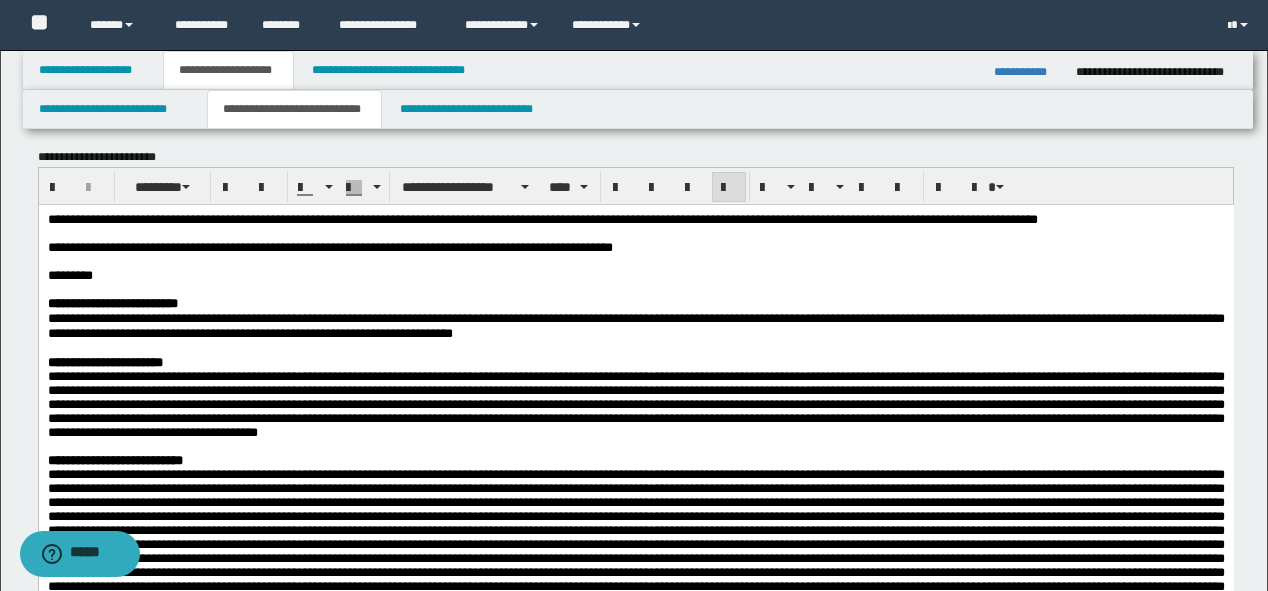 click at bounding box center [635, 348] 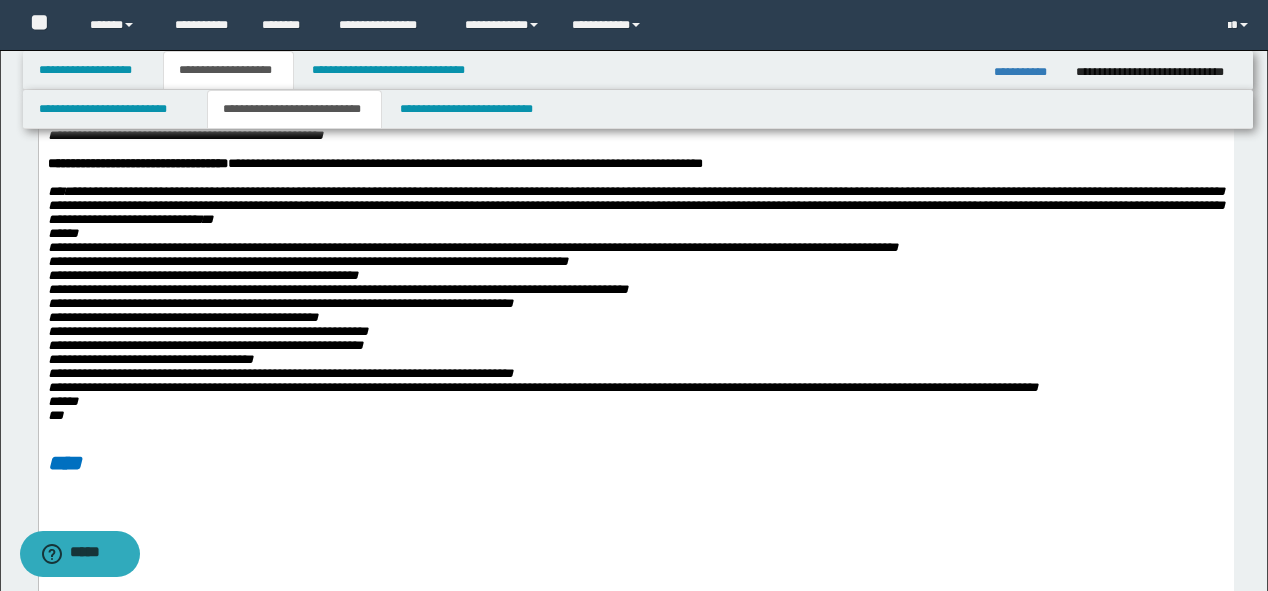 scroll, scrollTop: 320, scrollLeft: 0, axis: vertical 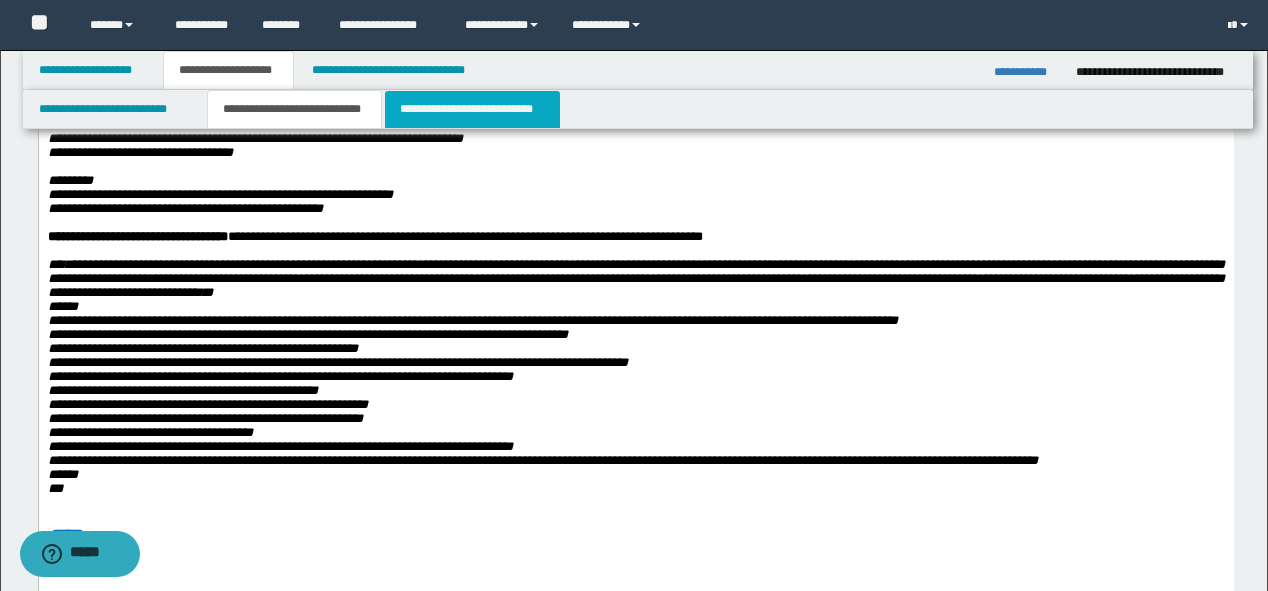 click on "**********" at bounding box center [472, 109] 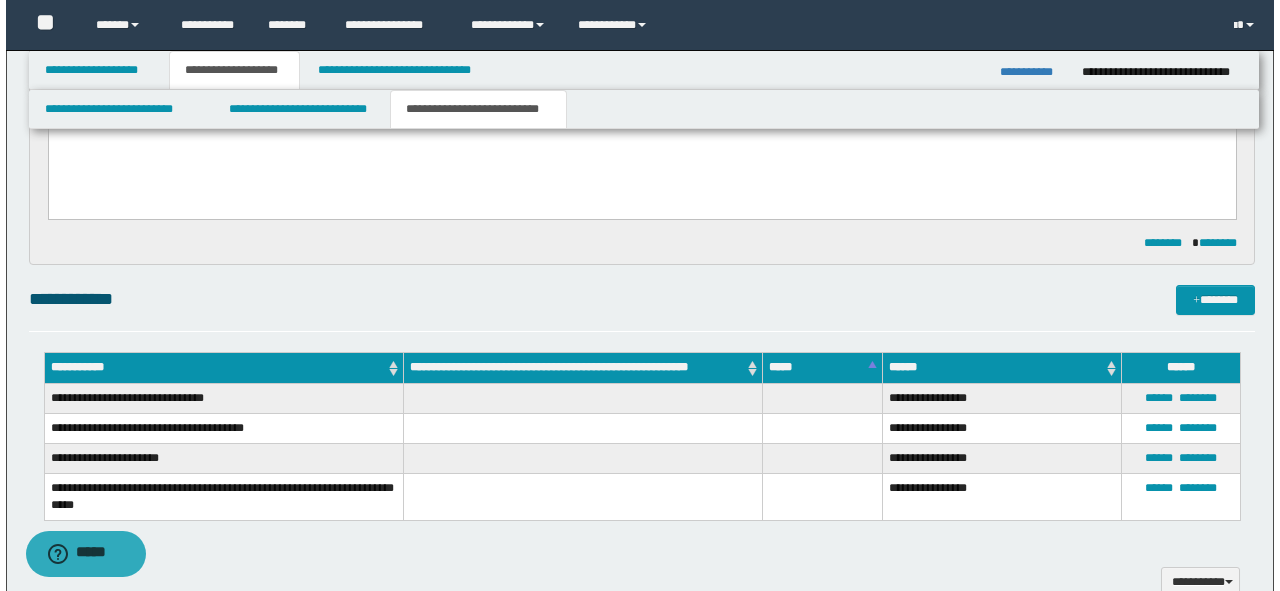 scroll, scrollTop: 240, scrollLeft: 0, axis: vertical 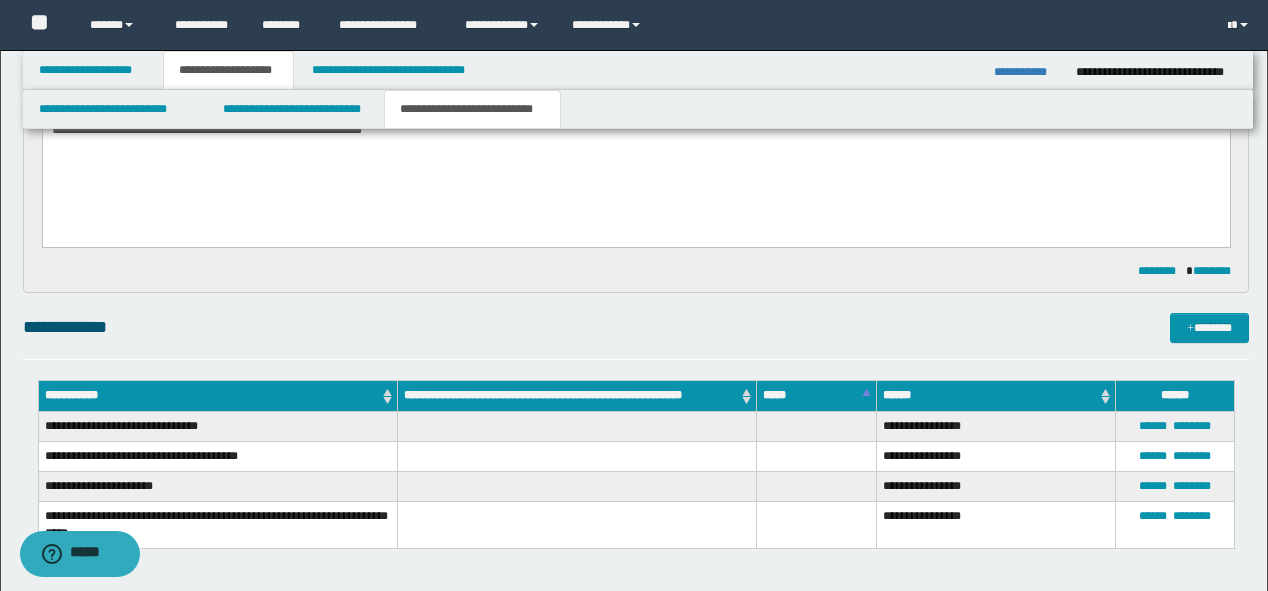 click on "**********" at bounding box center [206, 128] 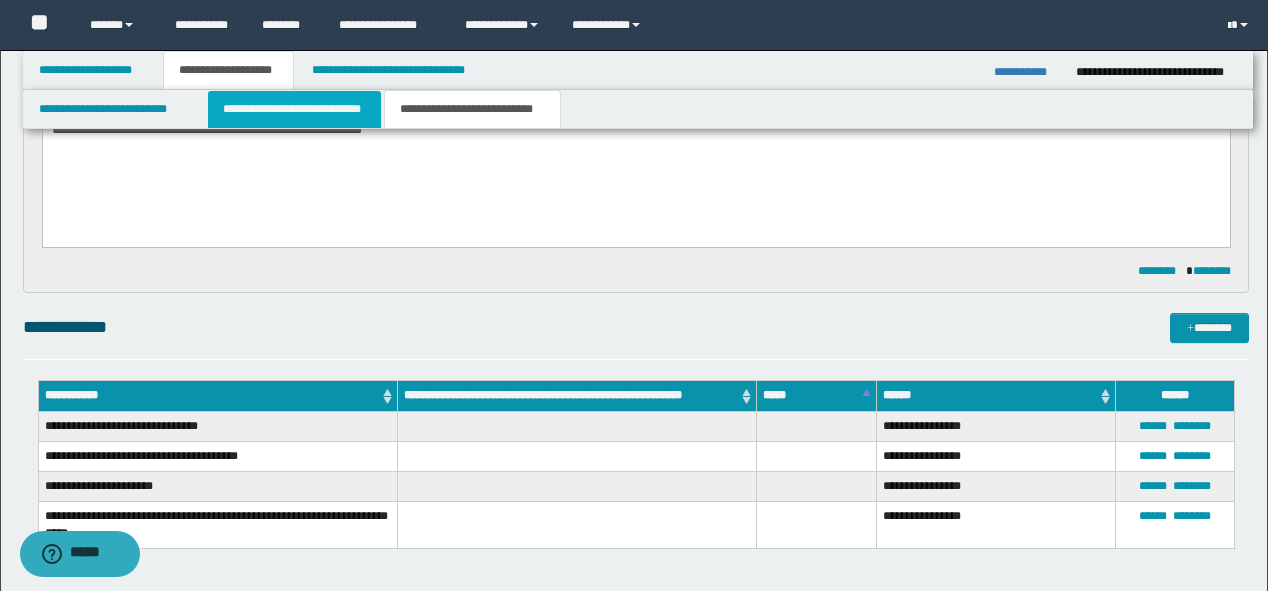 click on "**********" at bounding box center (294, 109) 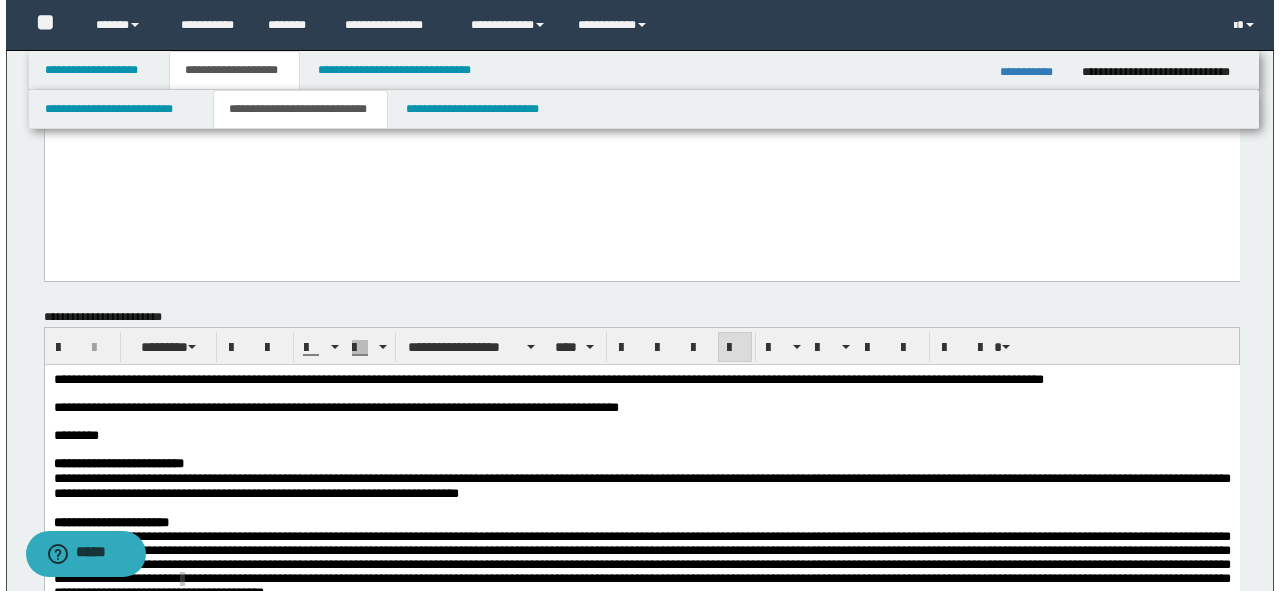 scroll, scrollTop: 560, scrollLeft: 0, axis: vertical 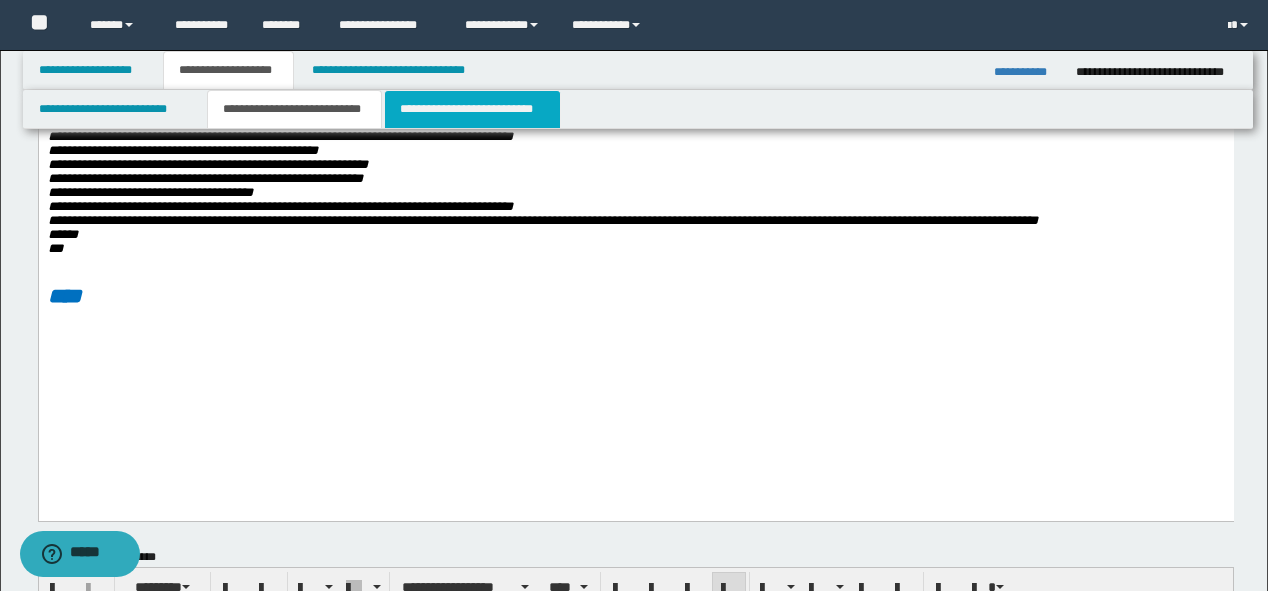 click on "**********" at bounding box center (472, 109) 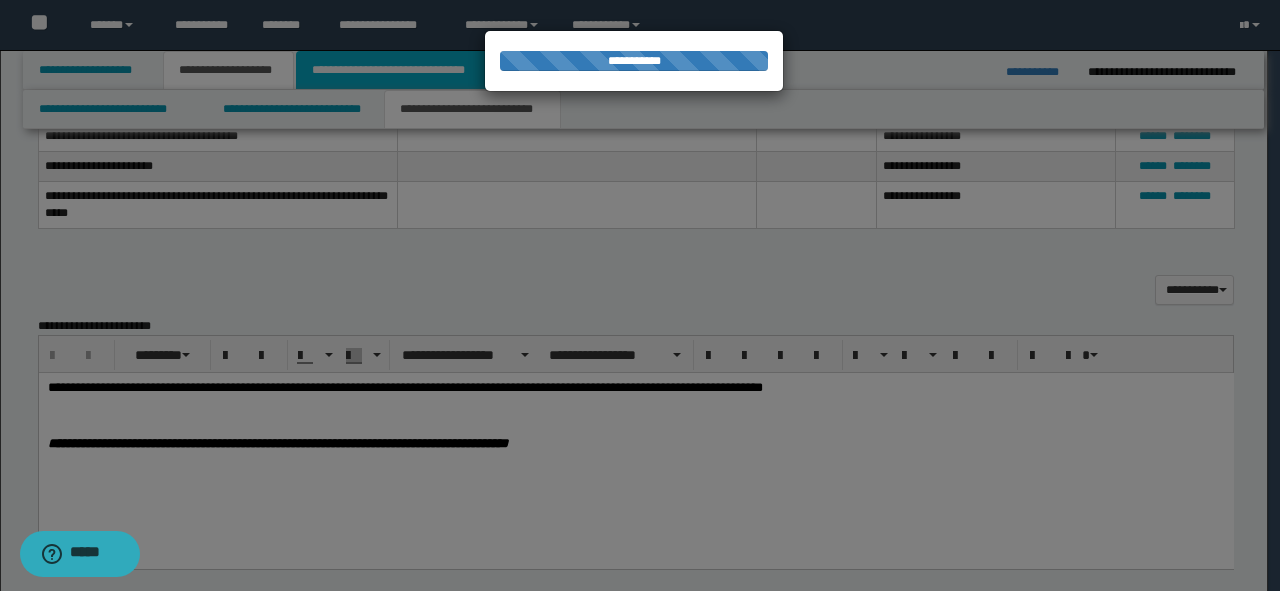 click on "**********" at bounding box center (394, 70) 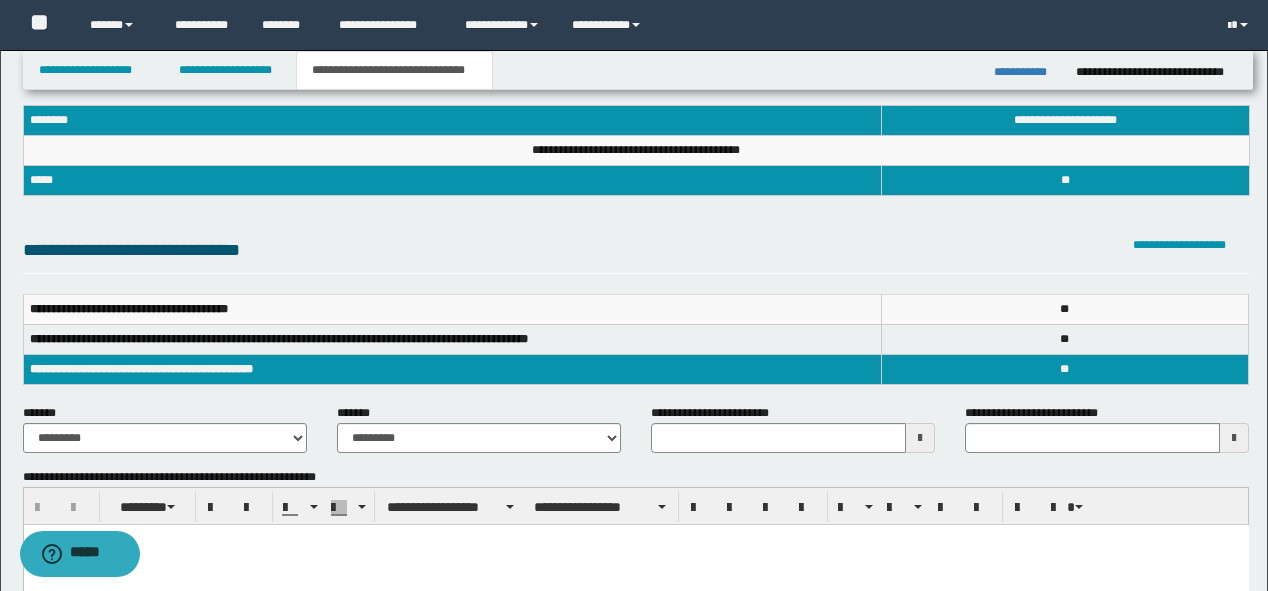 scroll, scrollTop: 80, scrollLeft: 0, axis: vertical 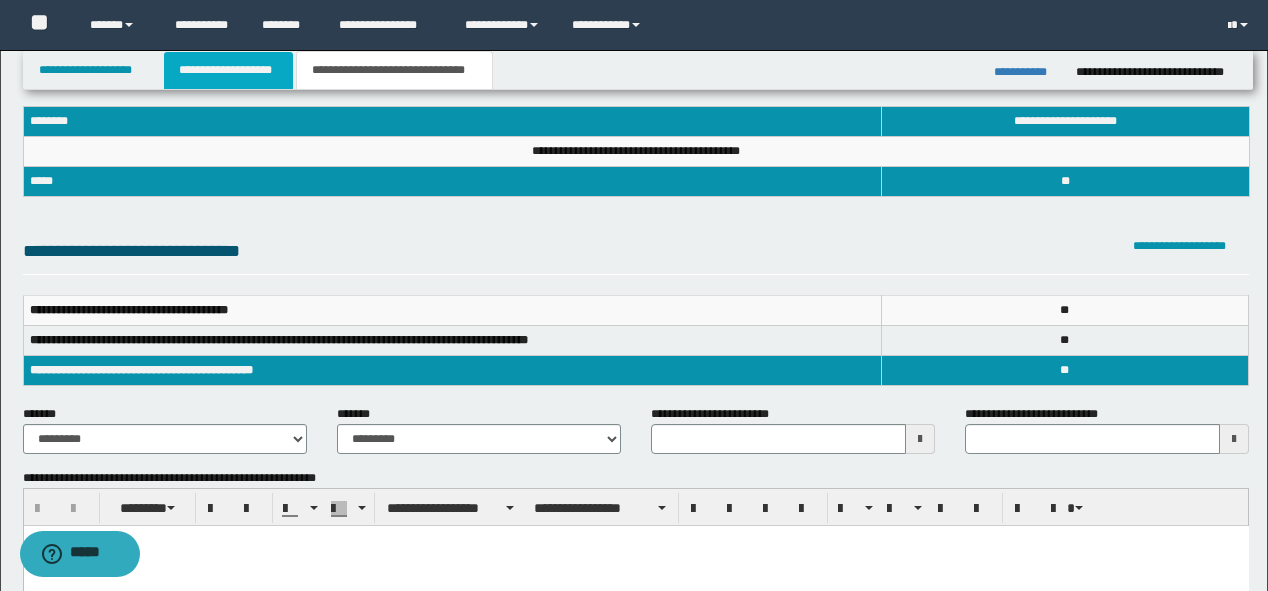 click on "**********" at bounding box center (228, 70) 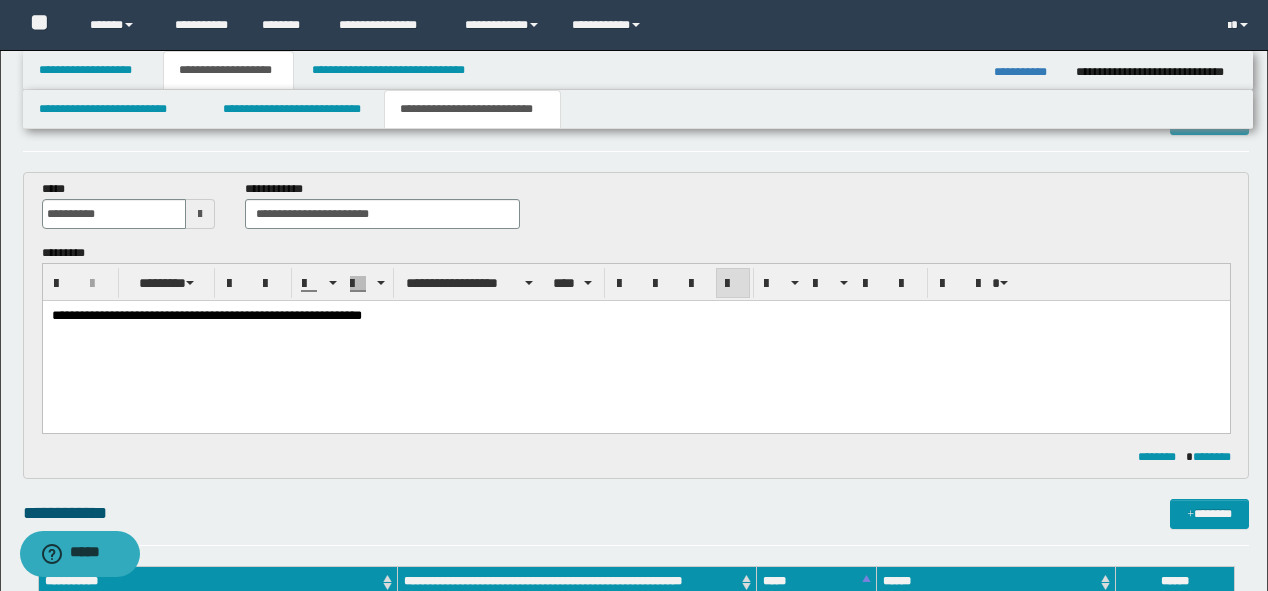 scroll, scrollTop: 0, scrollLeft: 0, axis: both 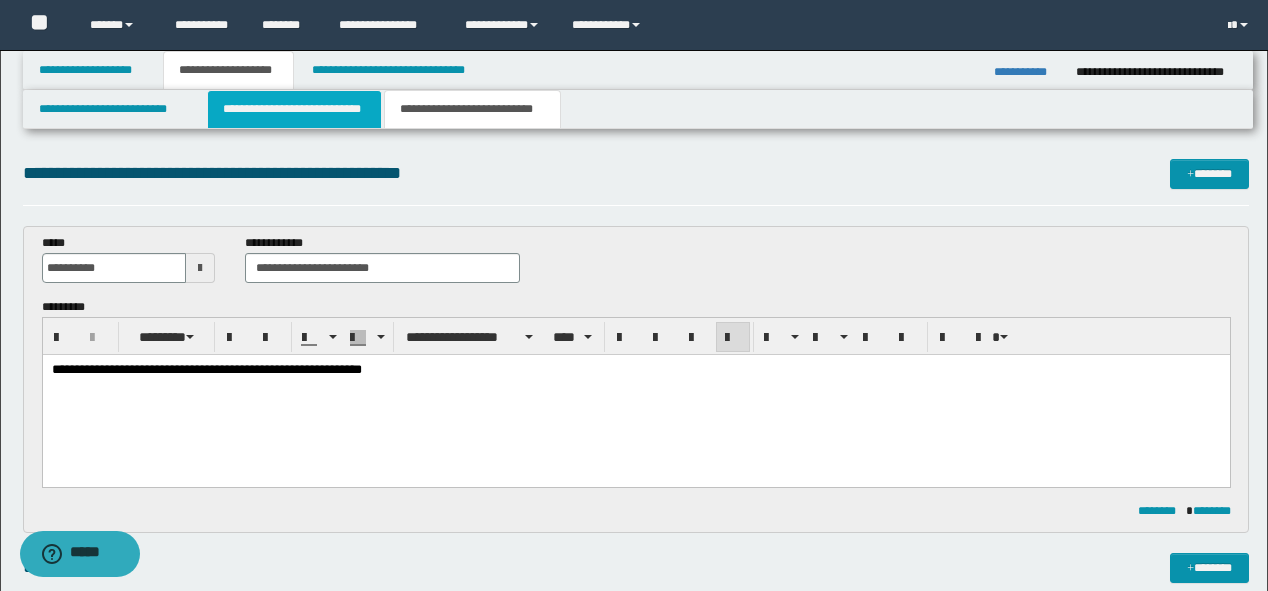 click on "**********" at bounding box center (294, 109) 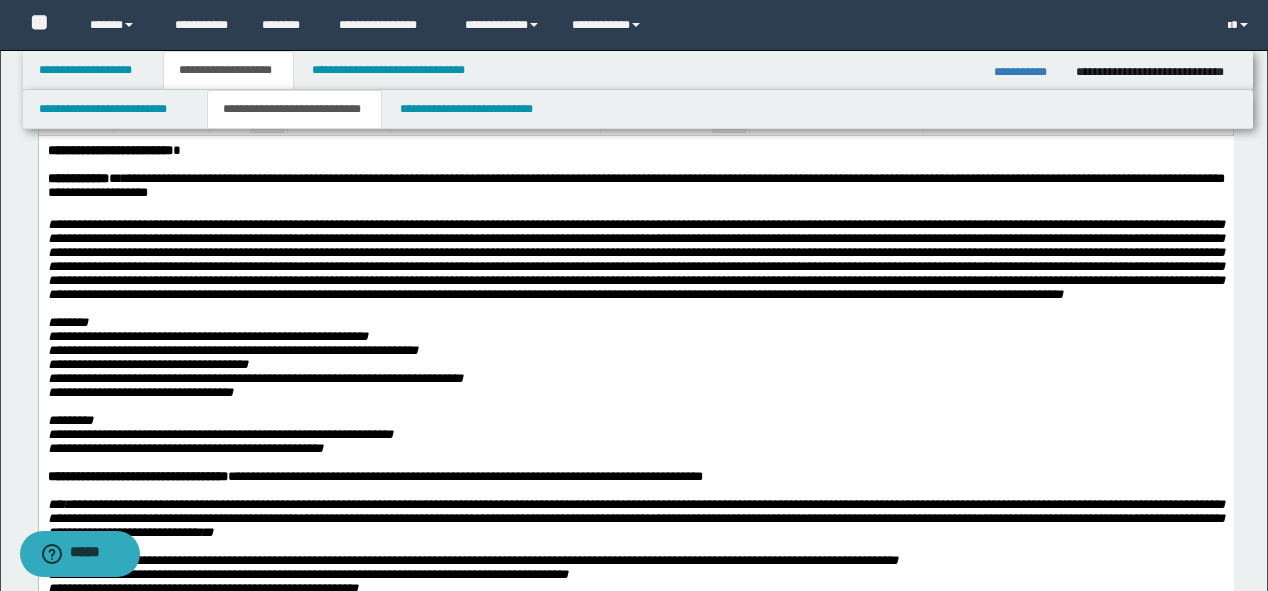 scroll, scrollTop: 0, scrollLeft: 0, axis: both 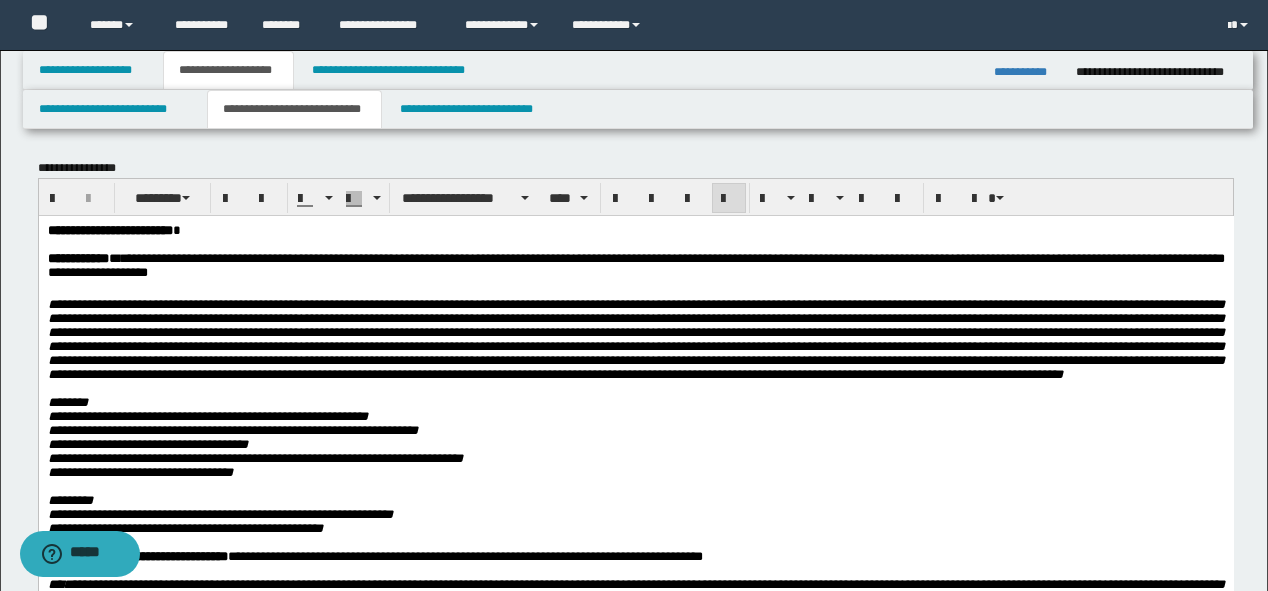 click at bounding box center (635, 290) 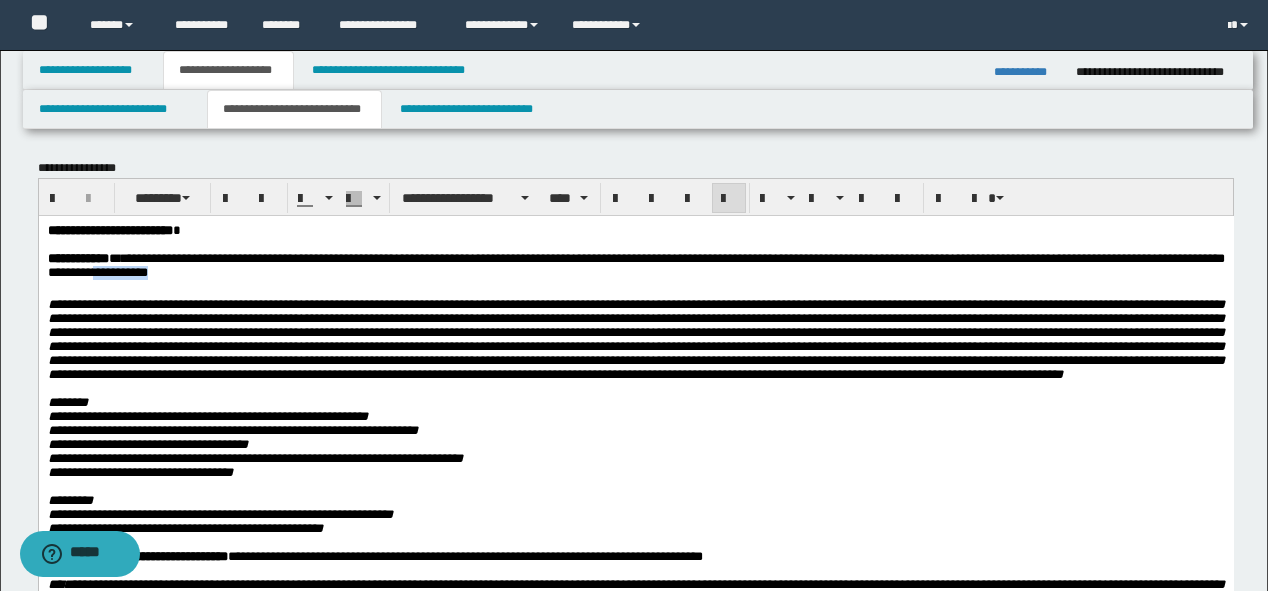 drag, startPoint x: 311, startPoint y: 284, endPoint x: 247, endPoint y: 281, distance: 64.070274 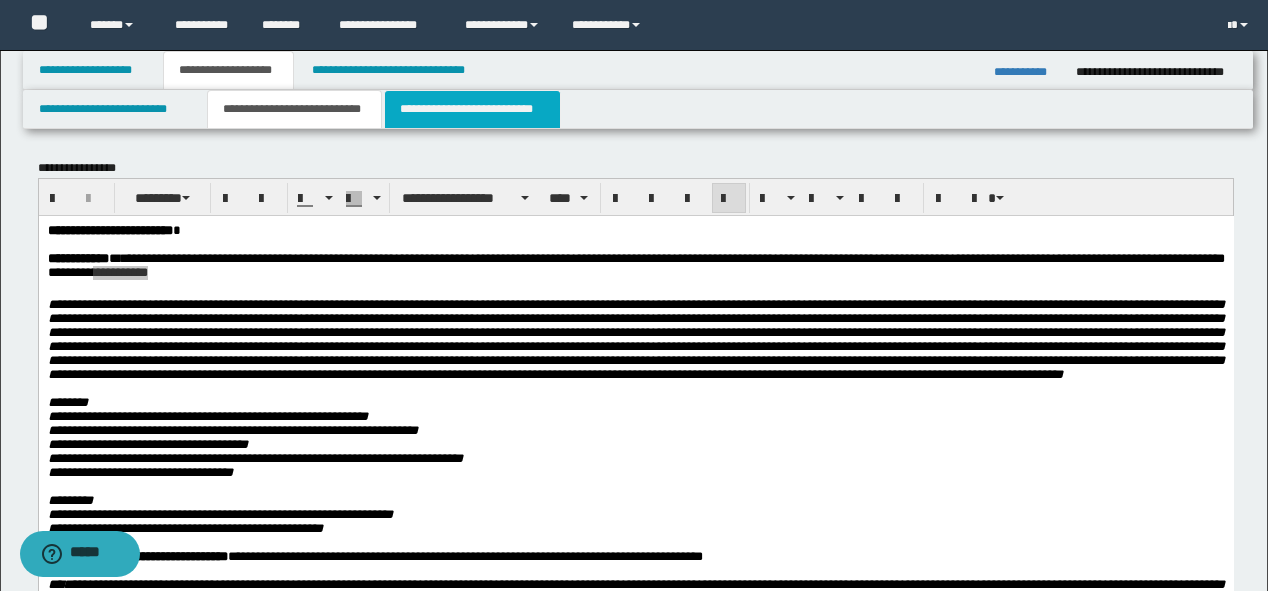 click on "**********" at bounding box center [472, 109] 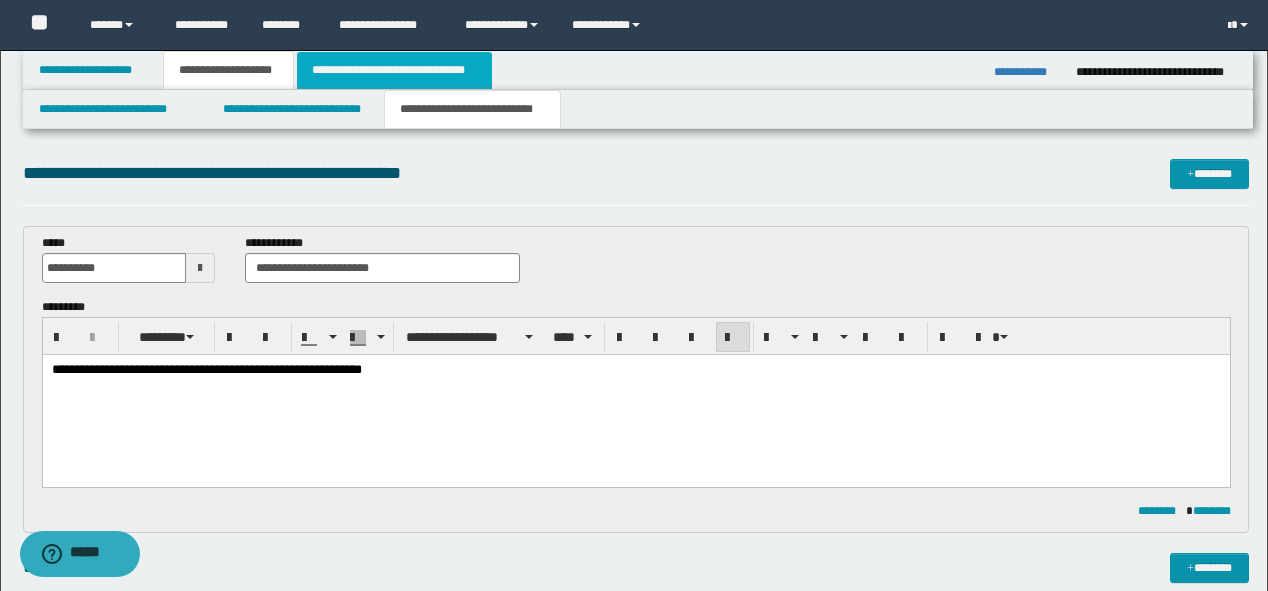 click on "**********" at bounding box center (394, 70) 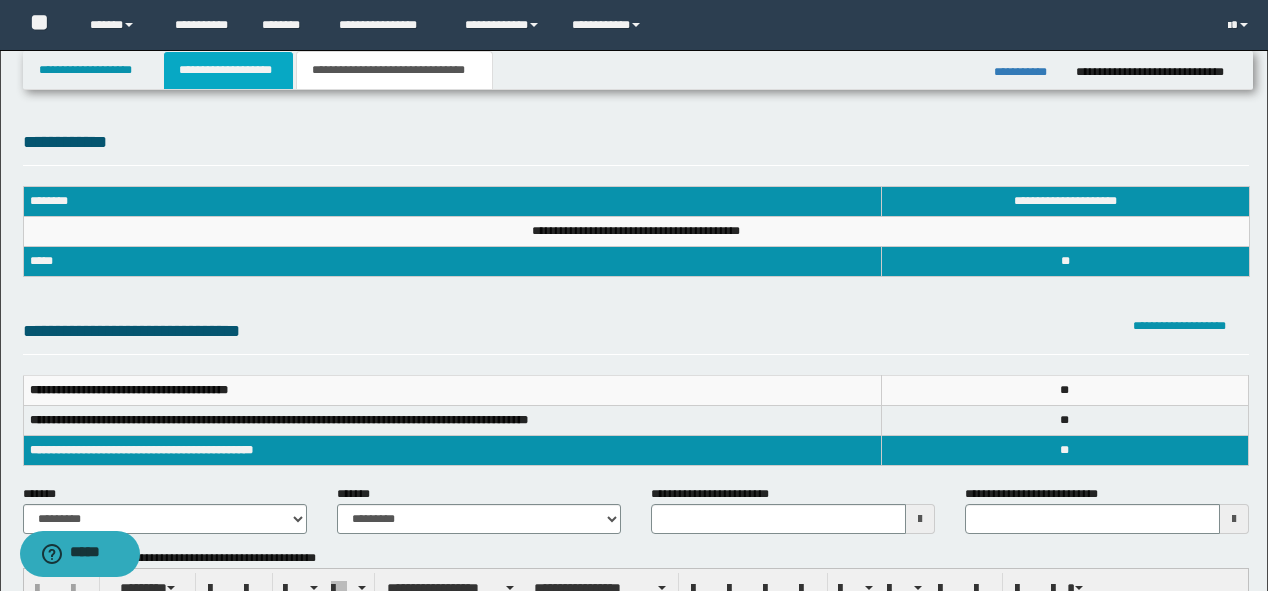 click on "**********" at bounding box center [228, 70] 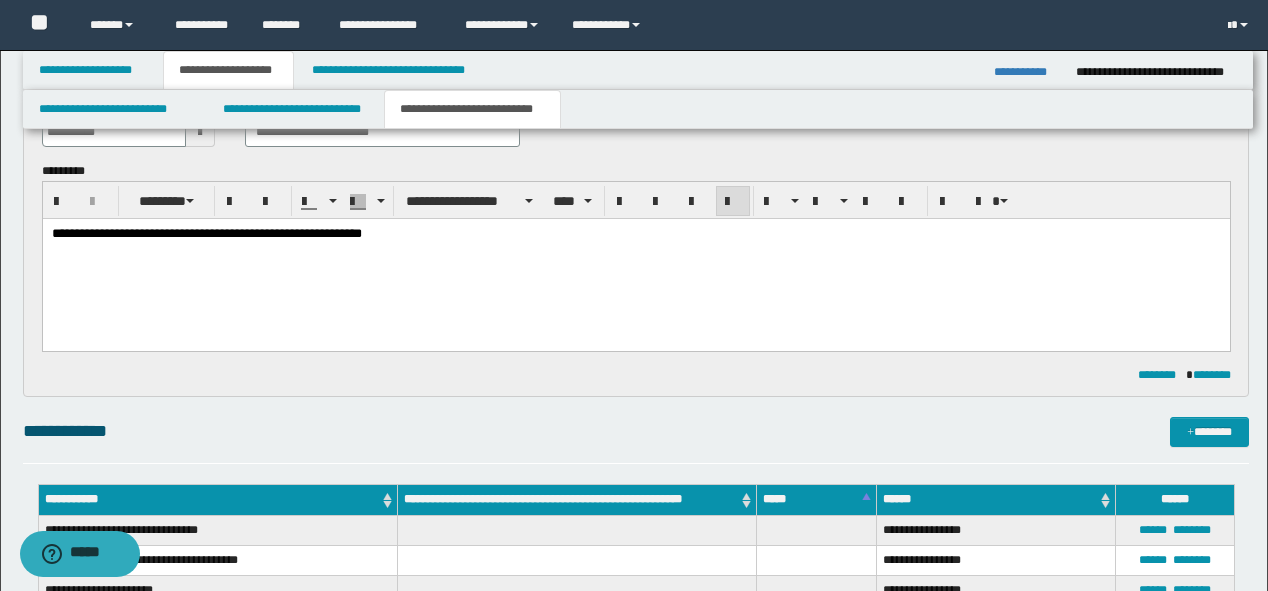 scroll, scrollTop: 0, scrollLeft: 0, axis: both 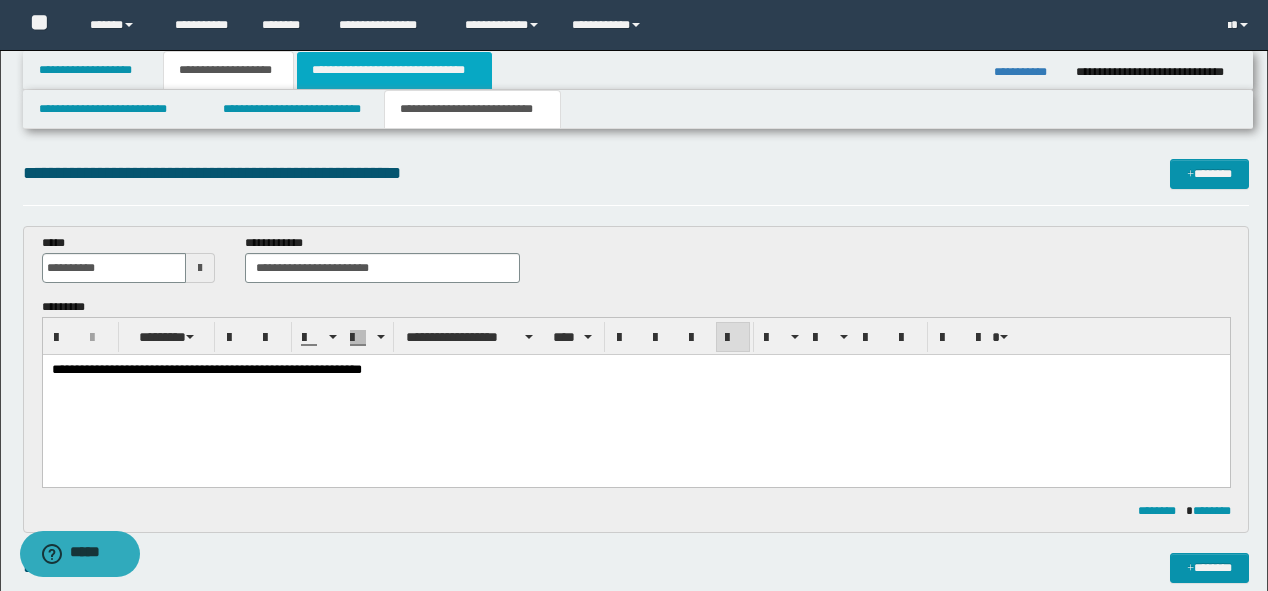click on "**********" at bounding box center (394, 70) 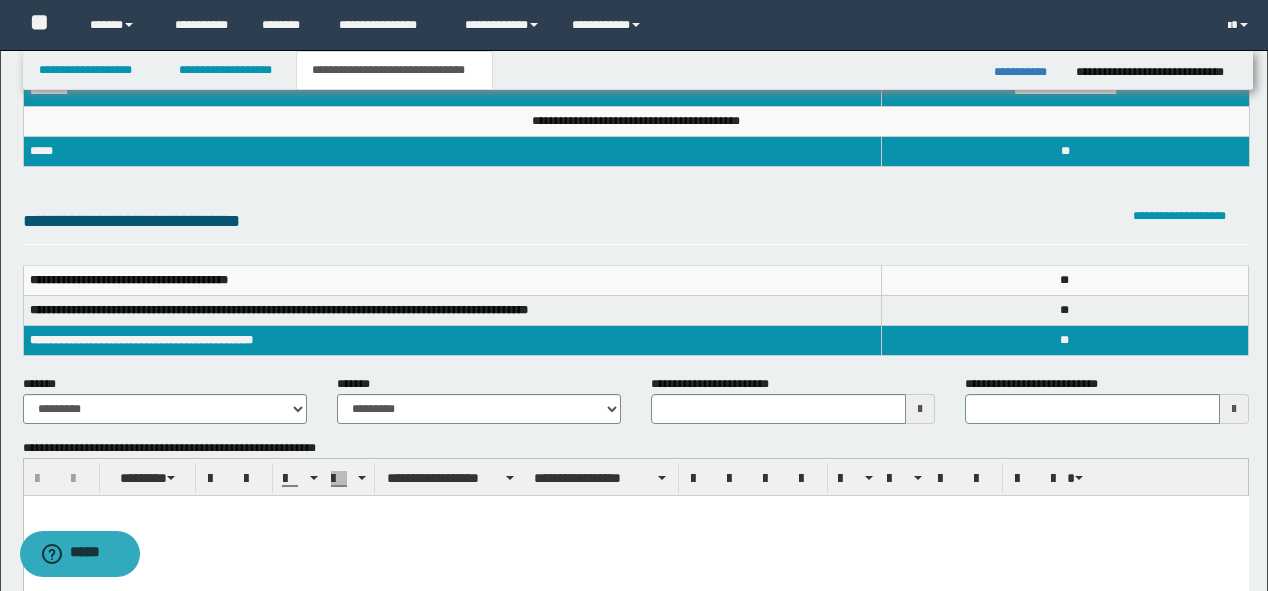 scroll, scrollTop: 160, scrollLeft: 0, axis: vertical 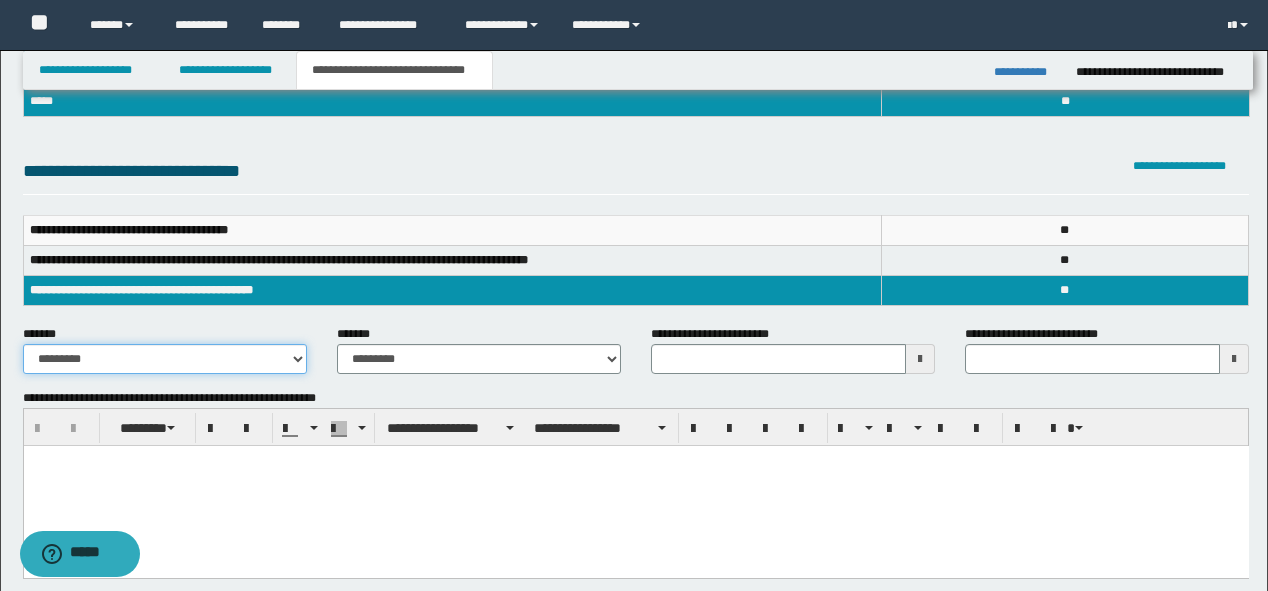 click on "**********" at bounding box center [165, 359] 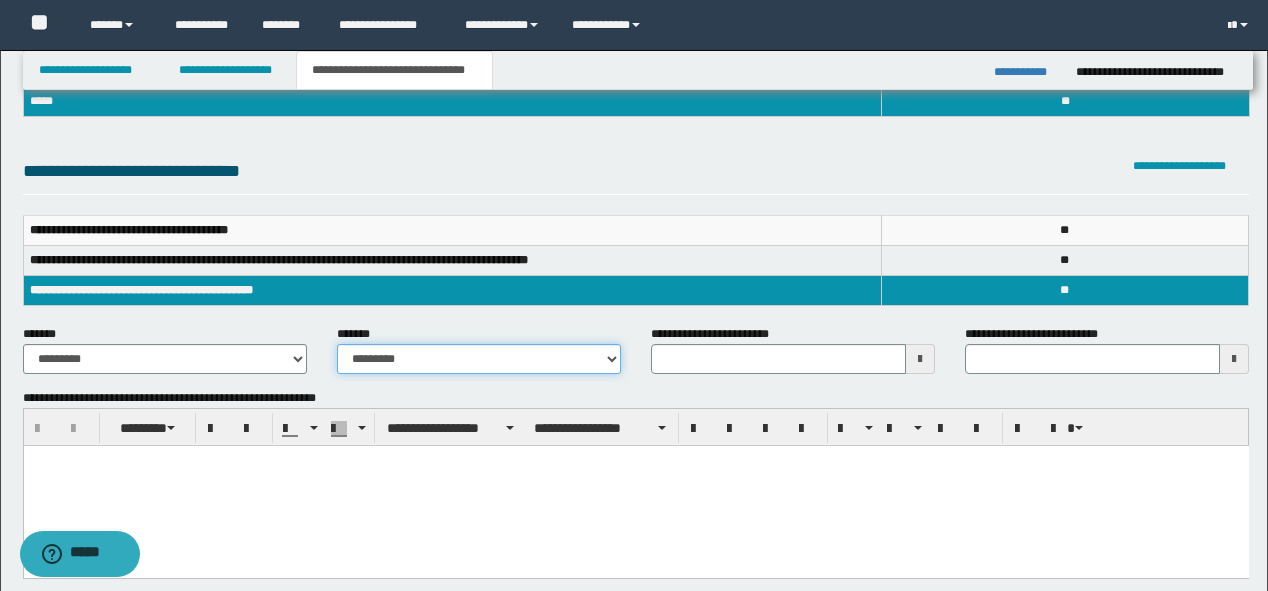 drag, startPoint x: 424, startPoint y: 362, endPoint x: 427, endPoint y: 372, distance: 10.440307 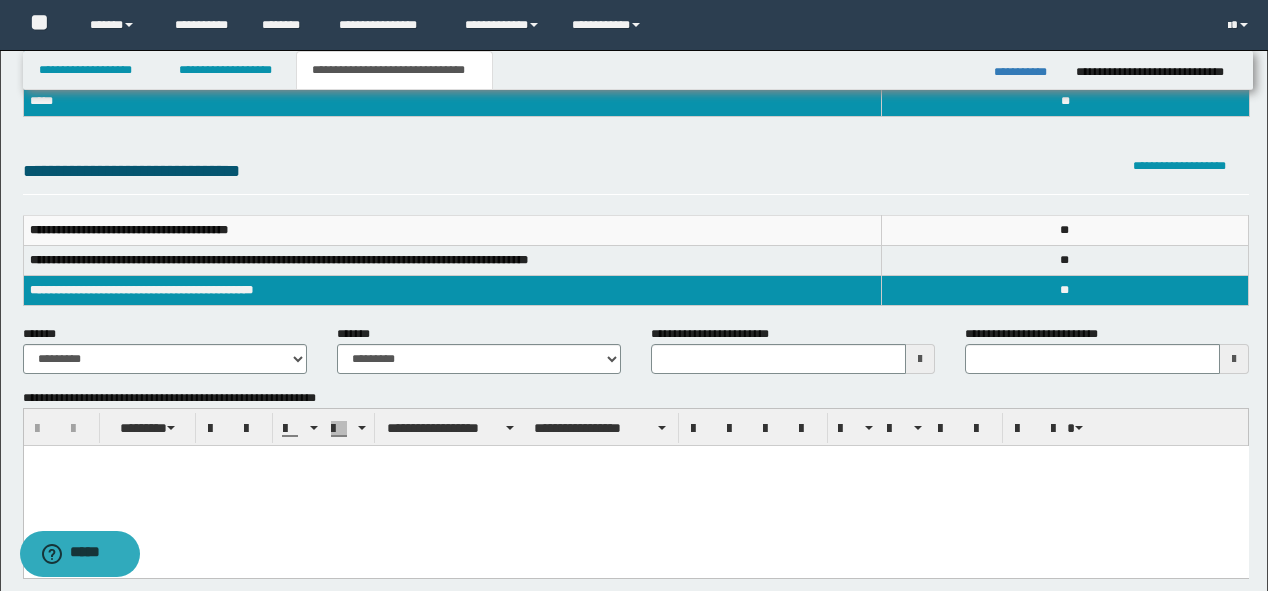 click on "**********" at bounding box center (715, 334) 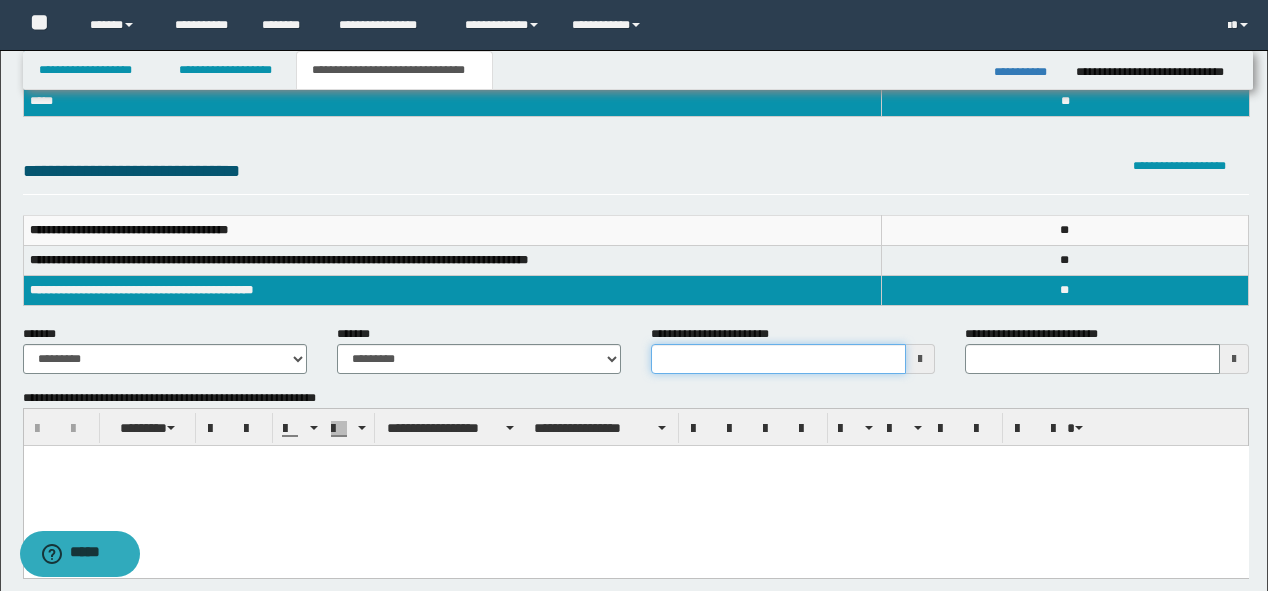 click on "**********" at bounding box center [778, 359] 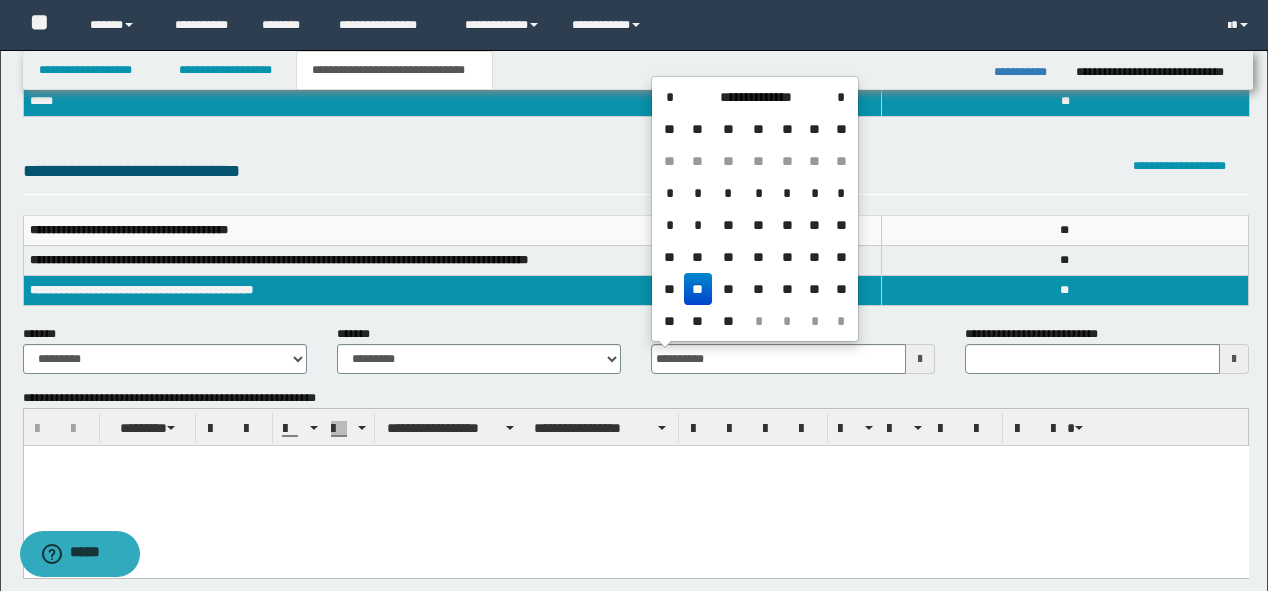 click at bounding box center (635, 486) 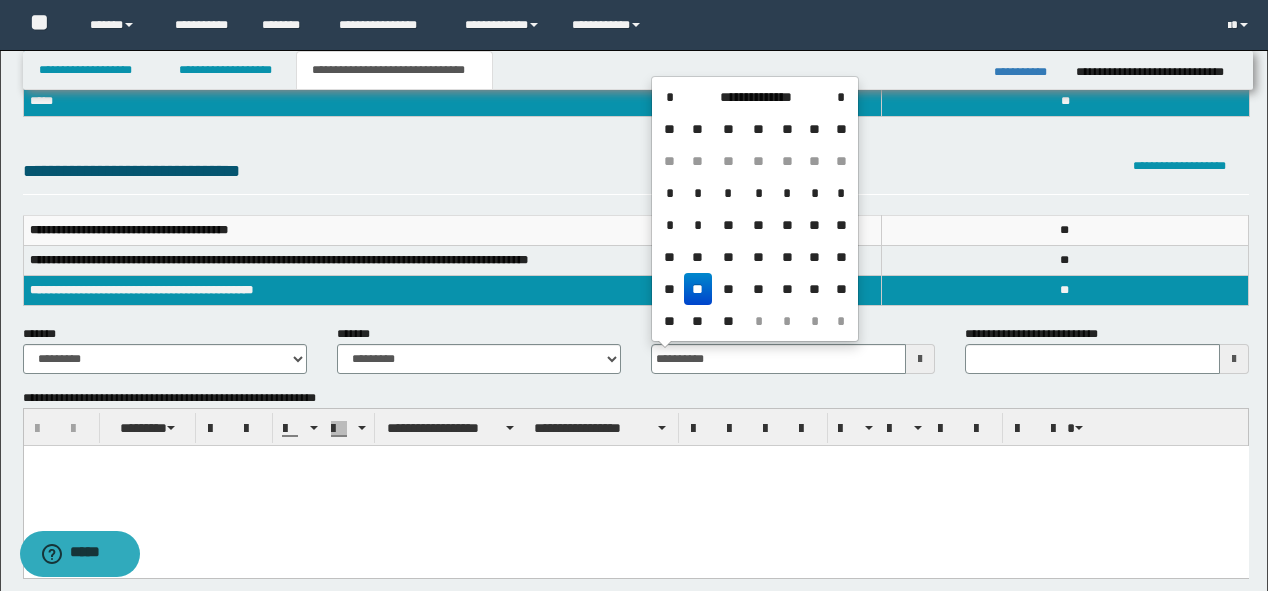 type on "**********" 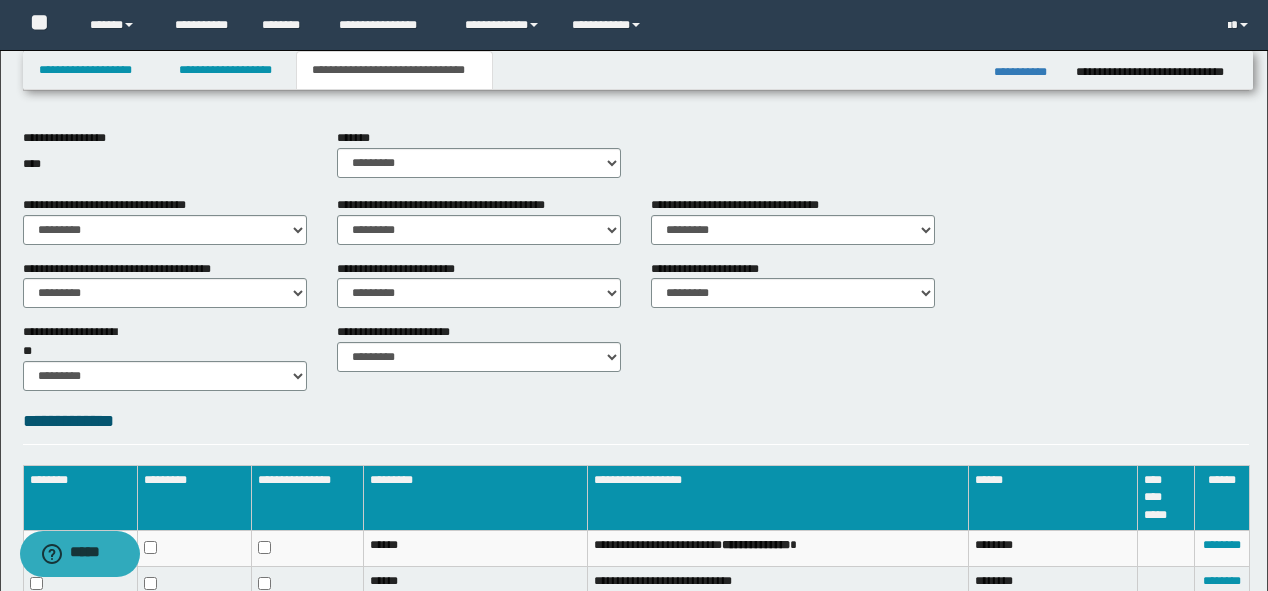 scroll, scrollTop: 800, scrollLeft: 0, axis: vertical 